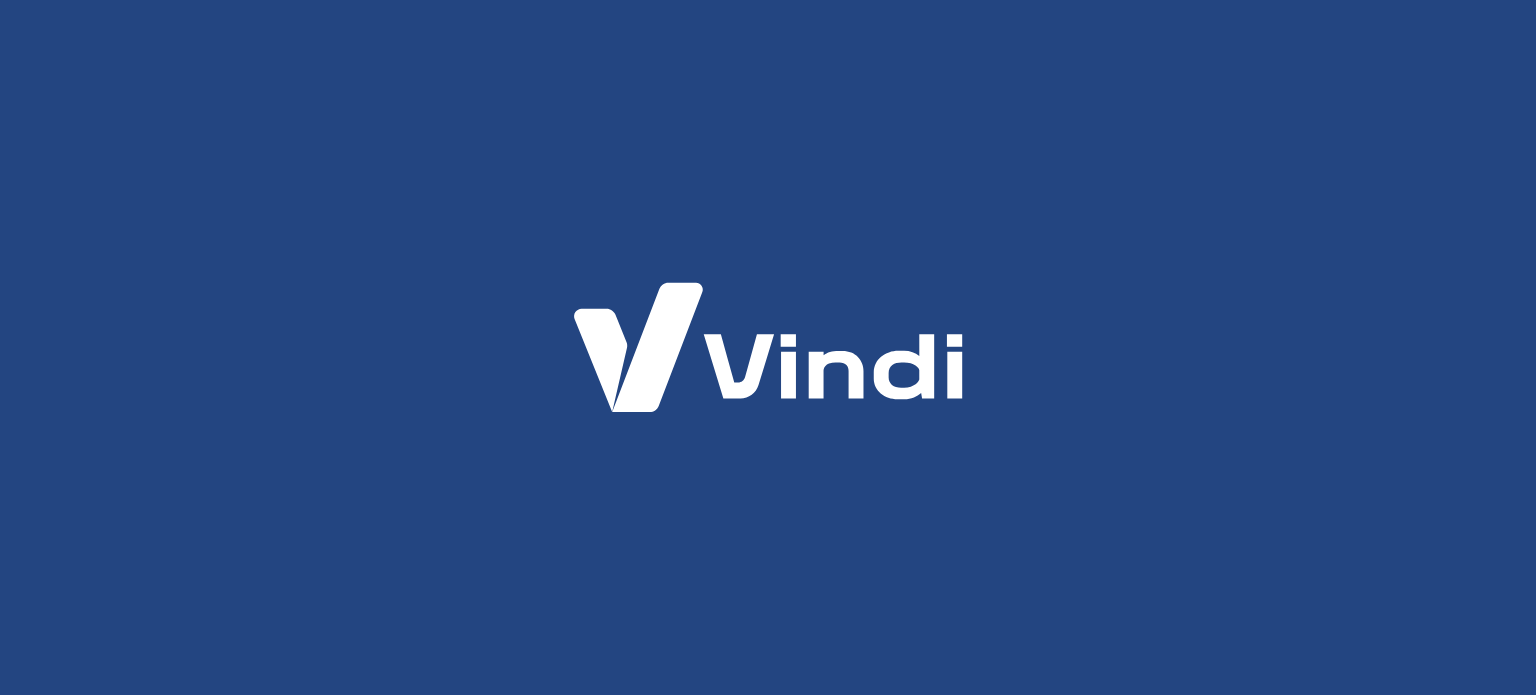 scroll, scrollTop: 0, scrollLeft: 0, axis: both 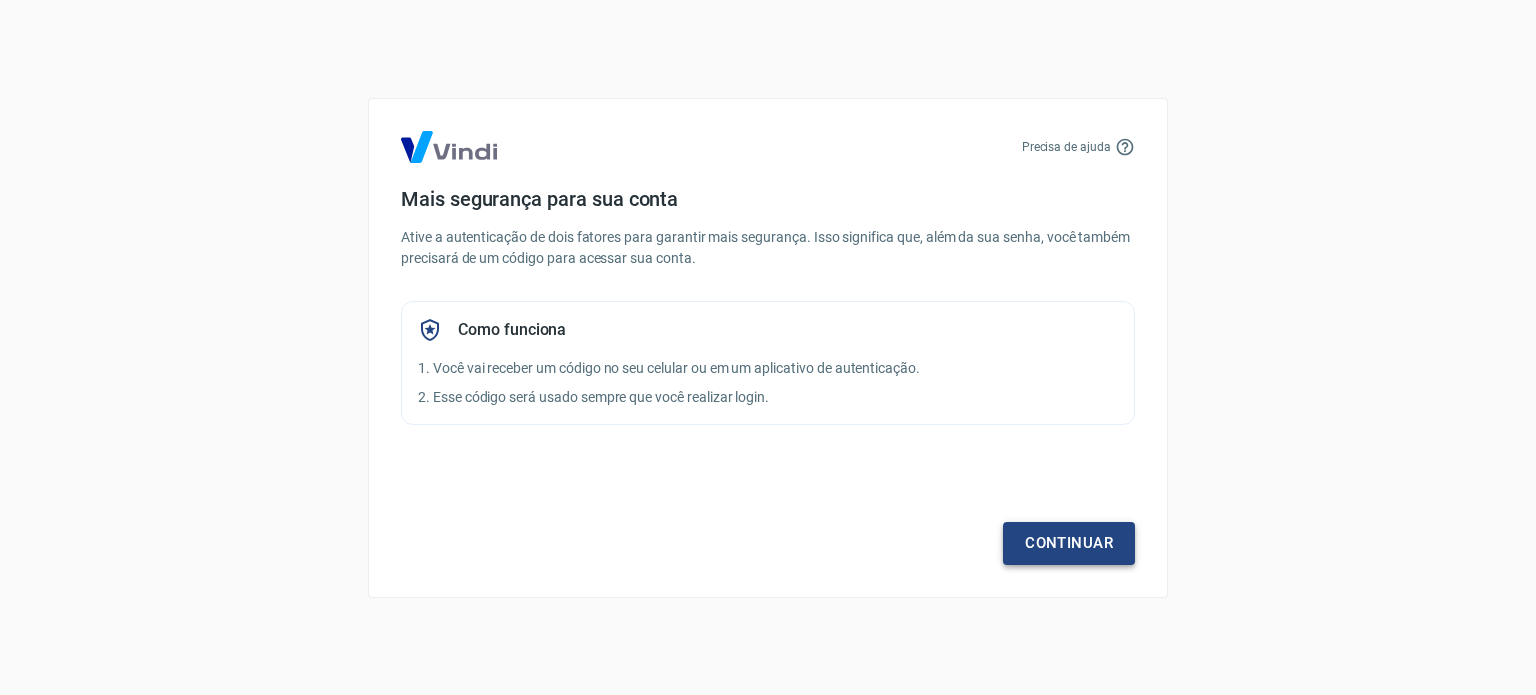 click on "Continuar" at bounding box center [1069, 543] 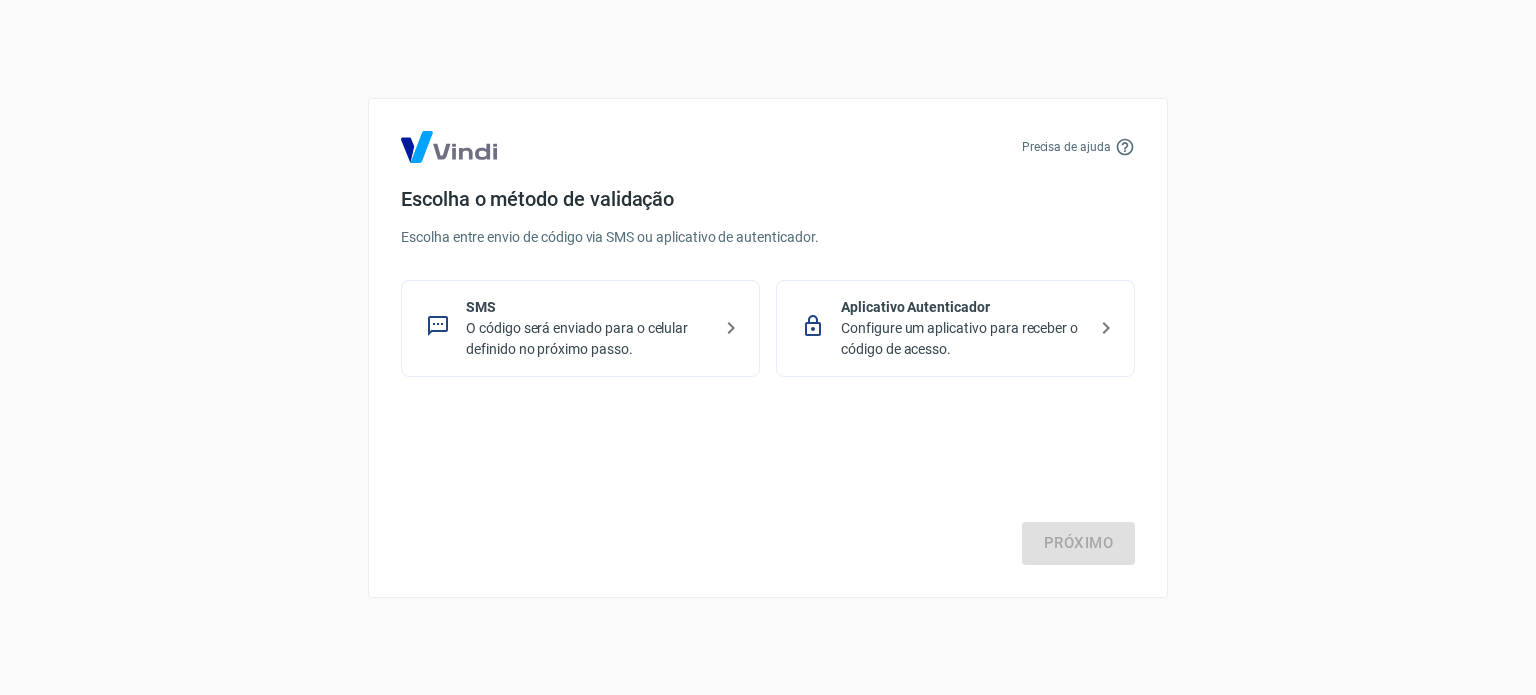 click on "Configure um aplicativo para receber o código de acesso." at bounding box center [963, 339] 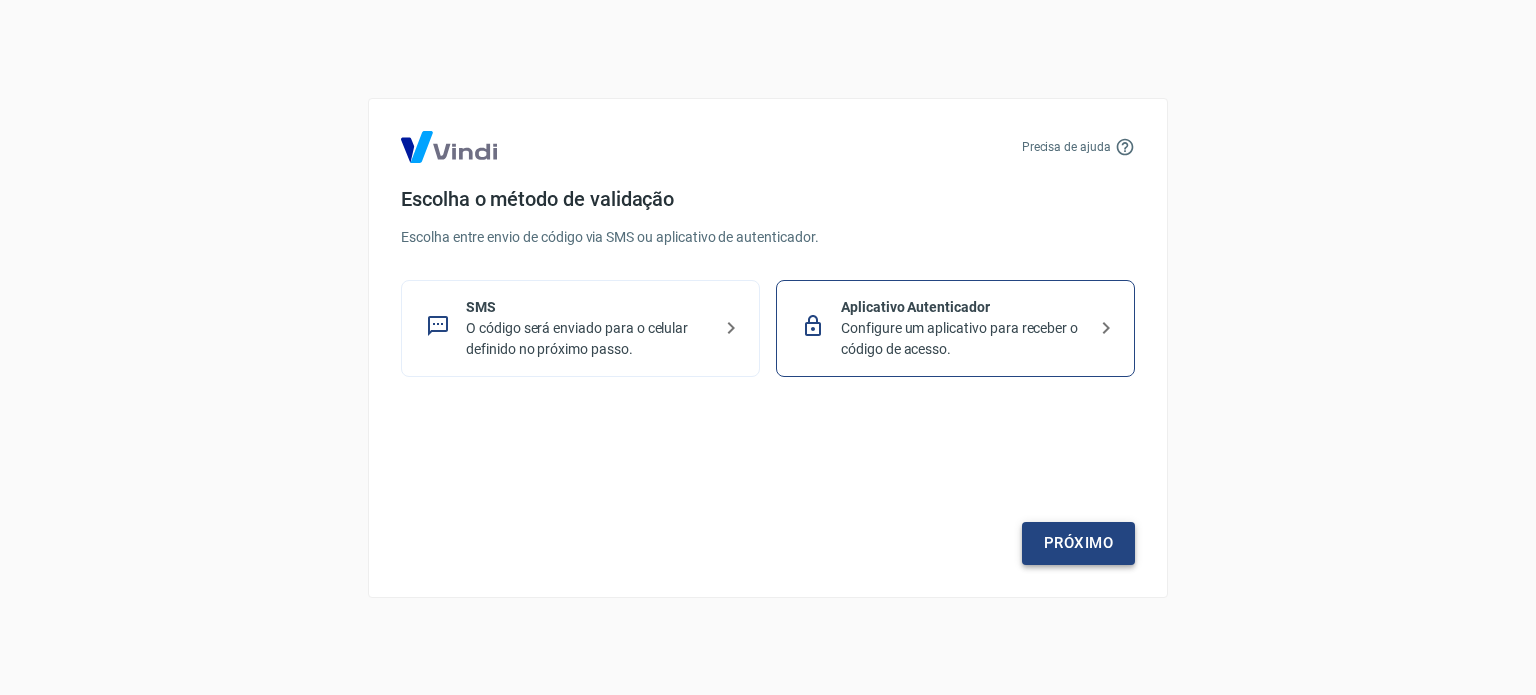 click on "Próximo" at bounding box center [1078, 543] 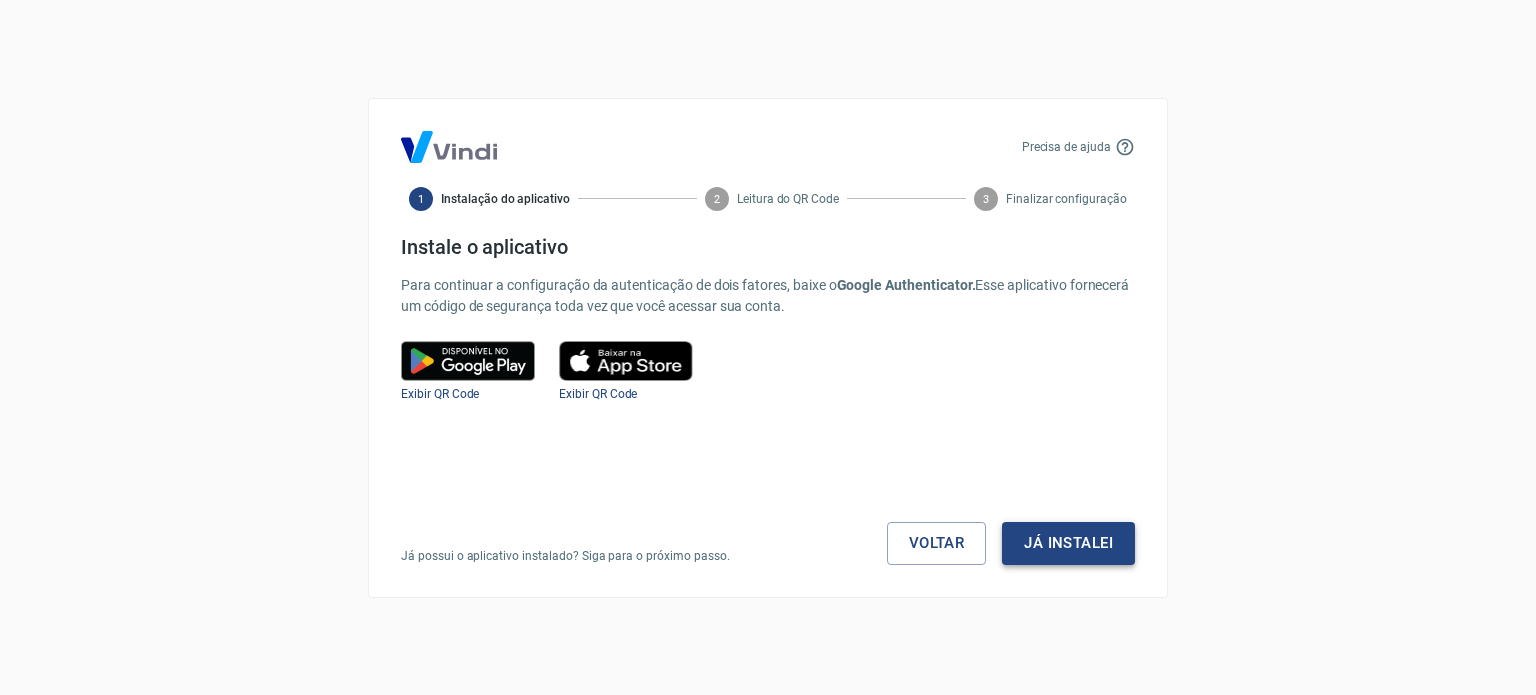click on "Já instalei" at bounding box center (1068, 543) 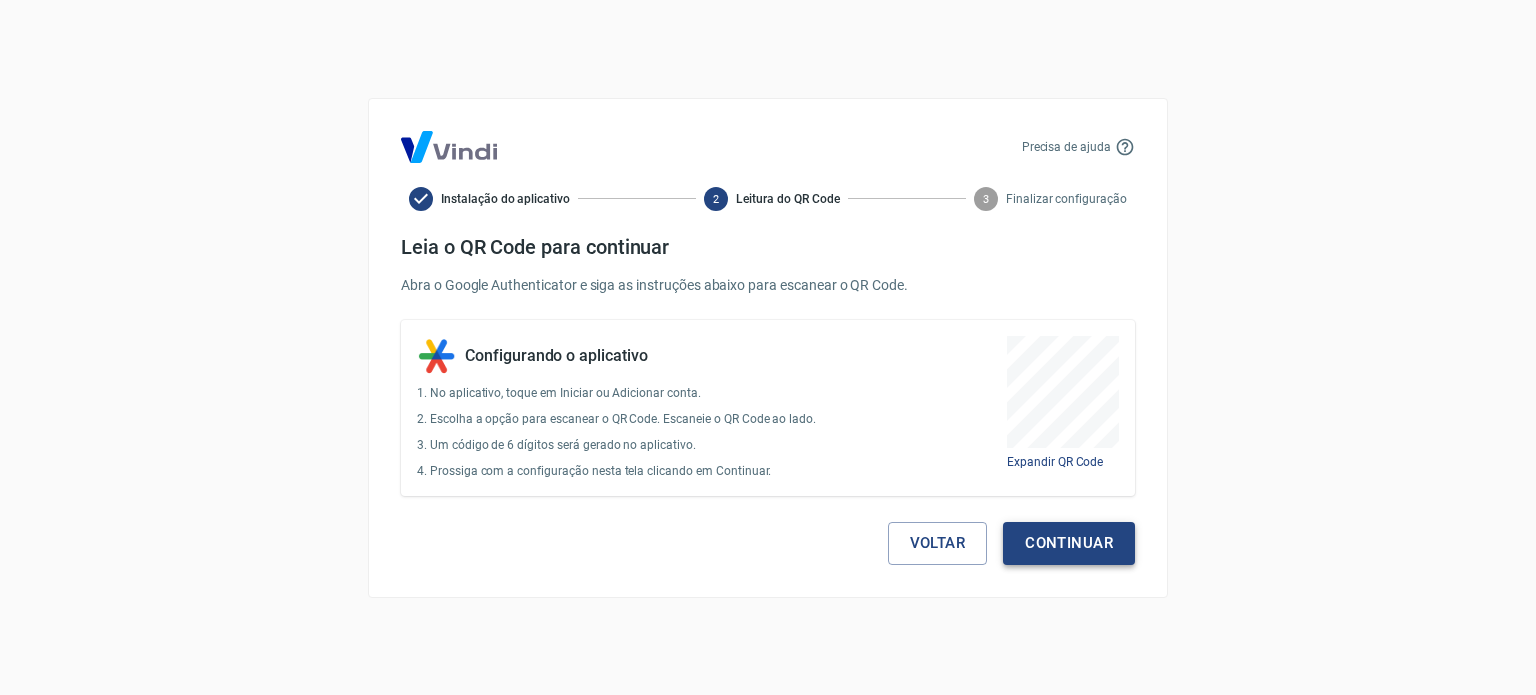 click on "Continuar" at bounding box center [1069, 543] 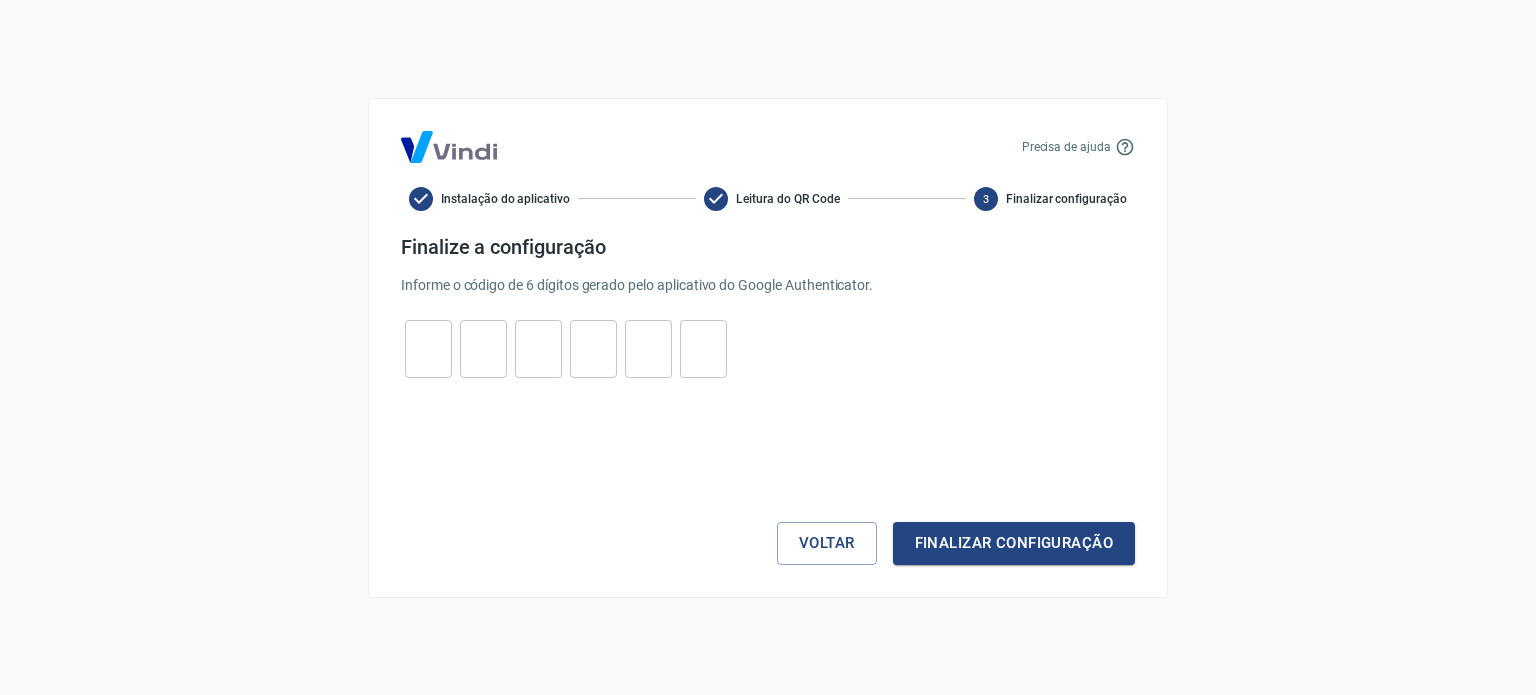 click at bounding box center [428, 348] 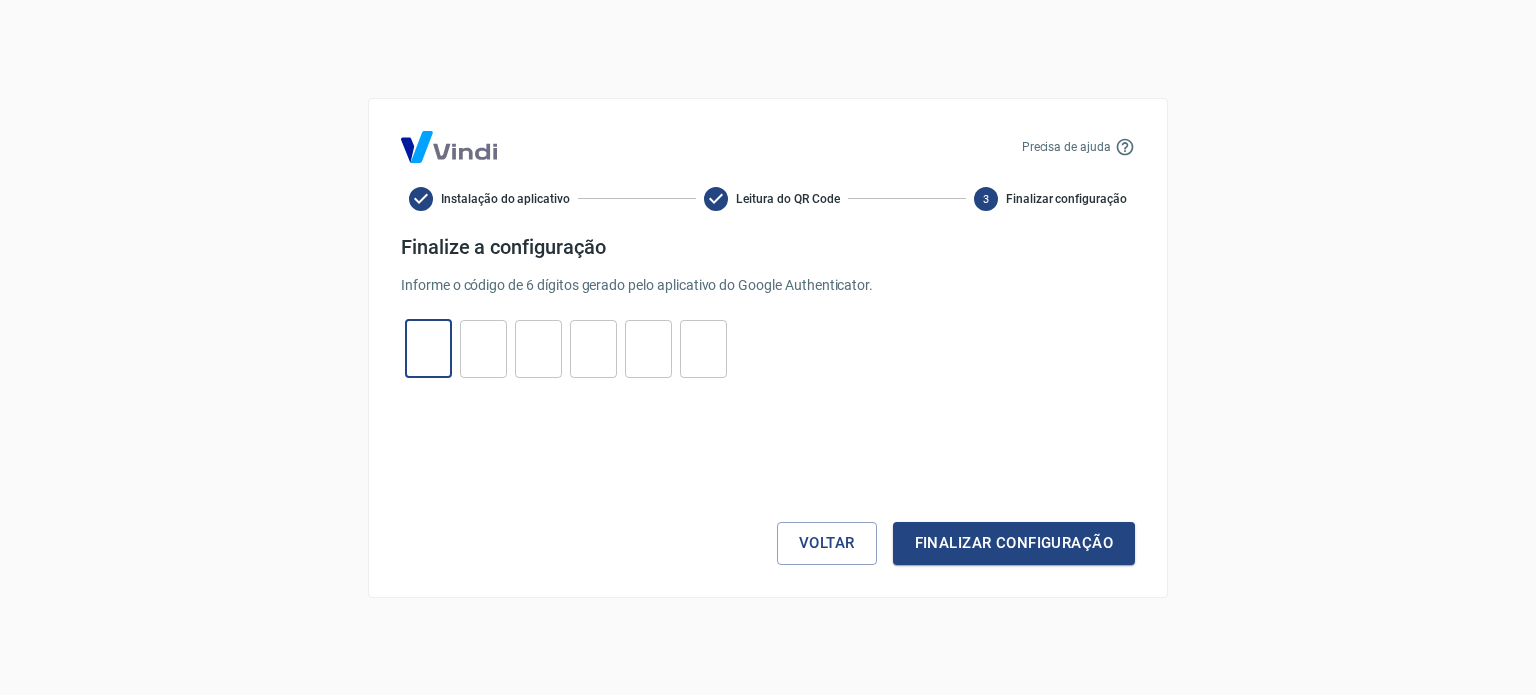 type on "3" 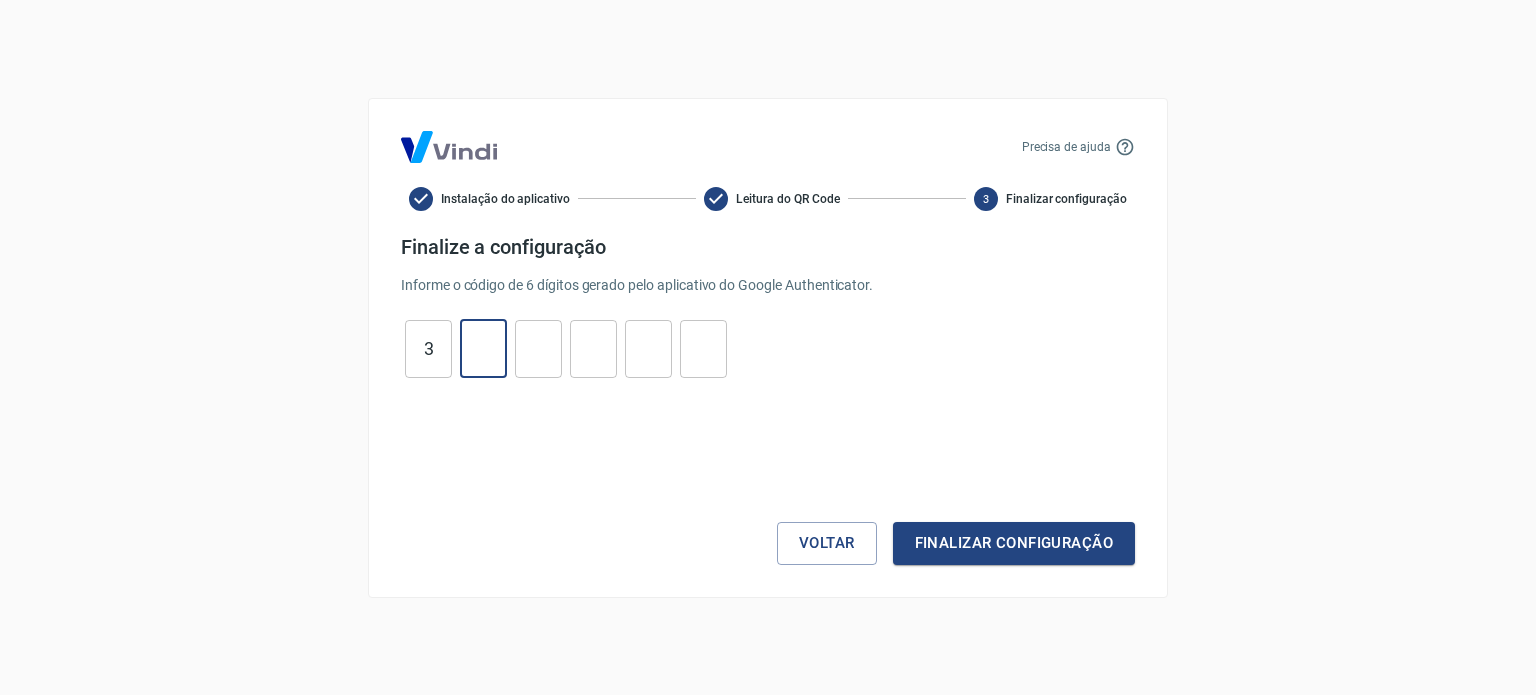 type on "9" 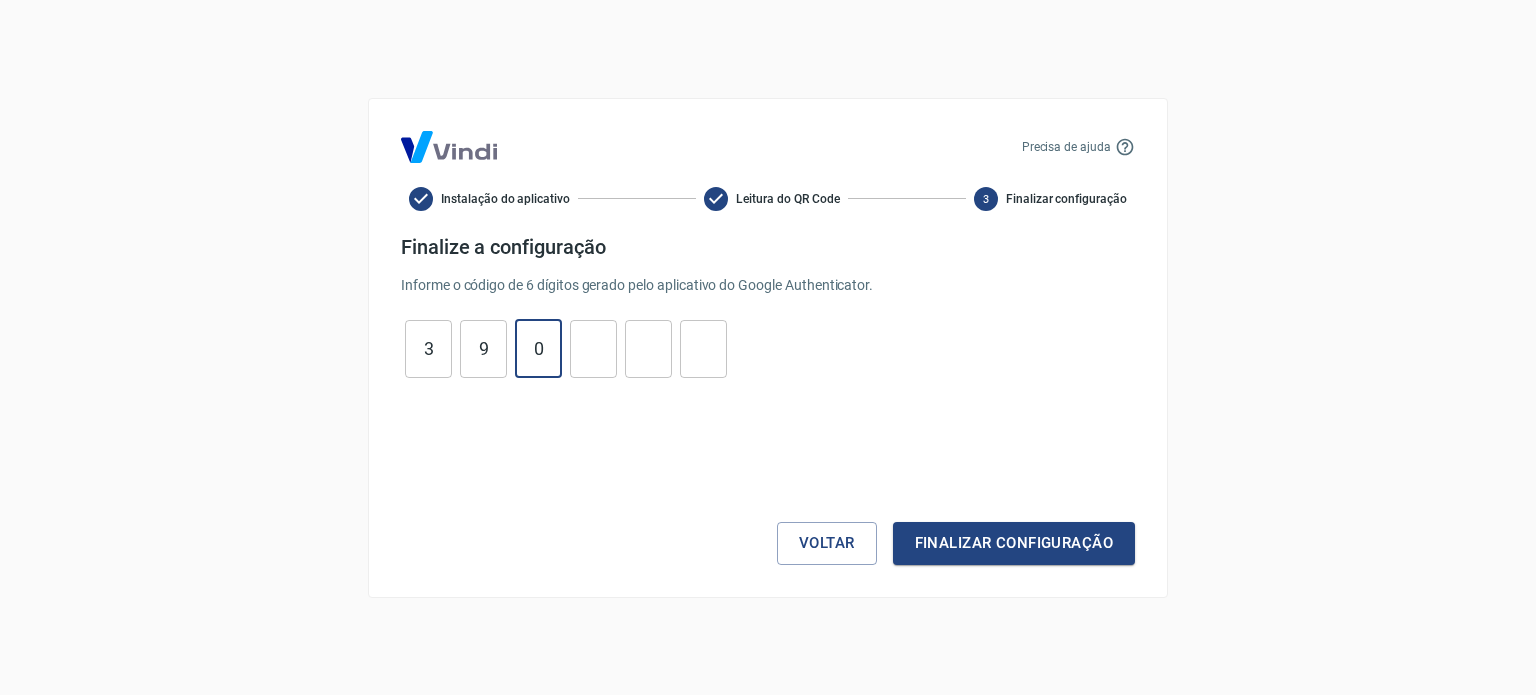 type on "0" 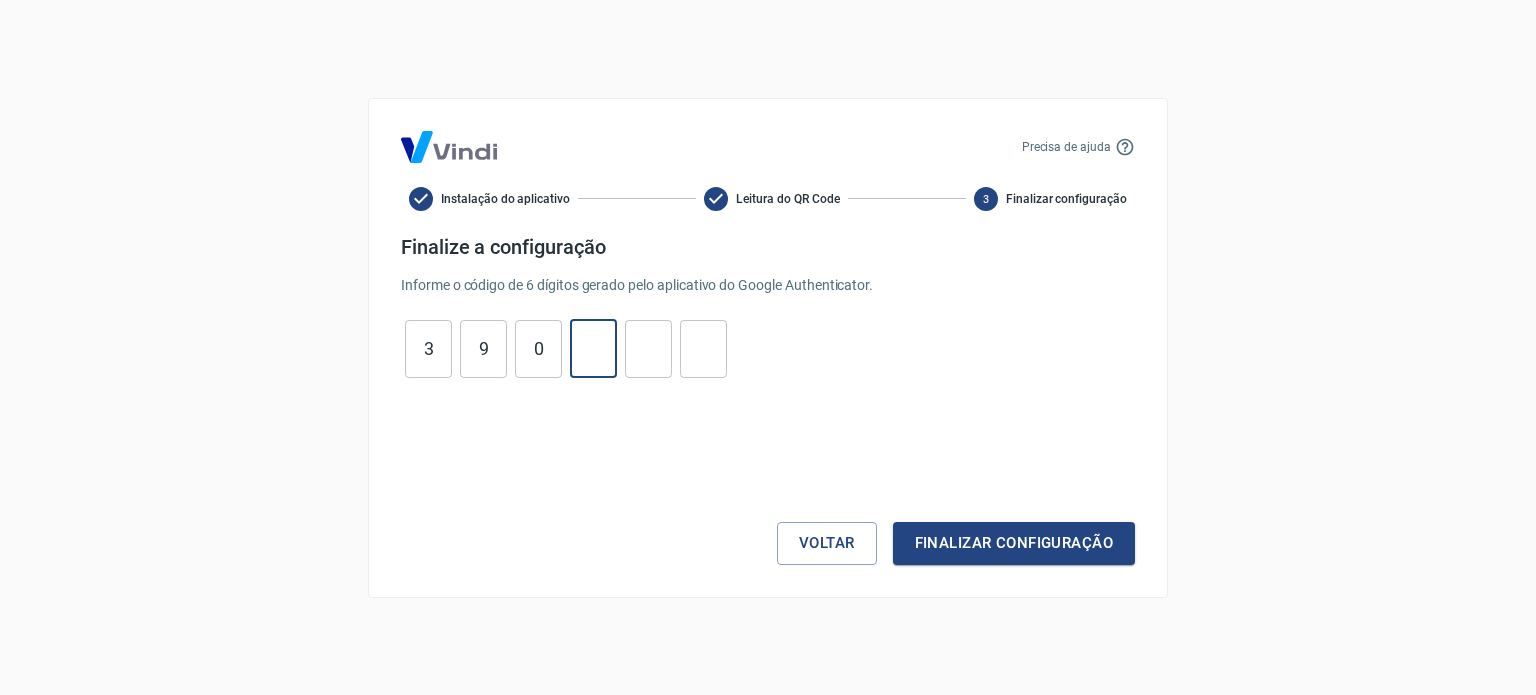 type on "4" 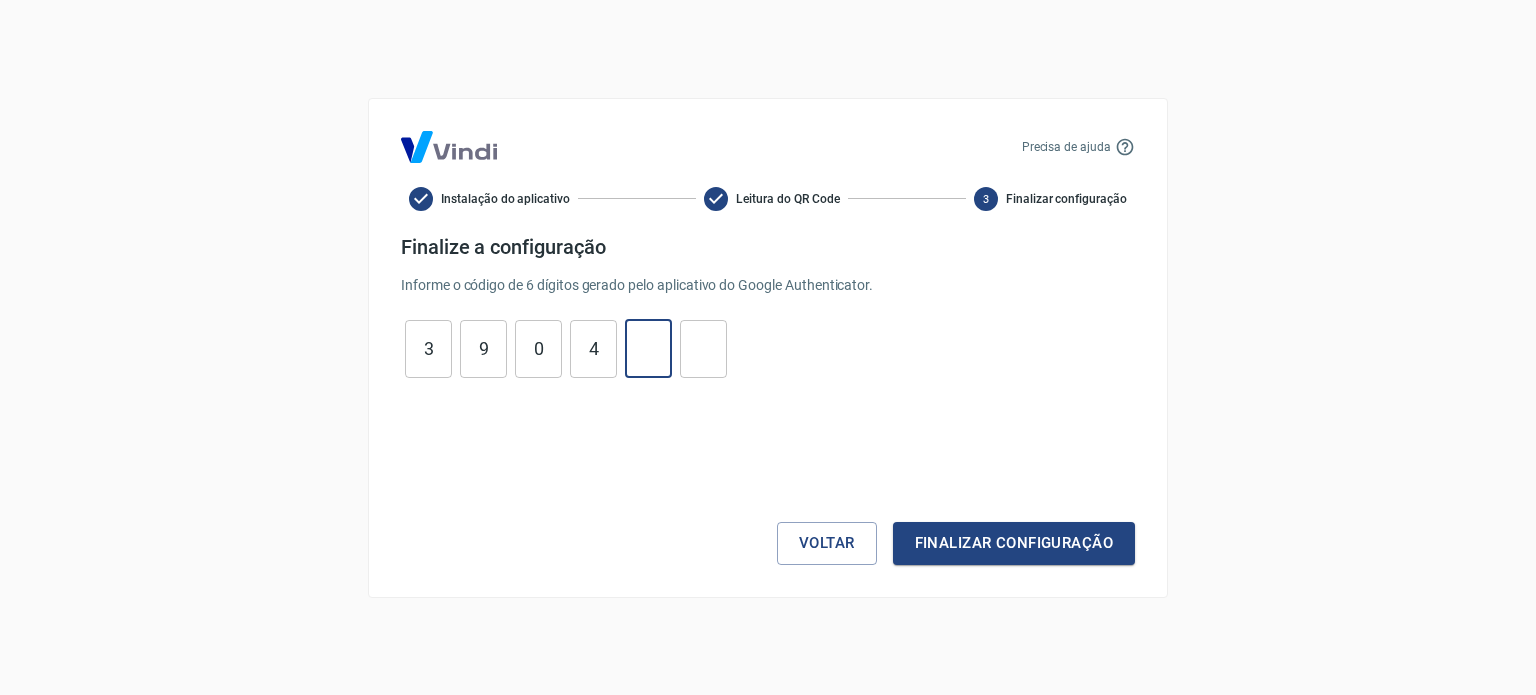 type on "0" 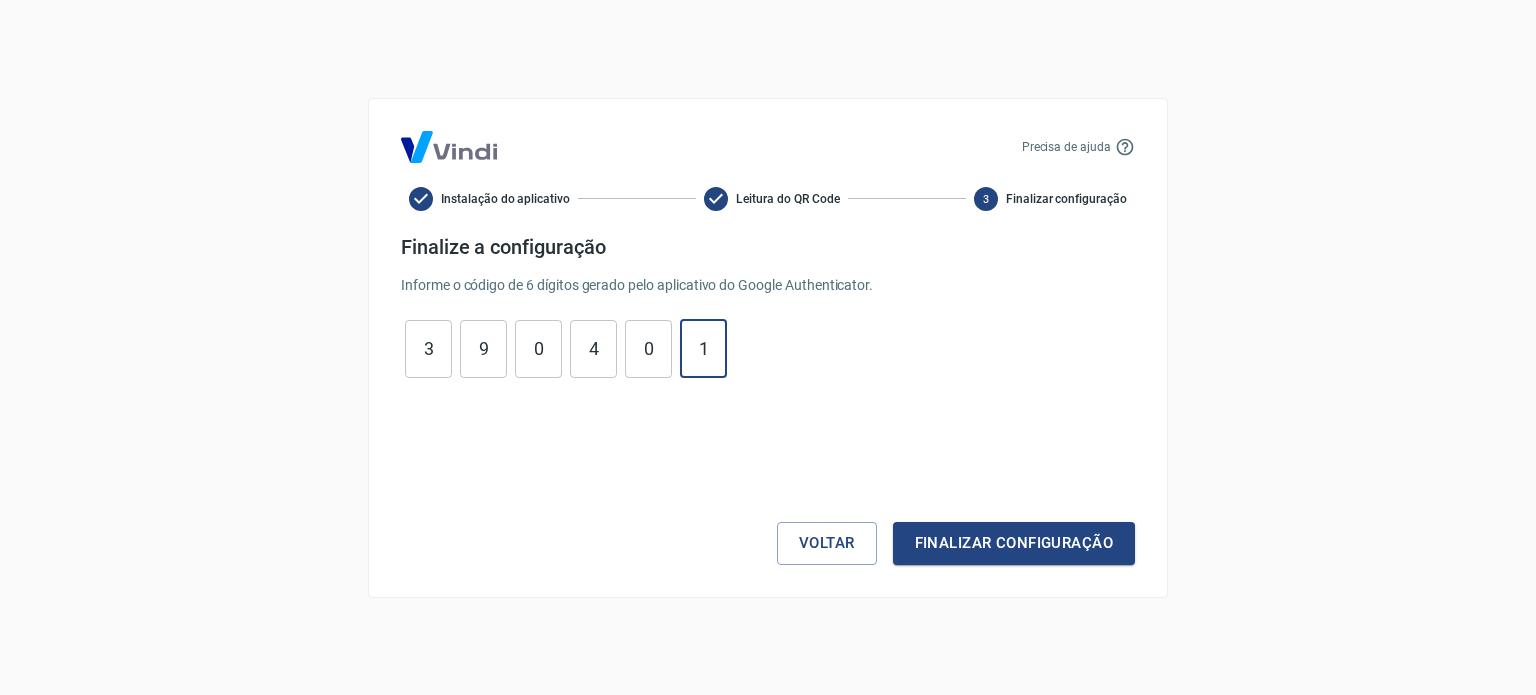 type on "1" 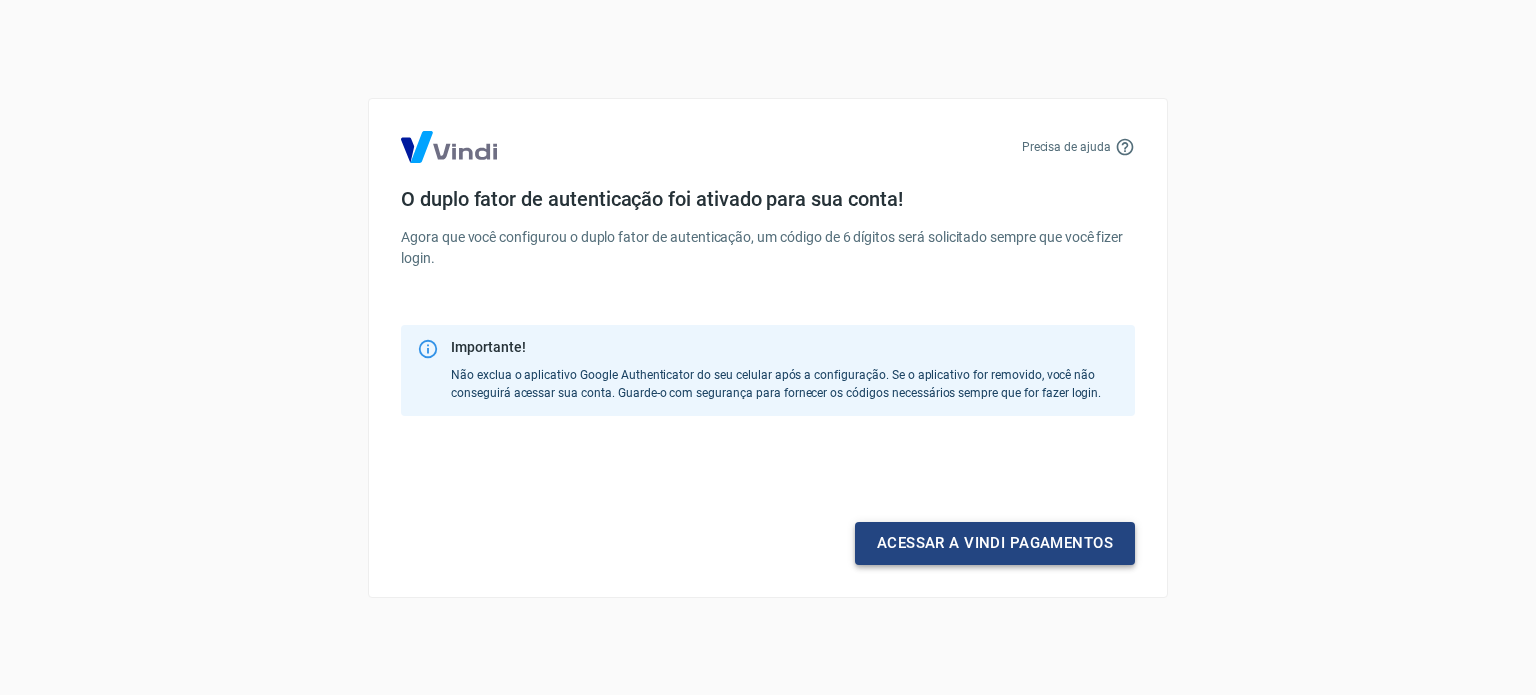 click on "Acessar a Vindi pagamentos" at bounding box center (995, 543) 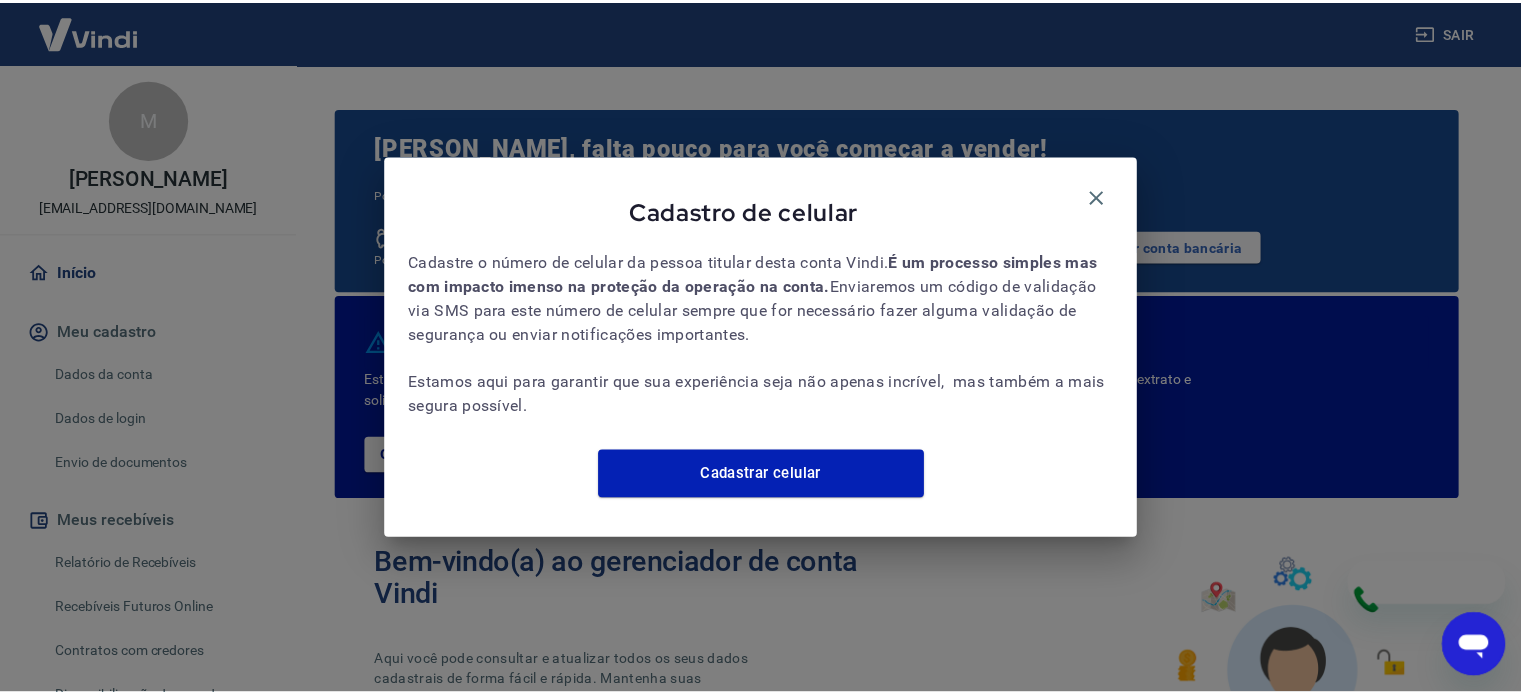 scroll, scrollTop: 0, scrollLeft: 0, axis: both 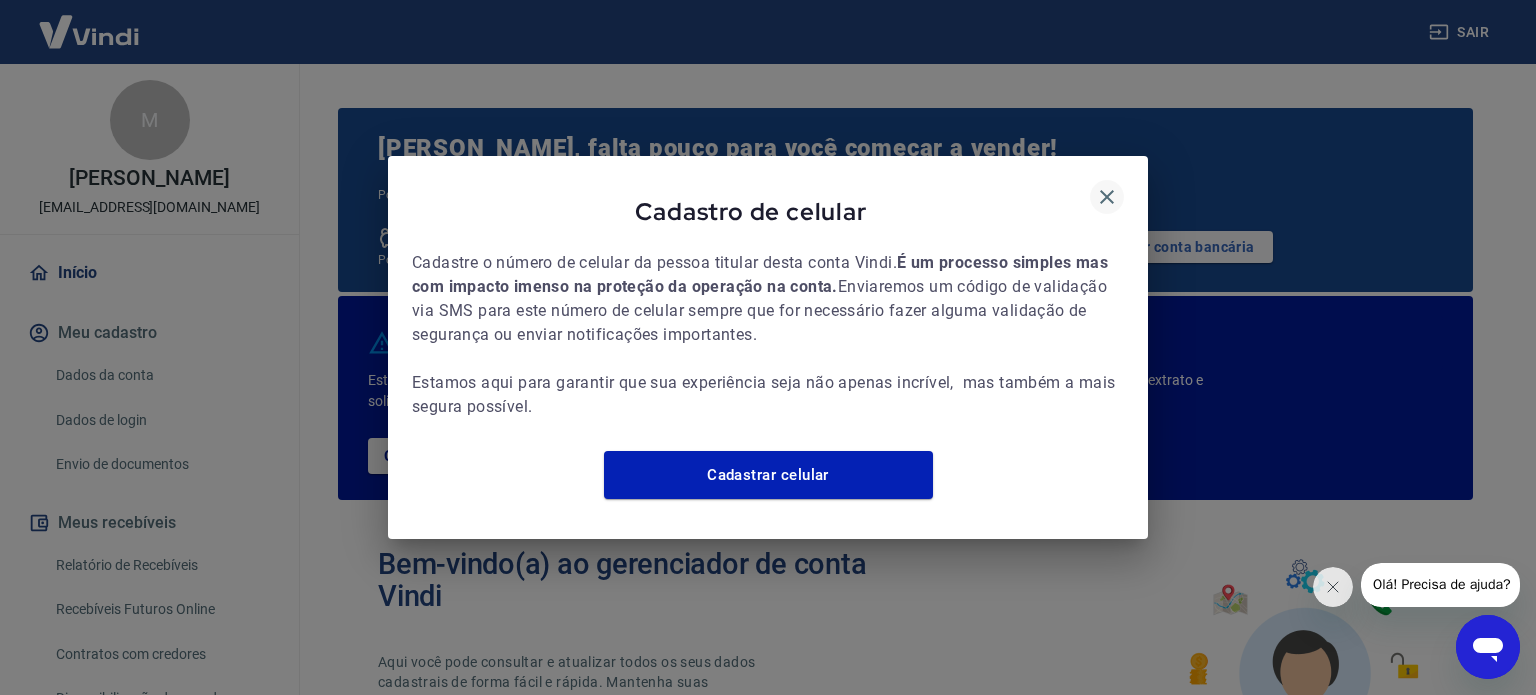 click 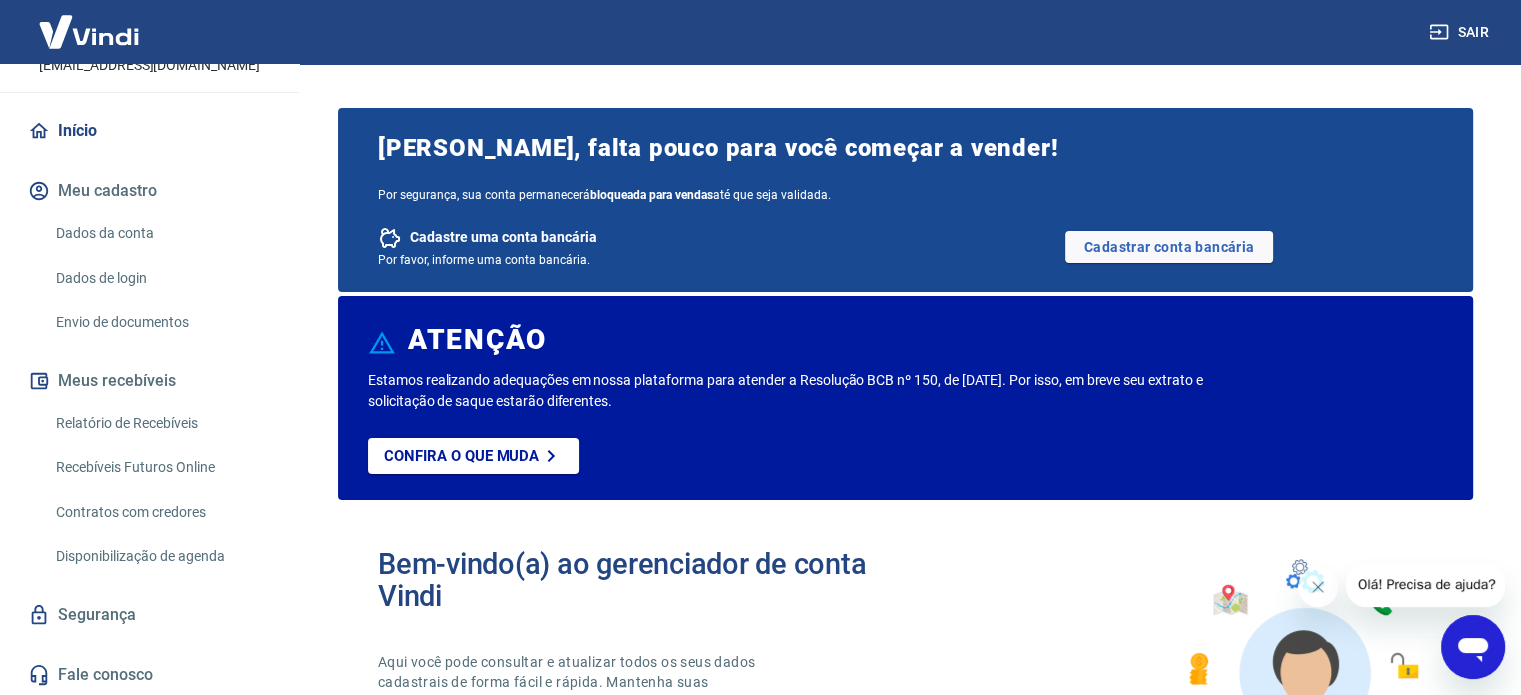 scroll, scrollTop: 143, scrollLeft: 0, axis: vertical 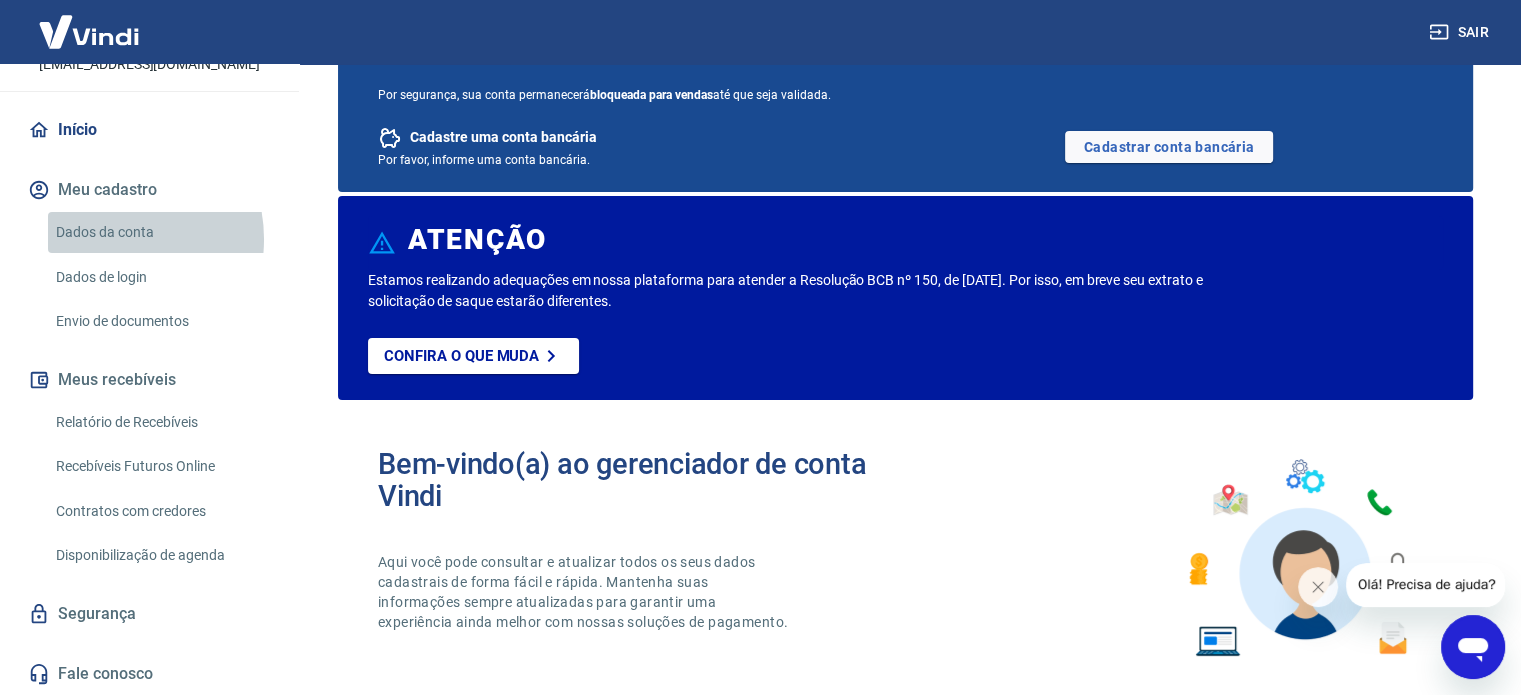 click on "Dados da conta" at bounding box center [161, 232] 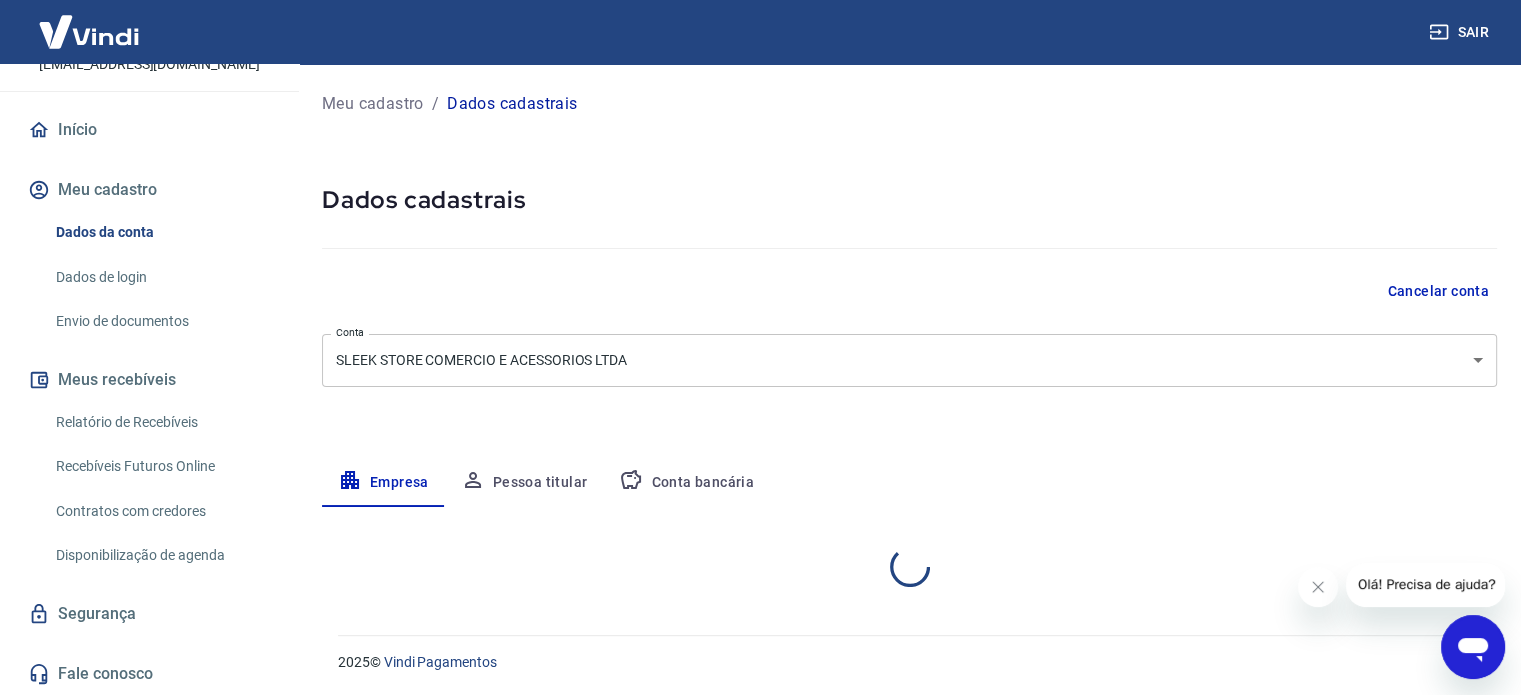 select on "SP" 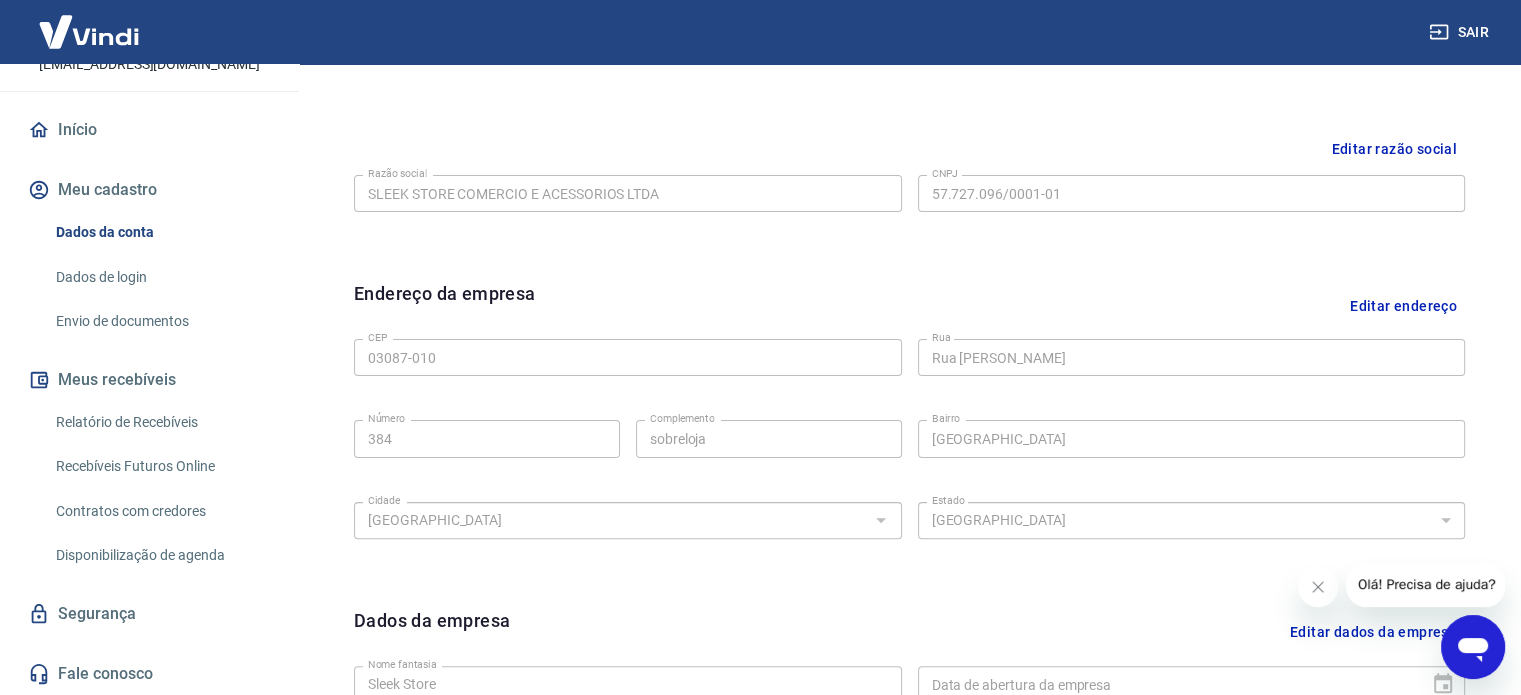 scroll, scrollTop: 400, scrollLeft: 0, axis: vertical 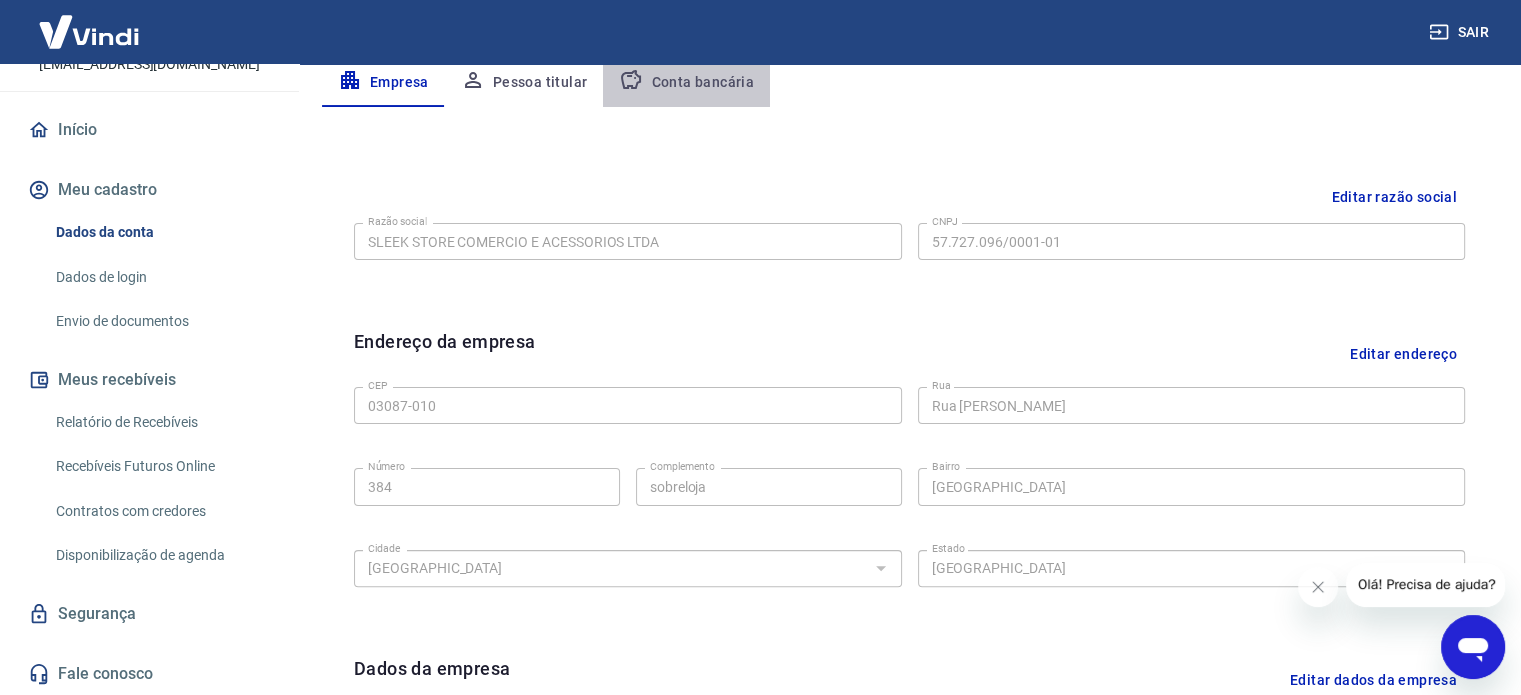 click on "Conta bancária" at bounding box center [686, 83] 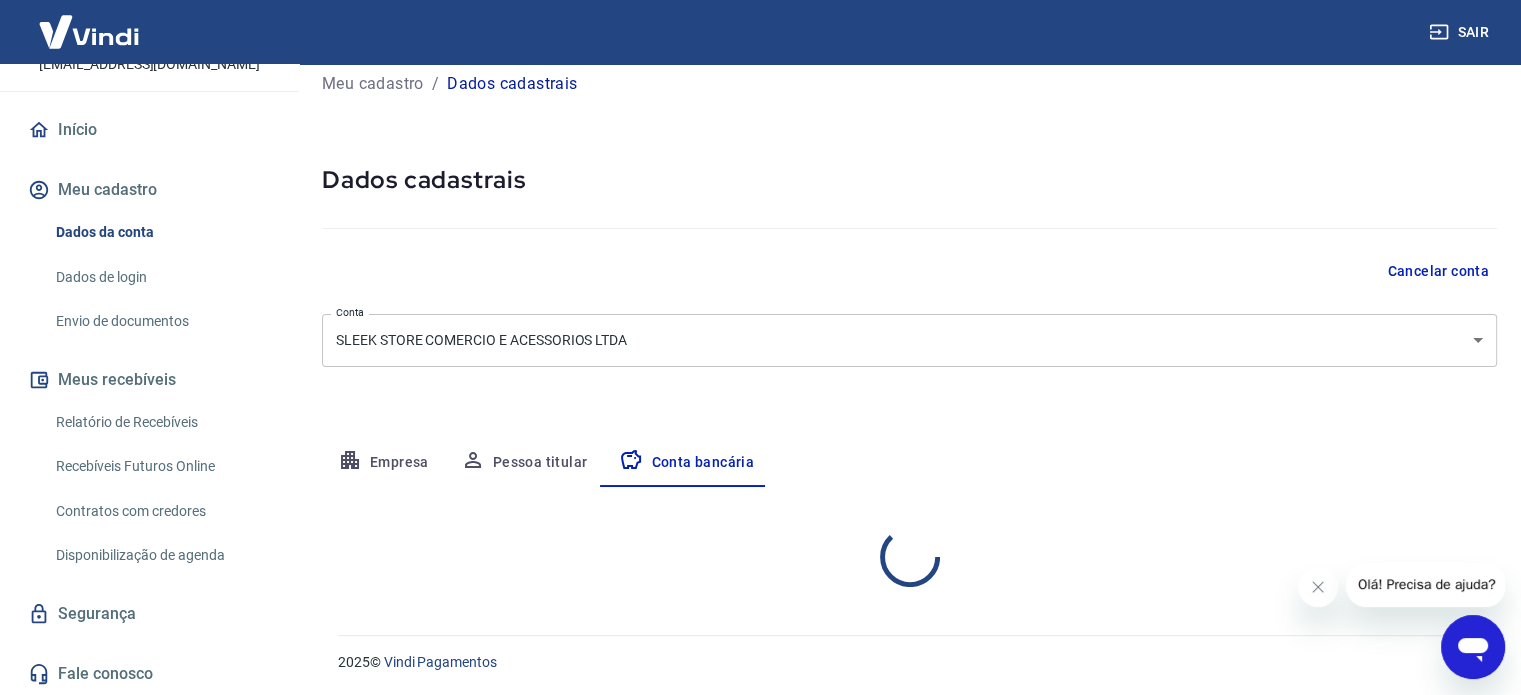 scroll, scrollTop: 215, scrollLeft: 0, axis: vertical 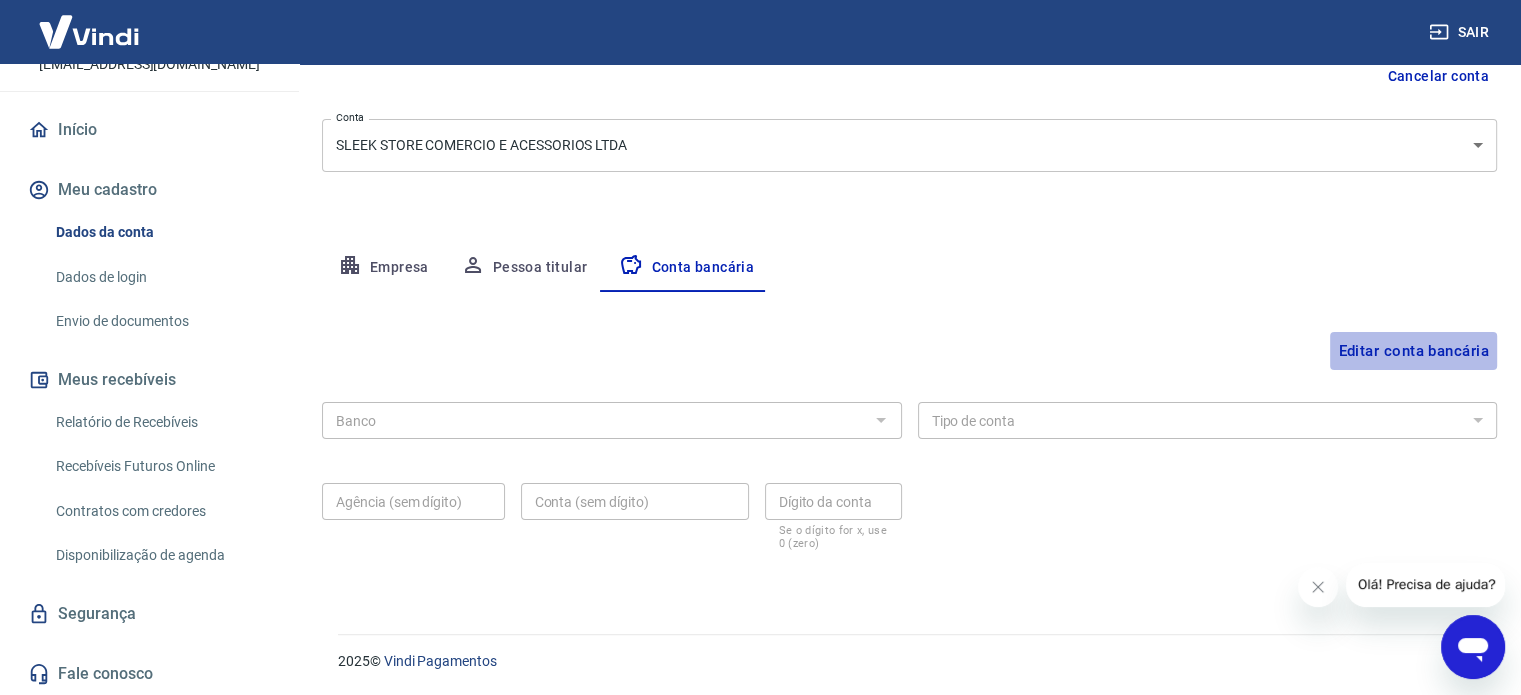 click on "Editar conta bancária" at bounding box center [1413, 351] 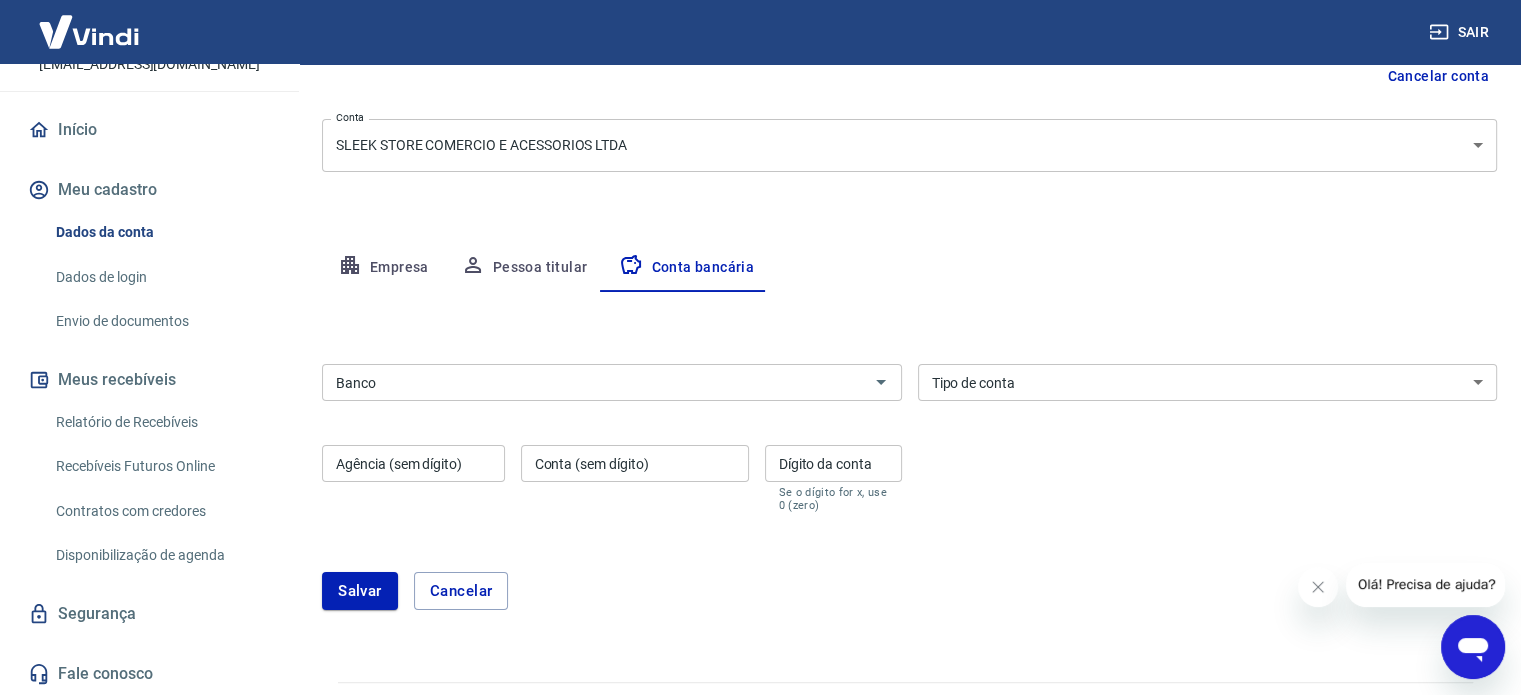 click on "Editar conta bancária Banco Banco Tipo de conta Conta Corrente Conta Poupança Tipo de conta Agência (sem dígito) Agência (sem dígito) Conta (sem dígito) Conta (sem dígito) Dígito da conta Dígito da conta Se o dígito for x, use 0 (zero) Atenção Ao cadastrar uma nova conta bancária, faremos um crédito de valor simbólico na conta bancária informada. Este crédito é apenas para verificação de segurança e será feito automaticamente após a alteração da conta. Salvar Cancelar" at bounding box center [909, 463] 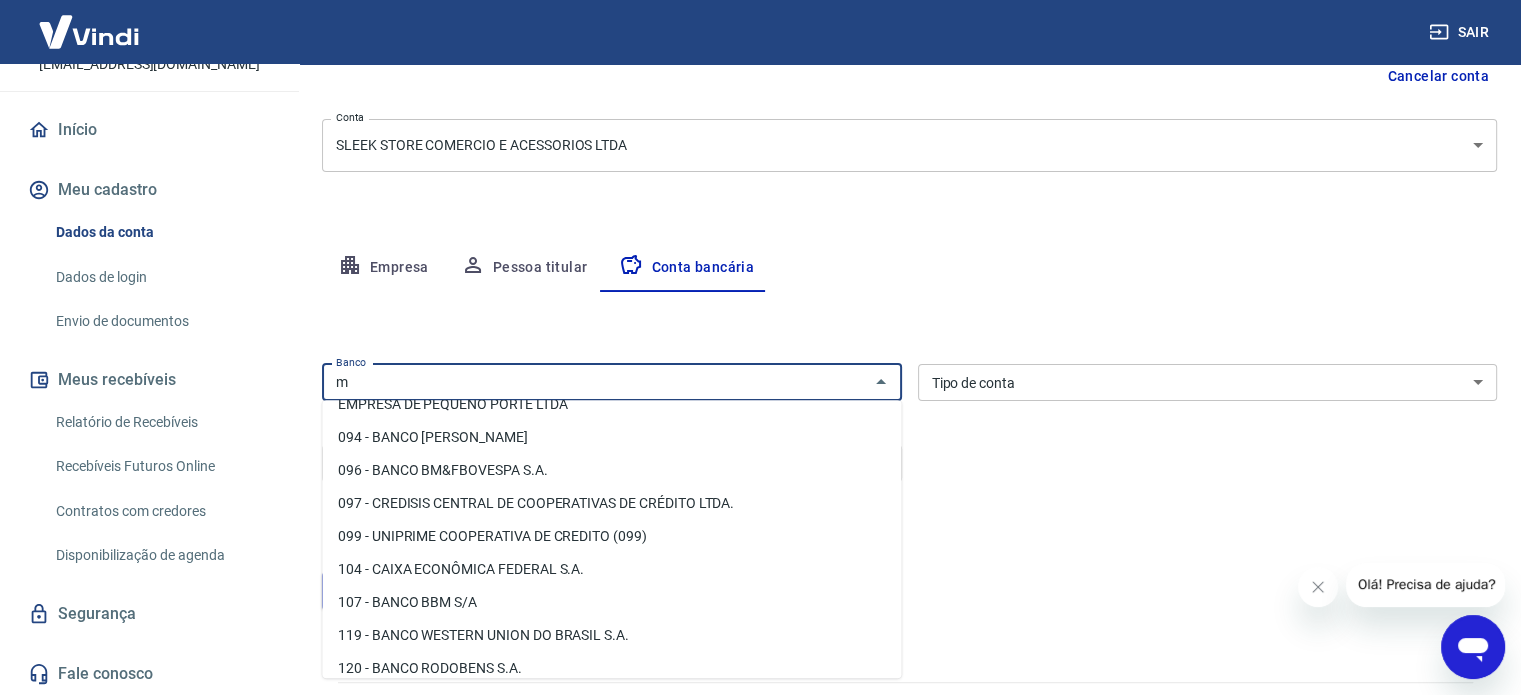 scroll, scrollTop: 0, scrollLeft: 0, axis: both 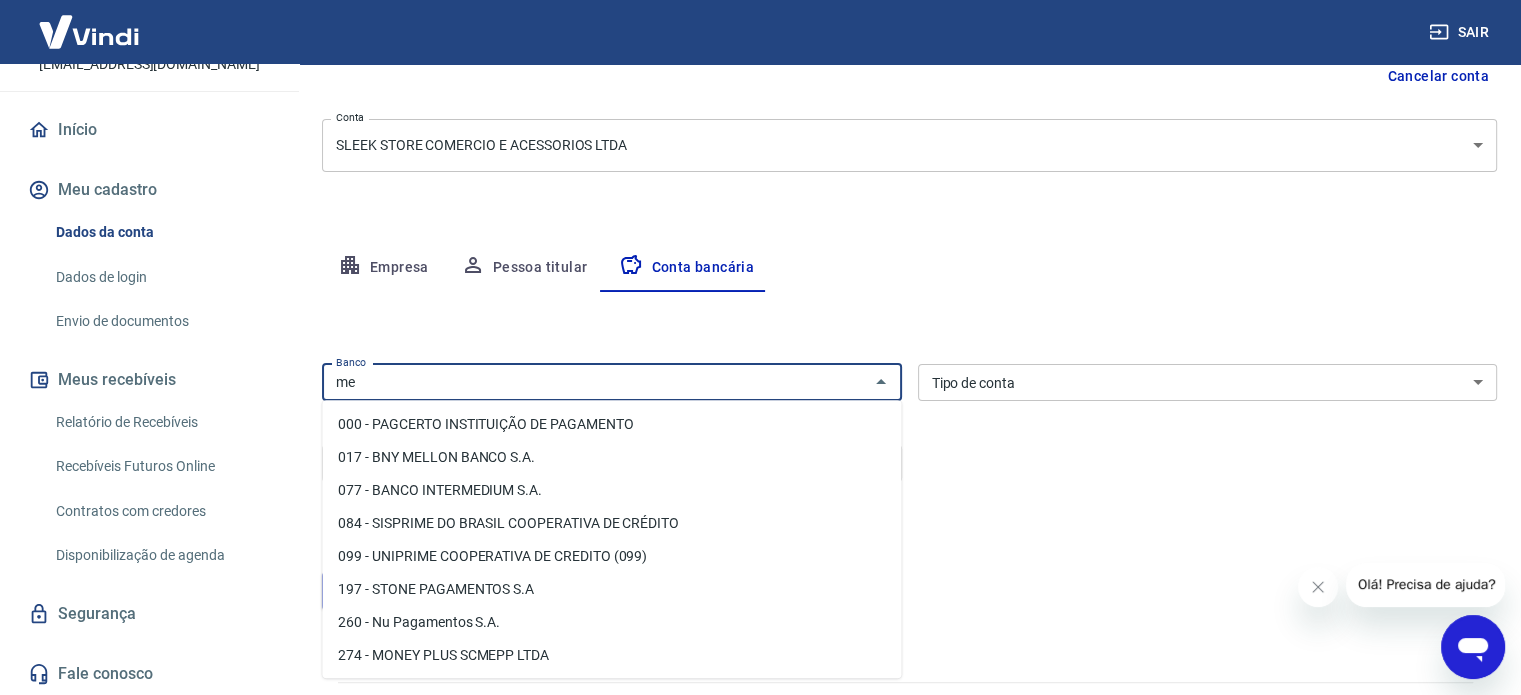 type on "m" 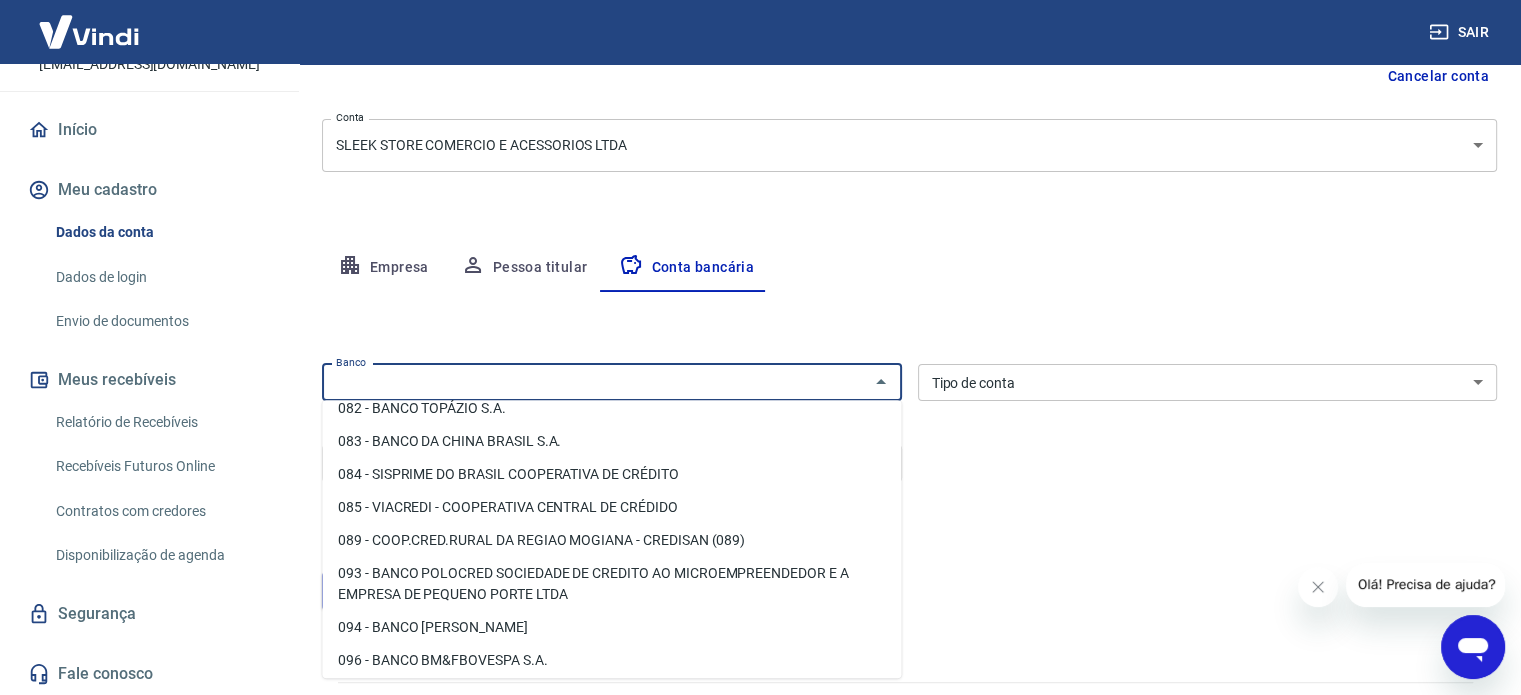 scroll, scrollTop: 700, scrollLeft: 0, axis: vertical 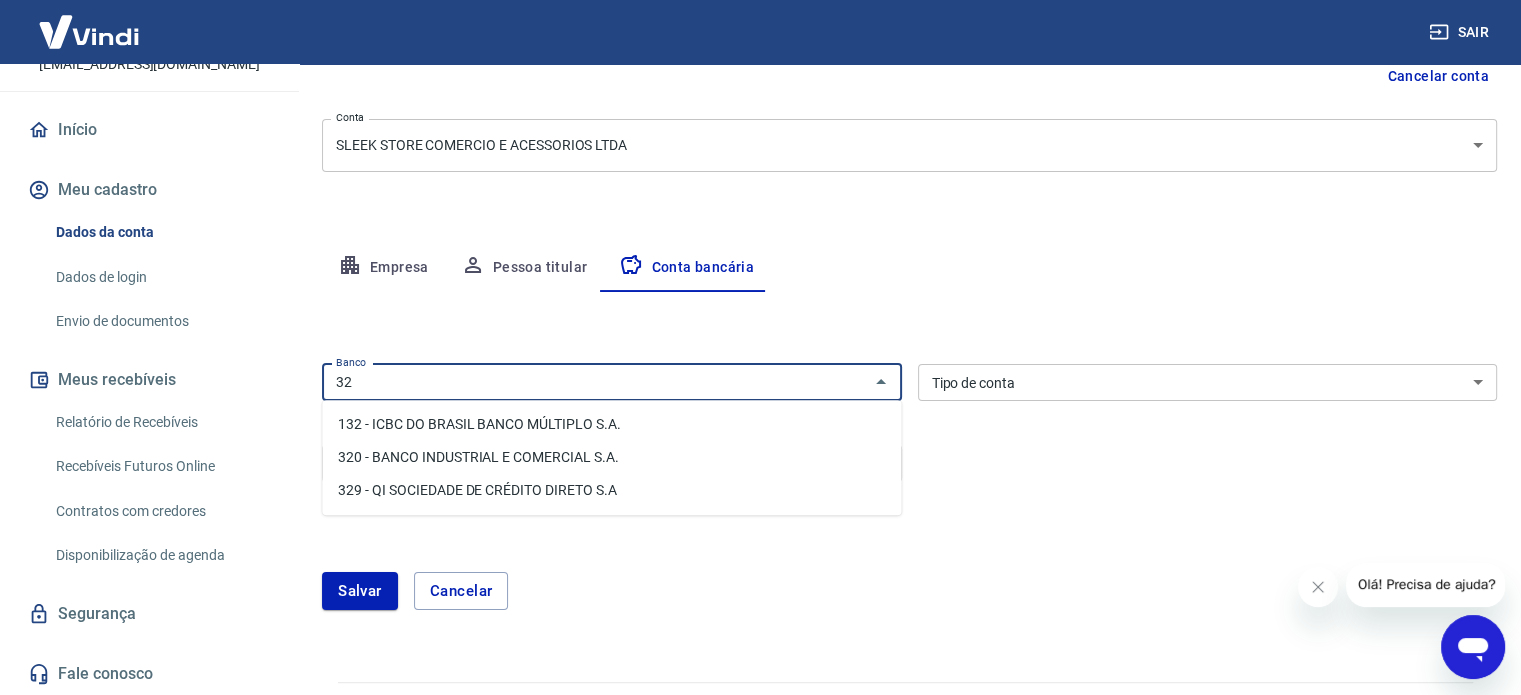 type on "323" 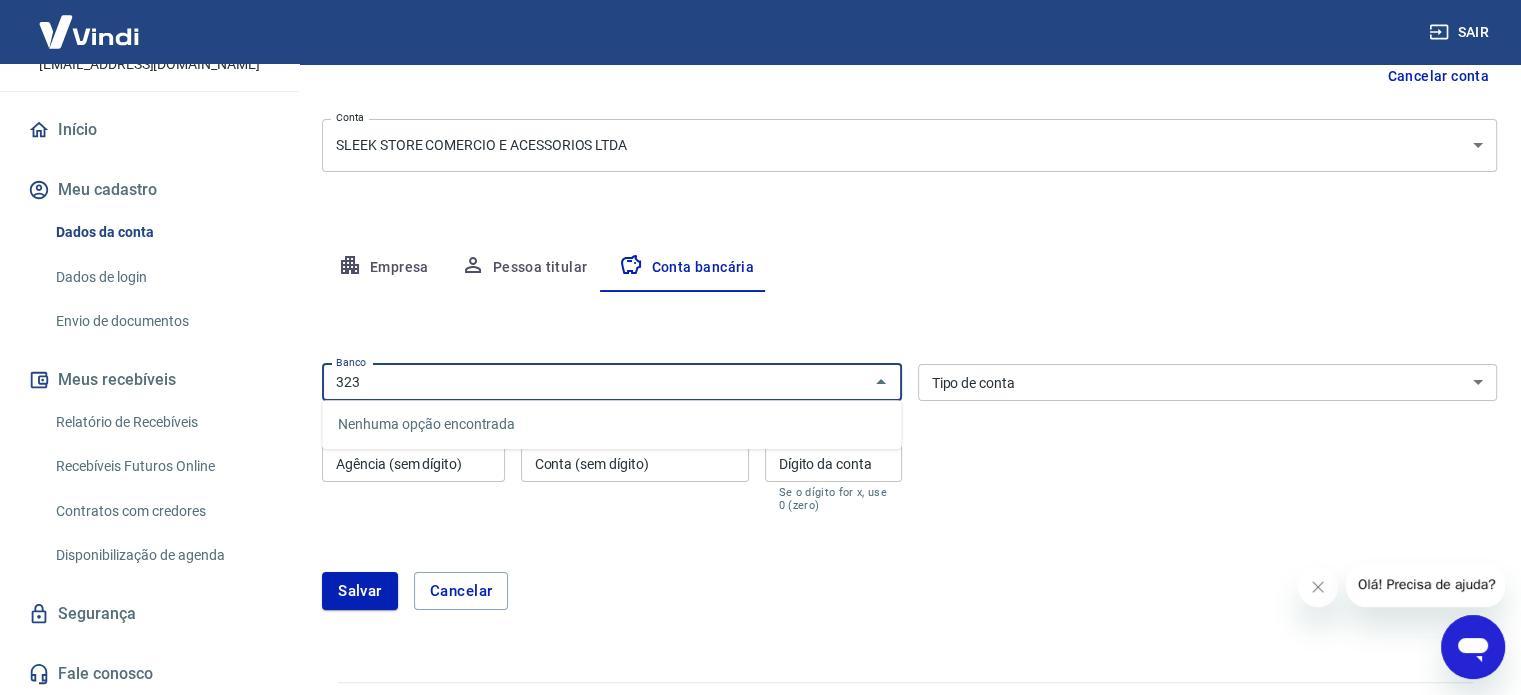 drag, startPoint x: 404, startPoint y: 379, endPoint x: 322, endPoint y: 383, distance: 82.0975 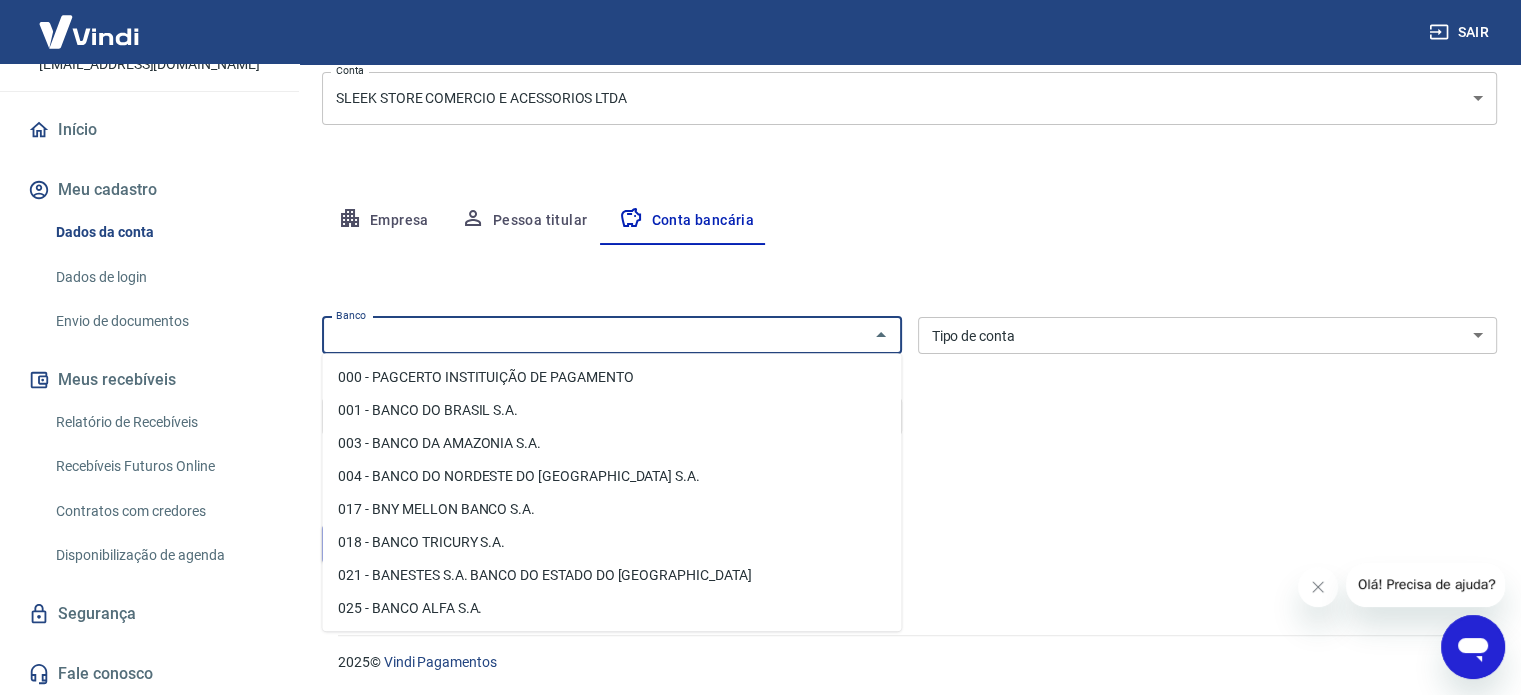 scroll, scrollTop: 263, scrollLeft: 0, axis: vertical 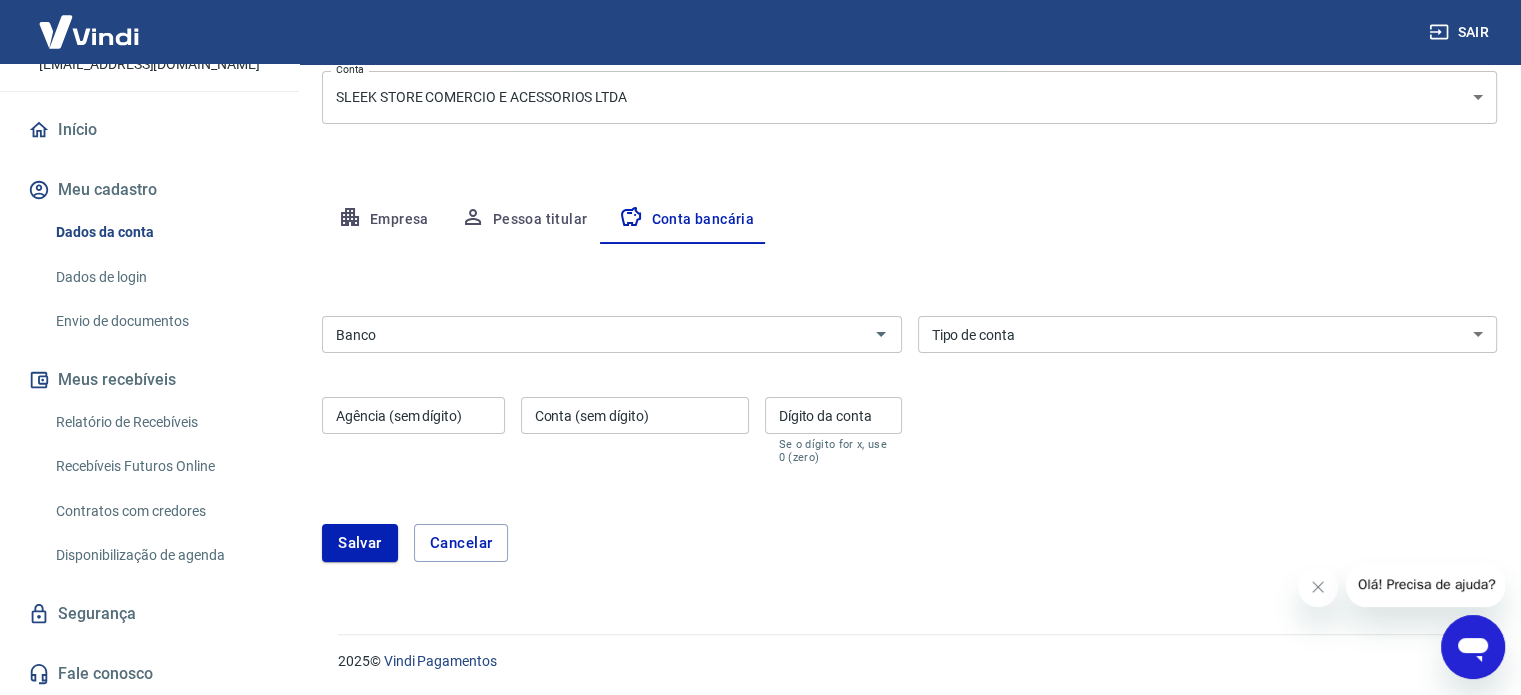 click on "Salvar Cancelar" at bounding box center [909, 543] 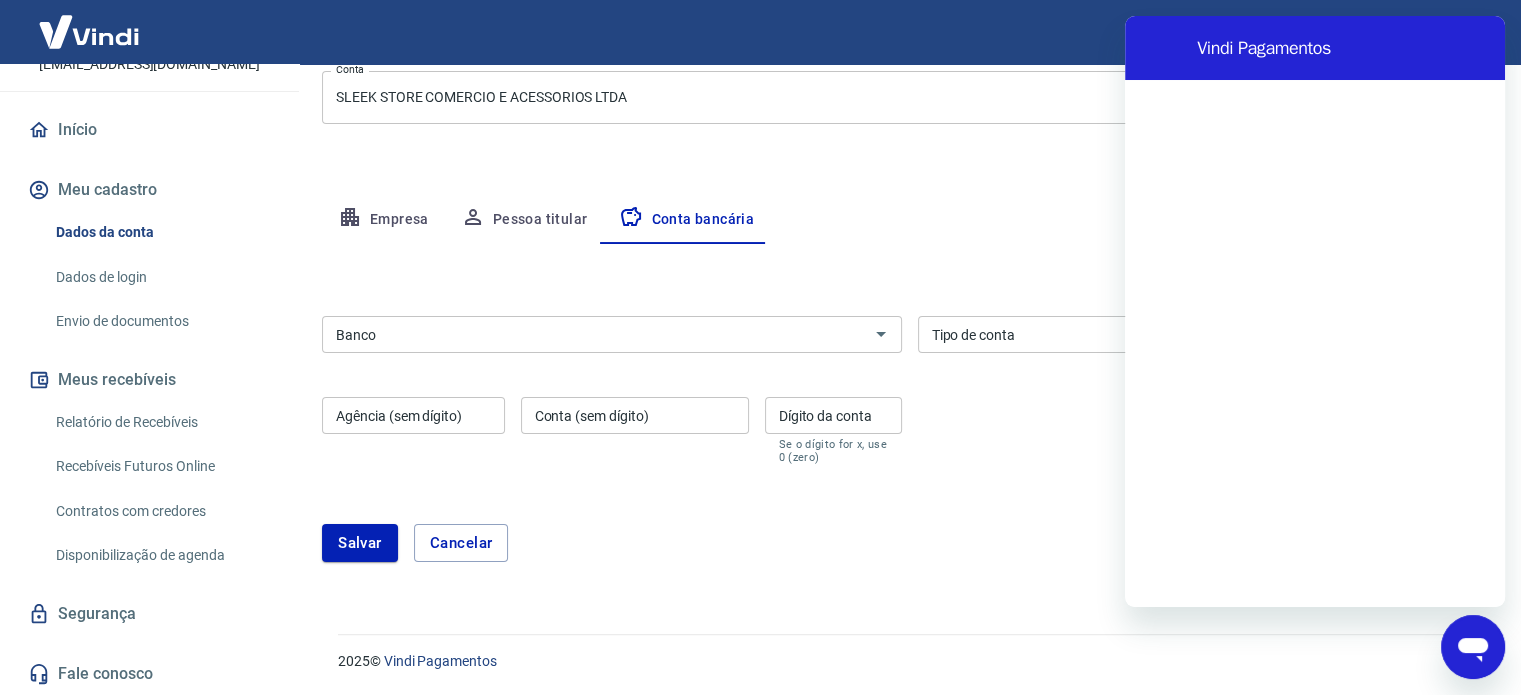 scroll, scrollTop: 0, scrollLeft: 0, axis: both 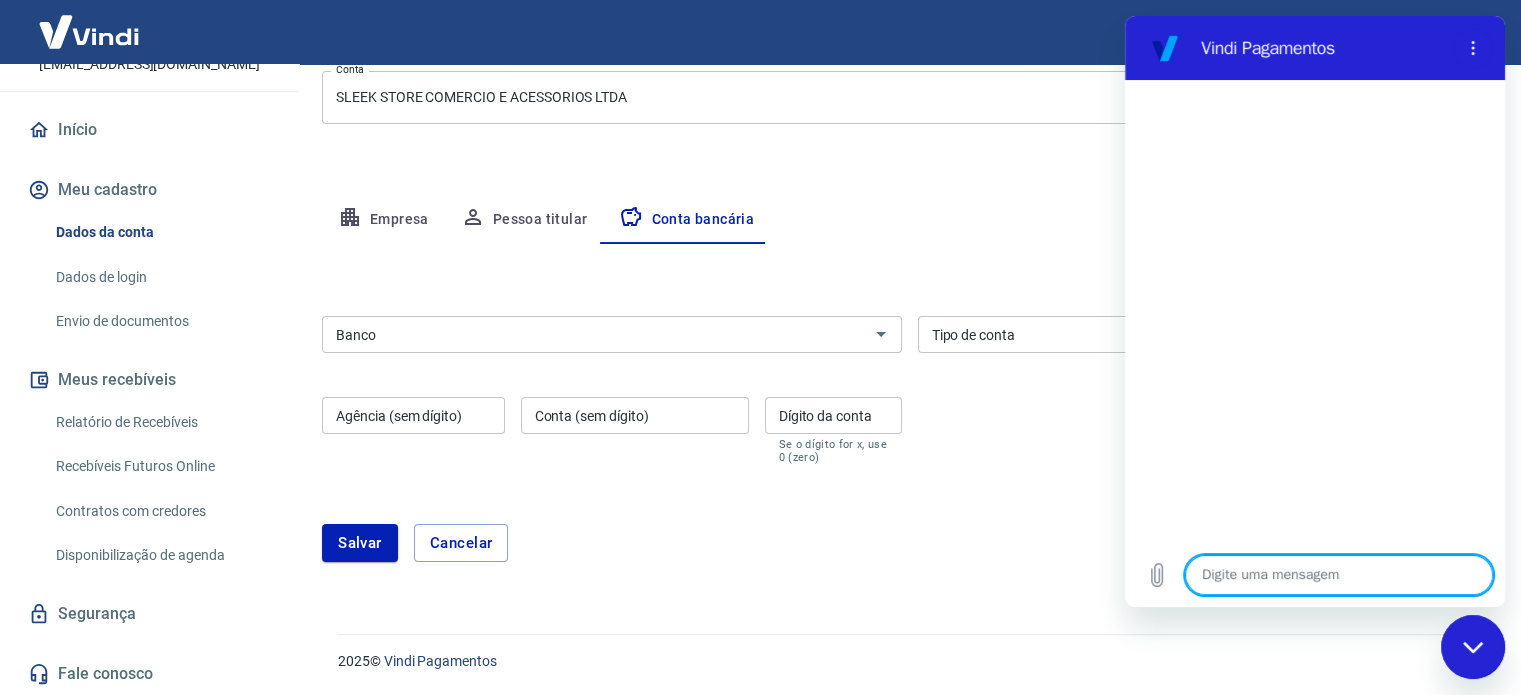 click at bounding box center (1339, 575) 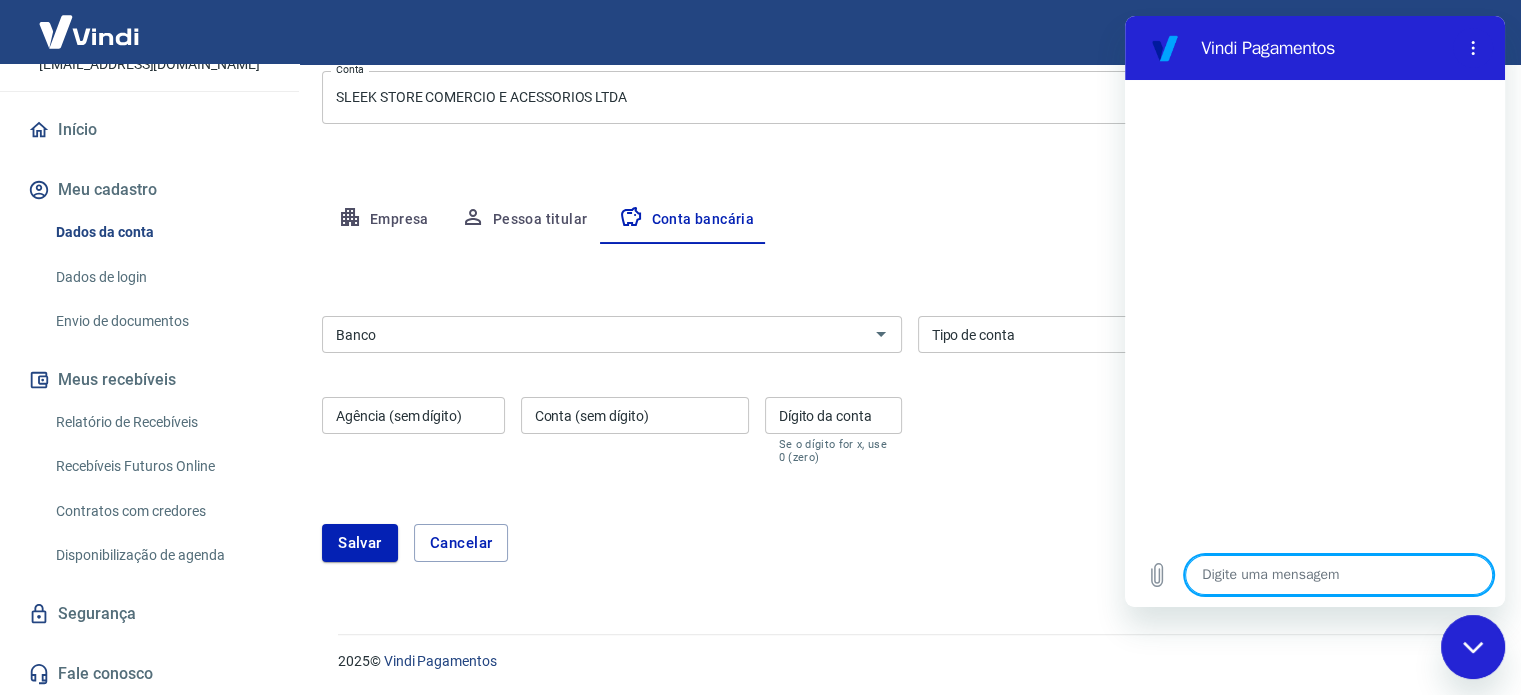 type on "n" 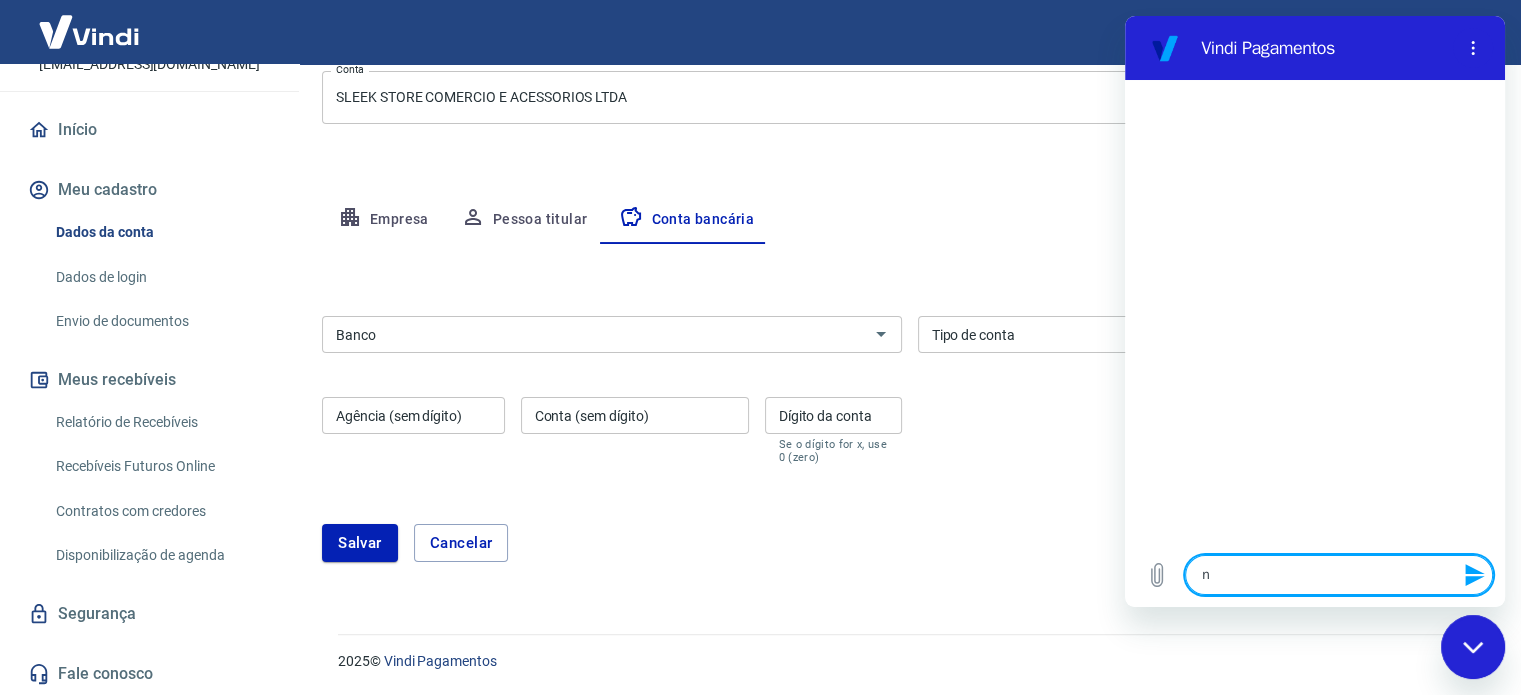 type on "nã" 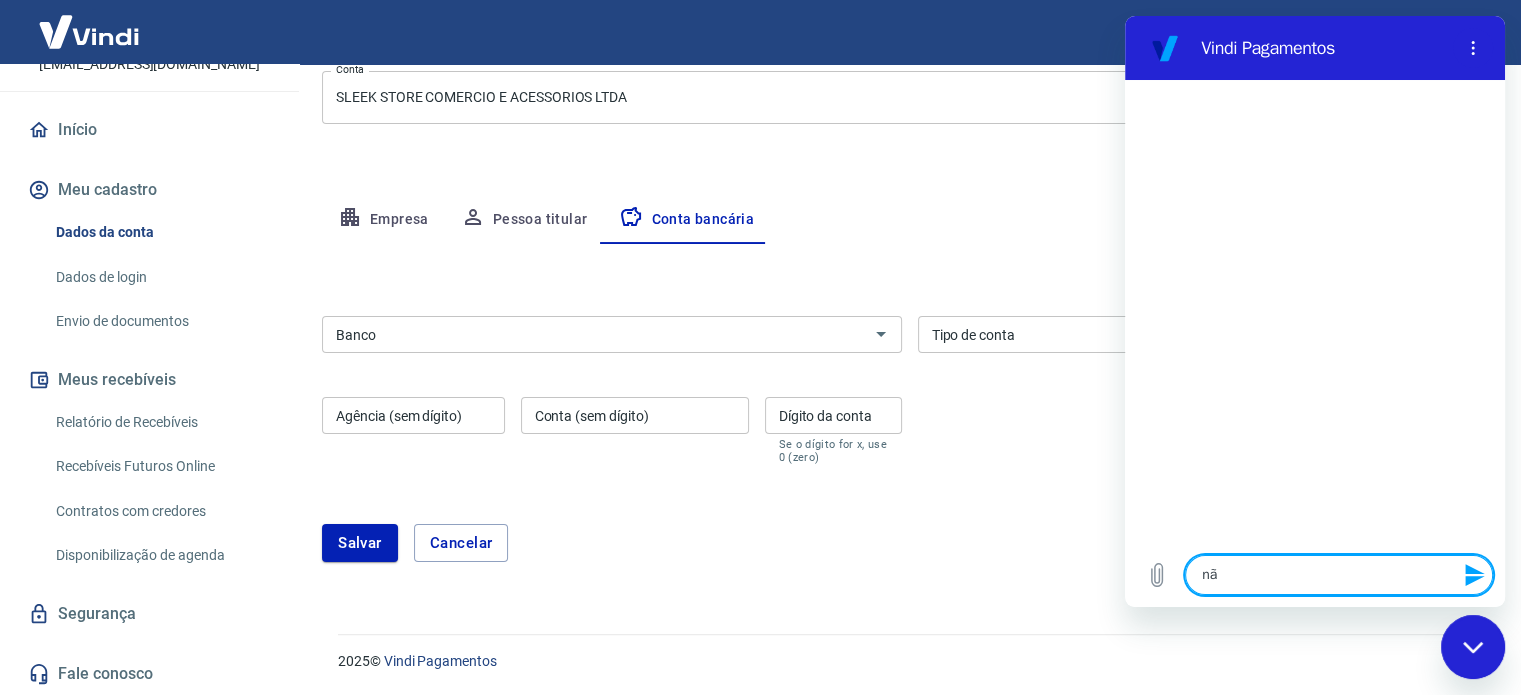 type on "não" 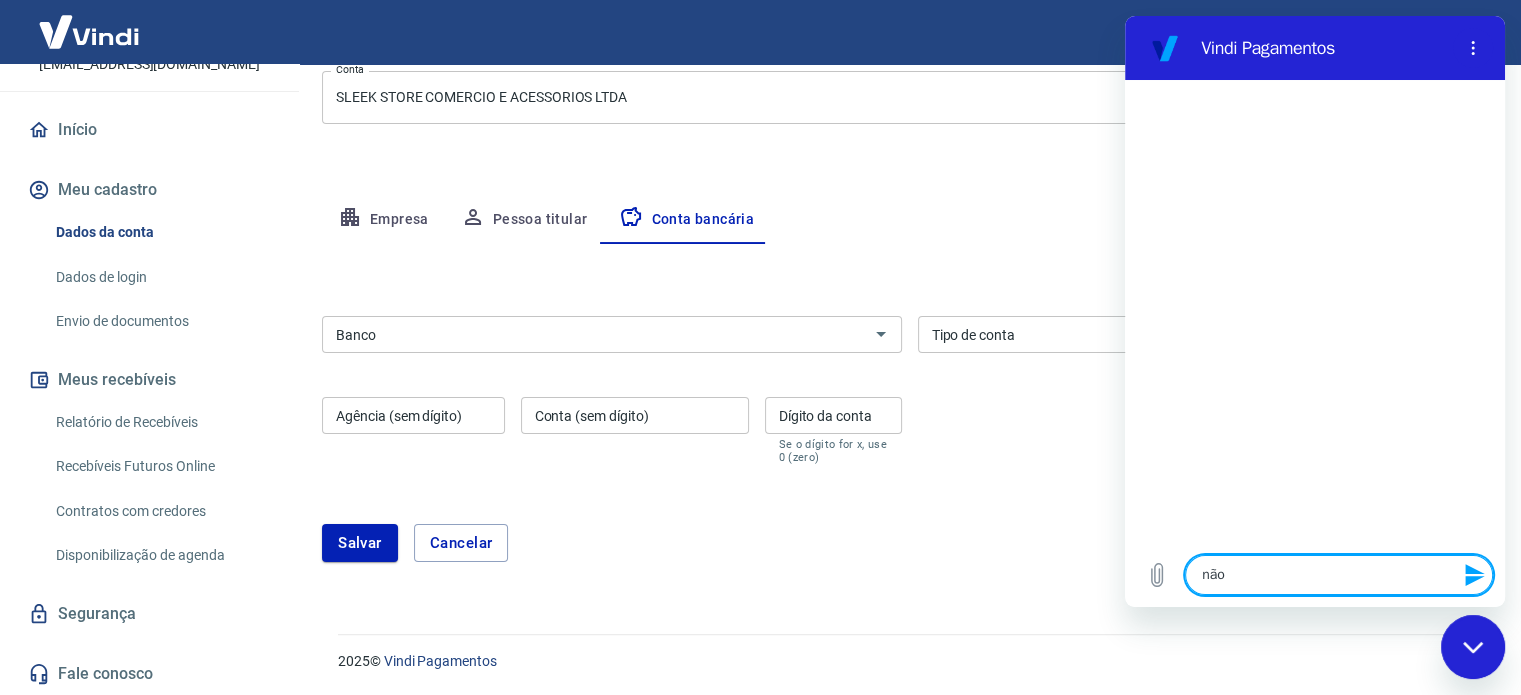 type on "não" 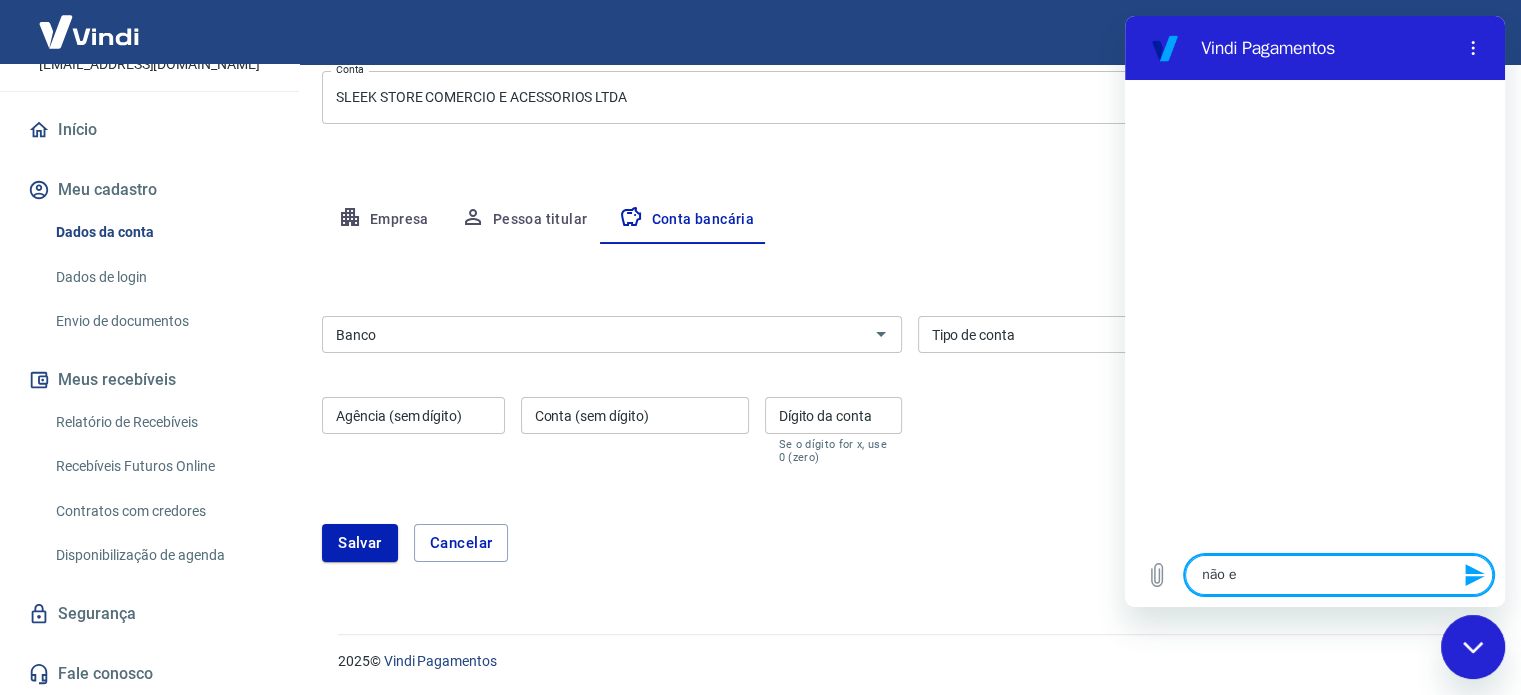 type on "x" 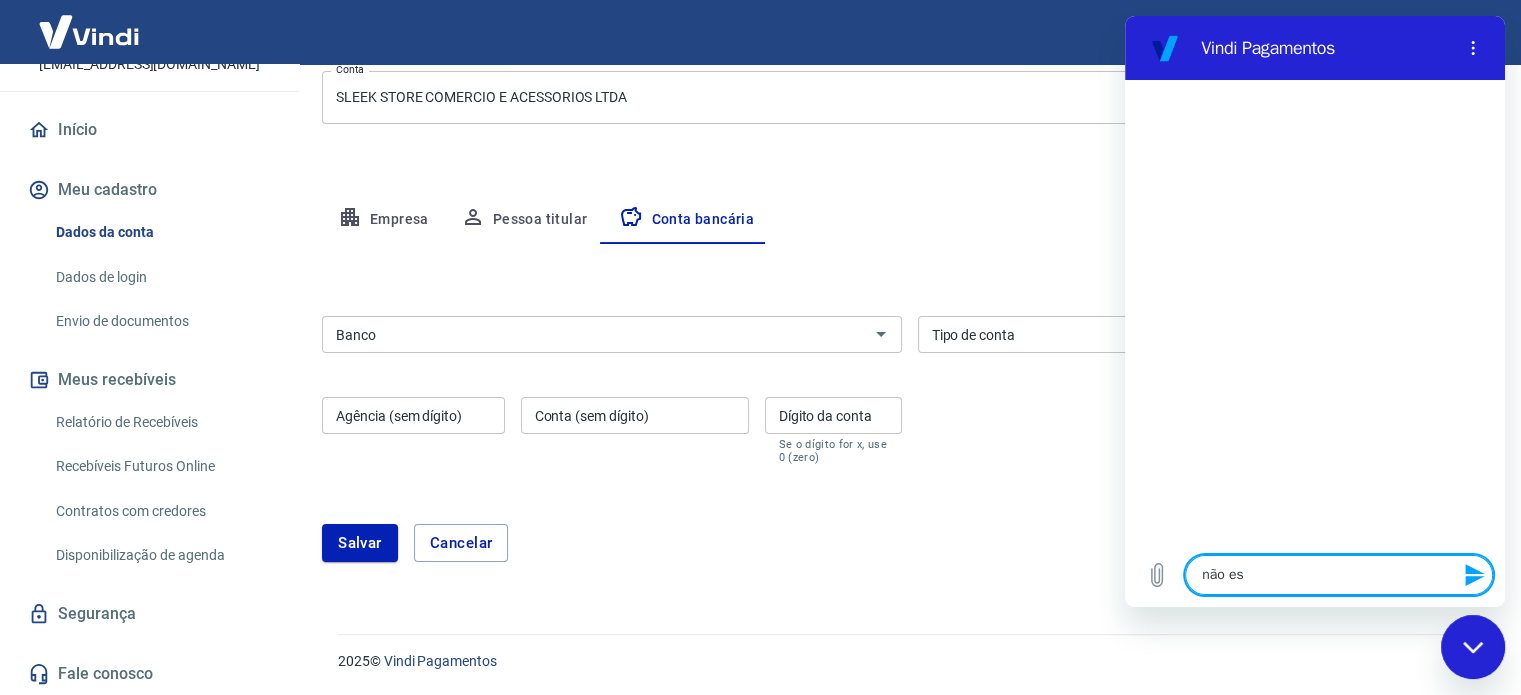 type on "x" 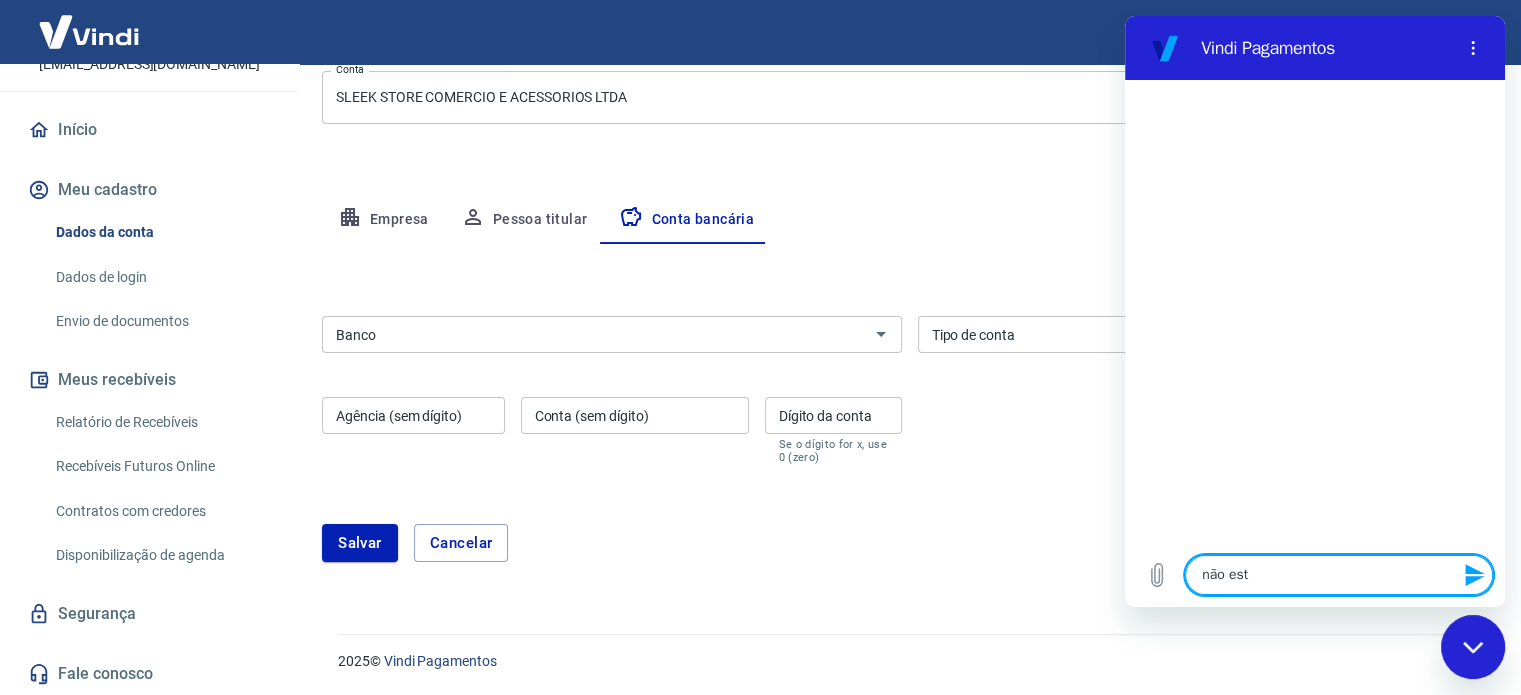 type on "não esto" 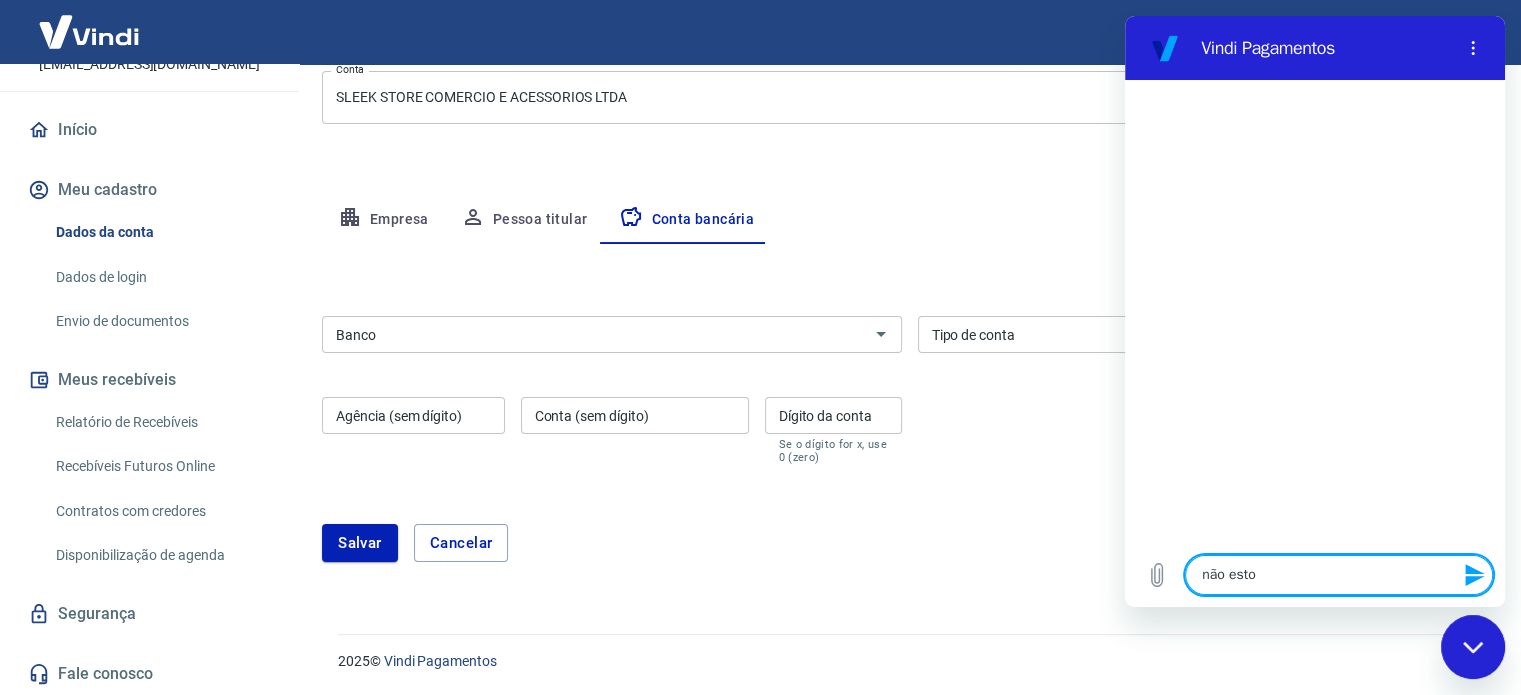 type on "não estou" 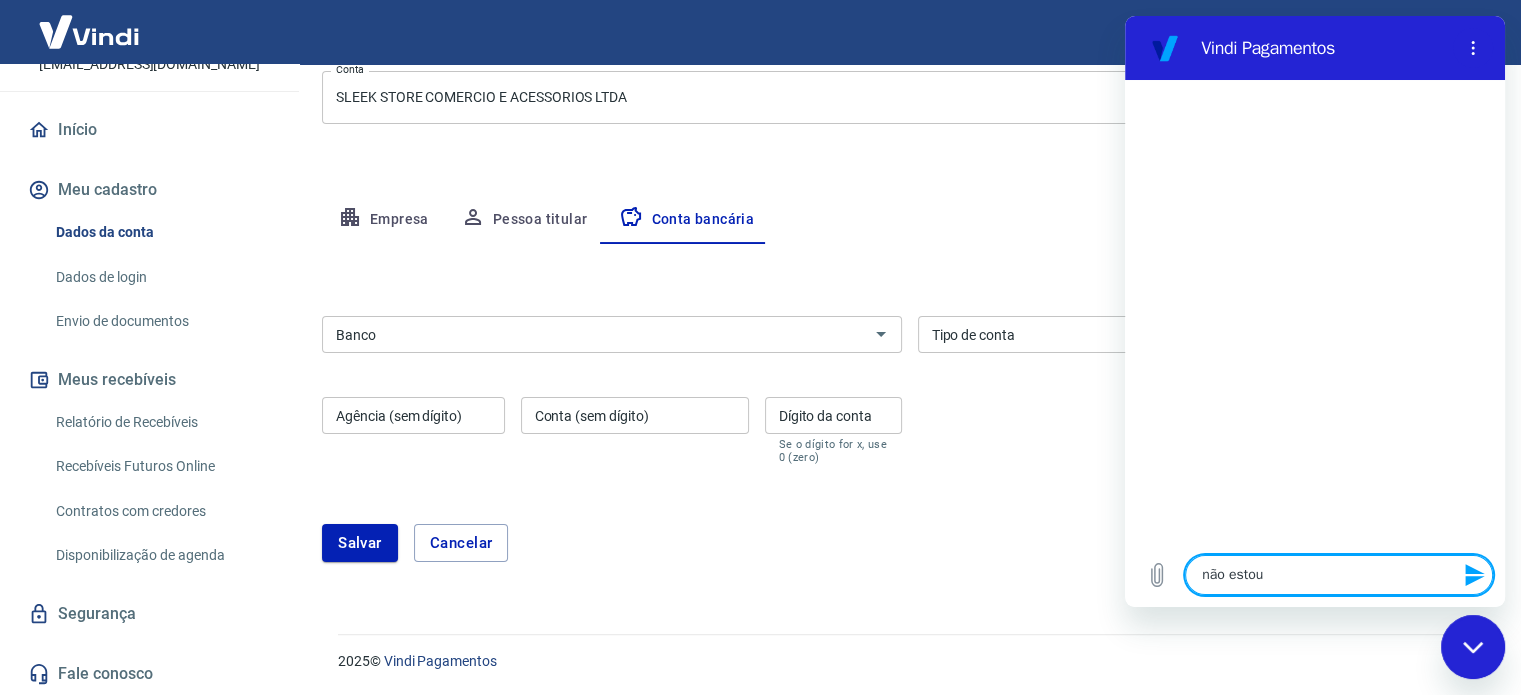 type on "não estou" 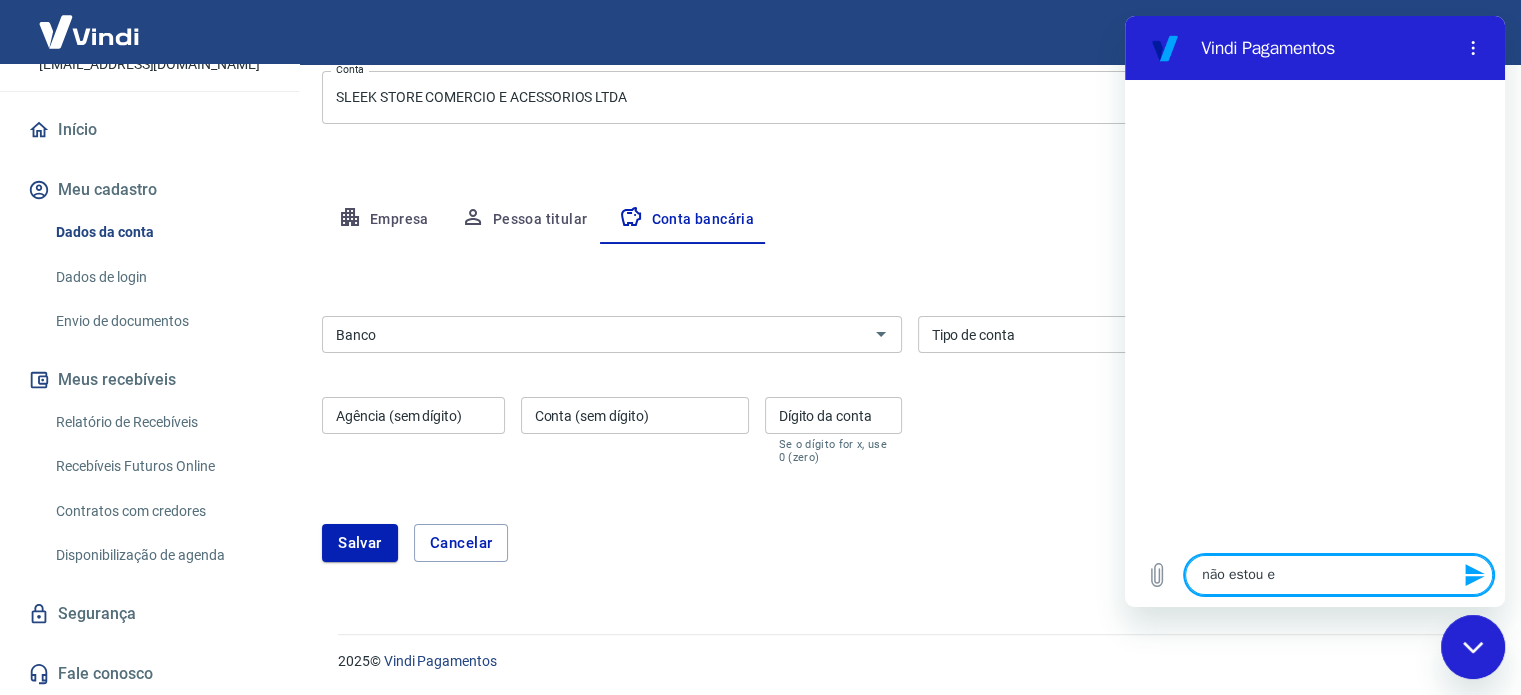 type on "não estou en" 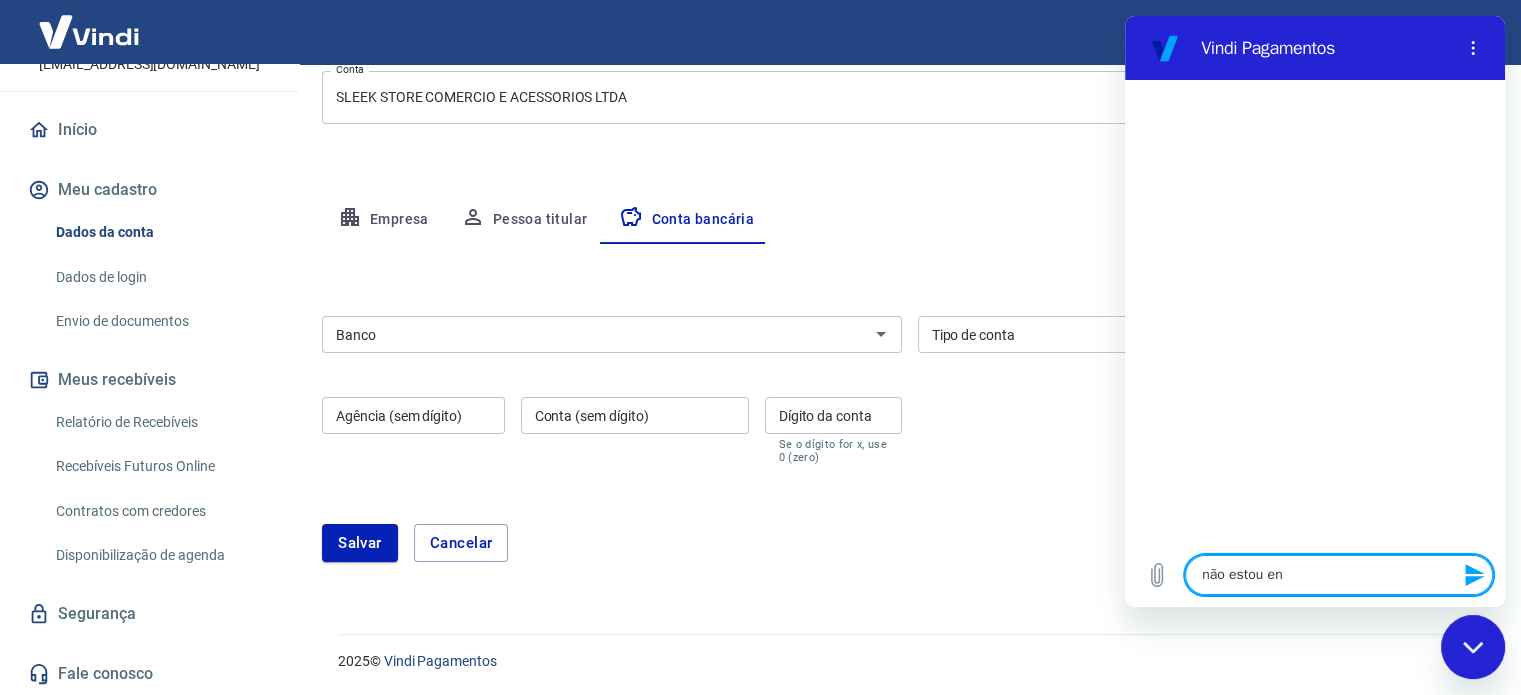 type on "x" 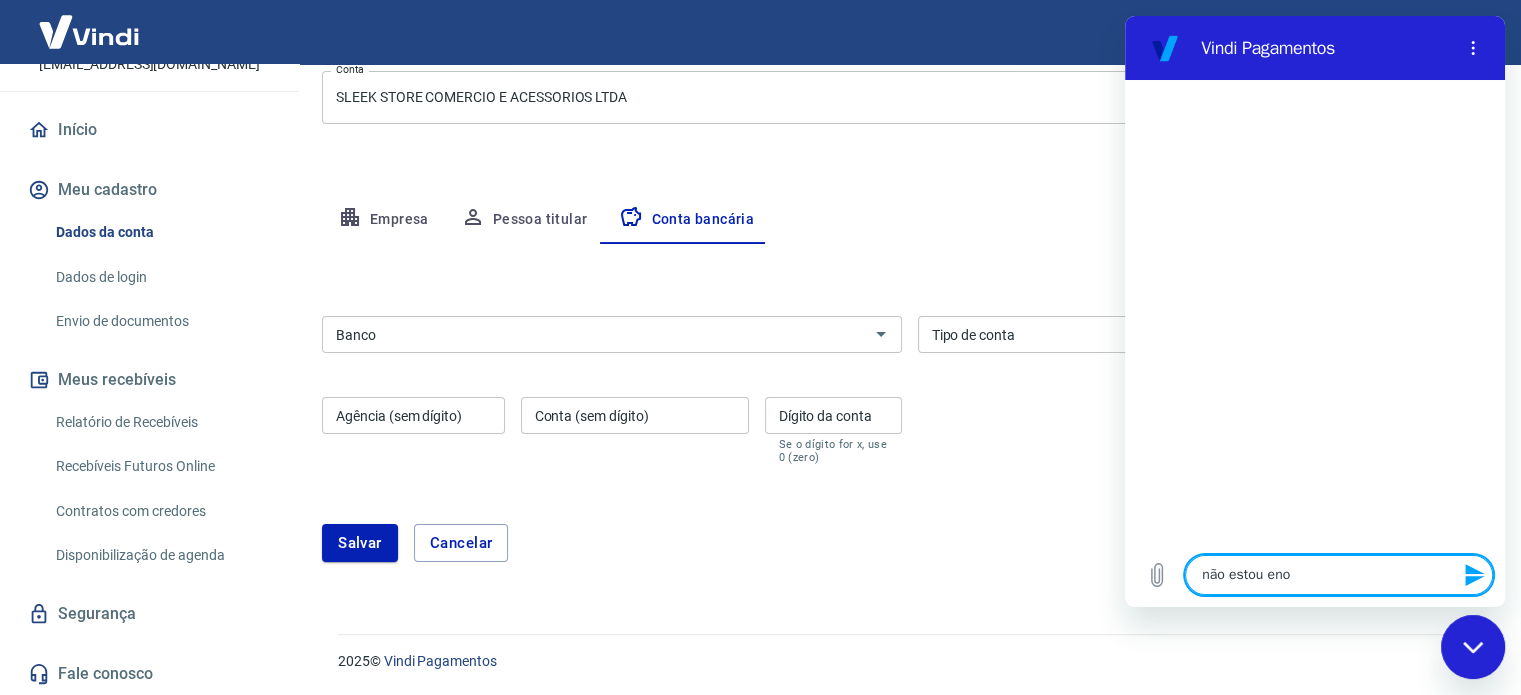 type on "não estou enoc" 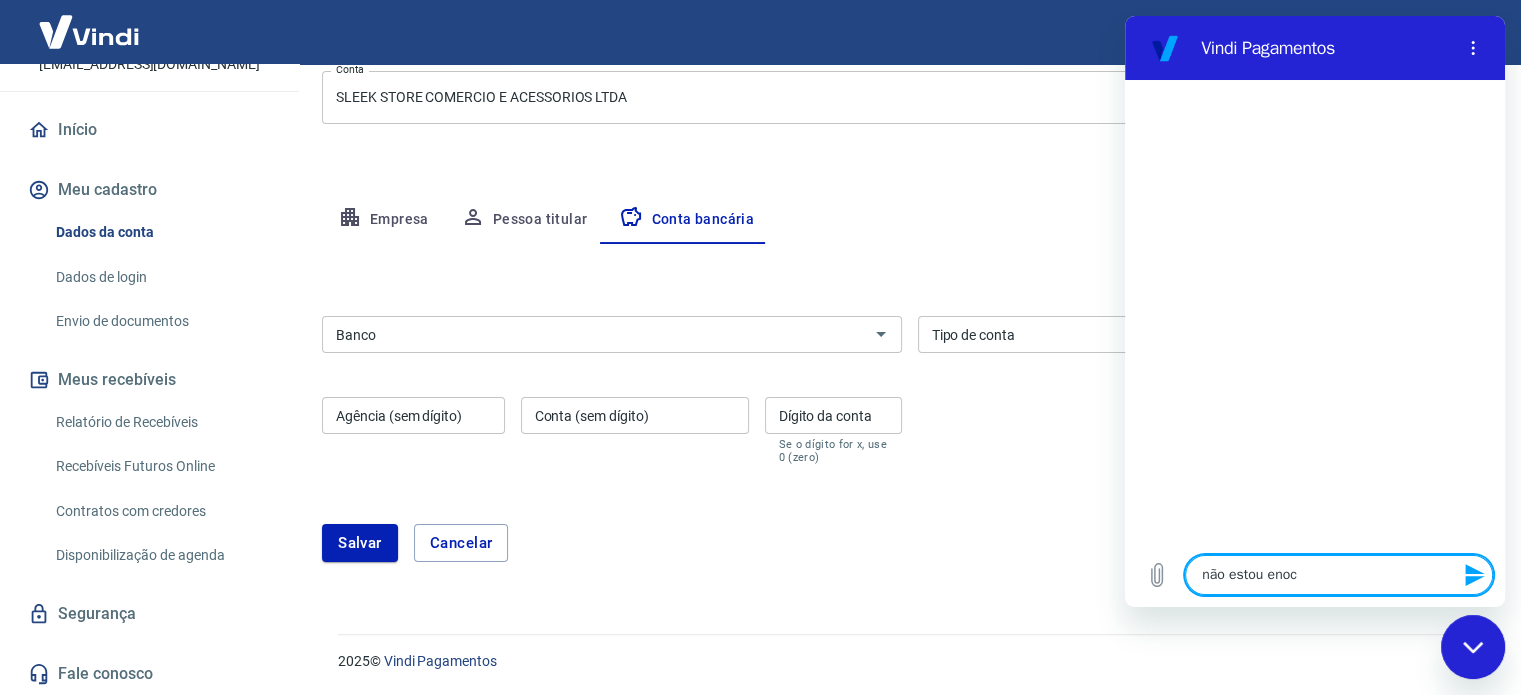 type on "não estou enocn" 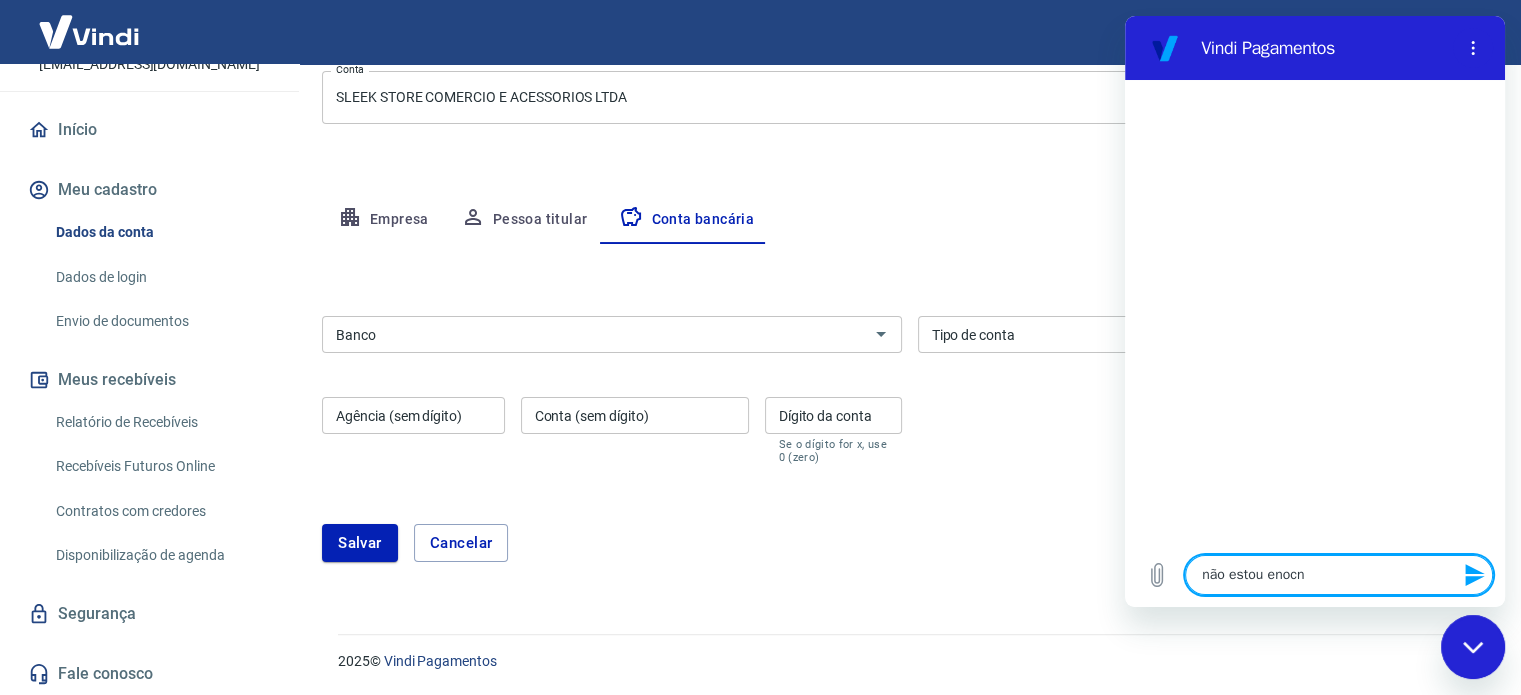 type on "x" 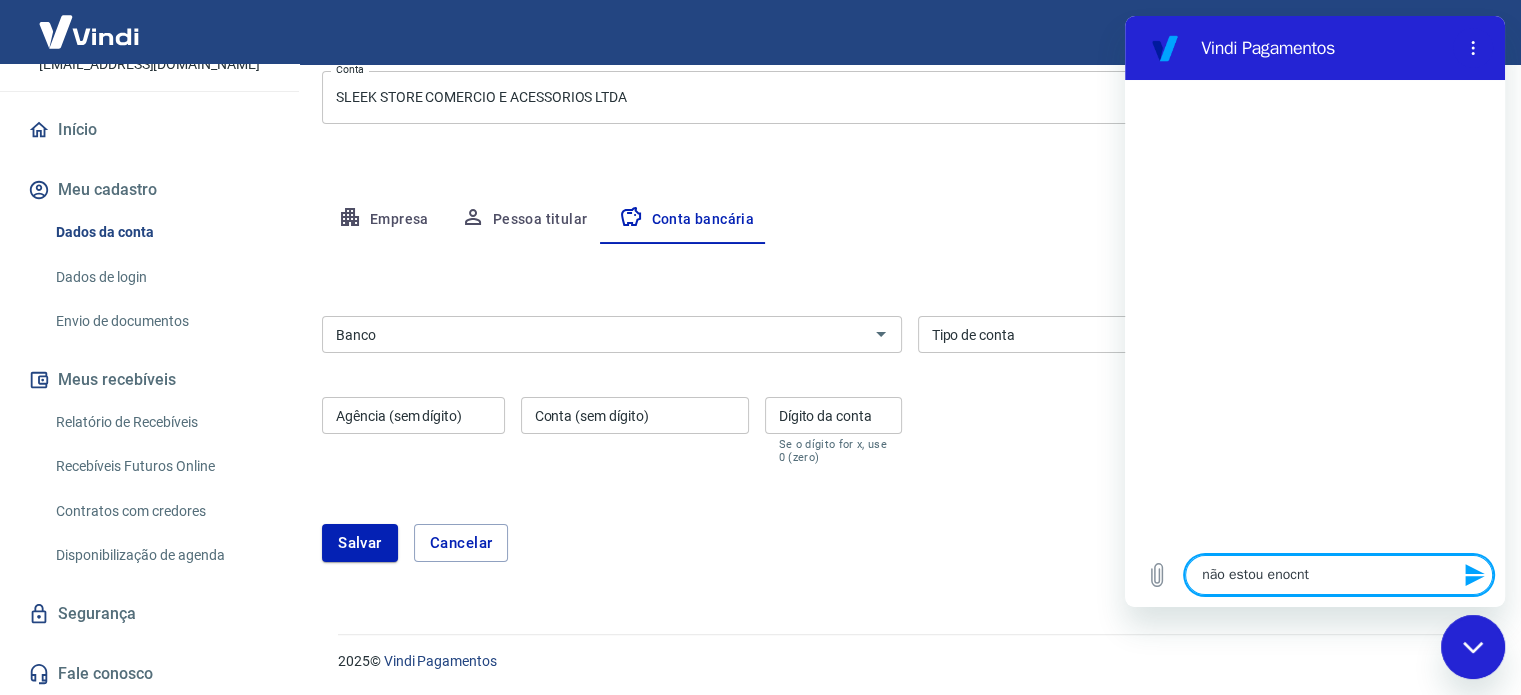 type on "não estou enocntr" 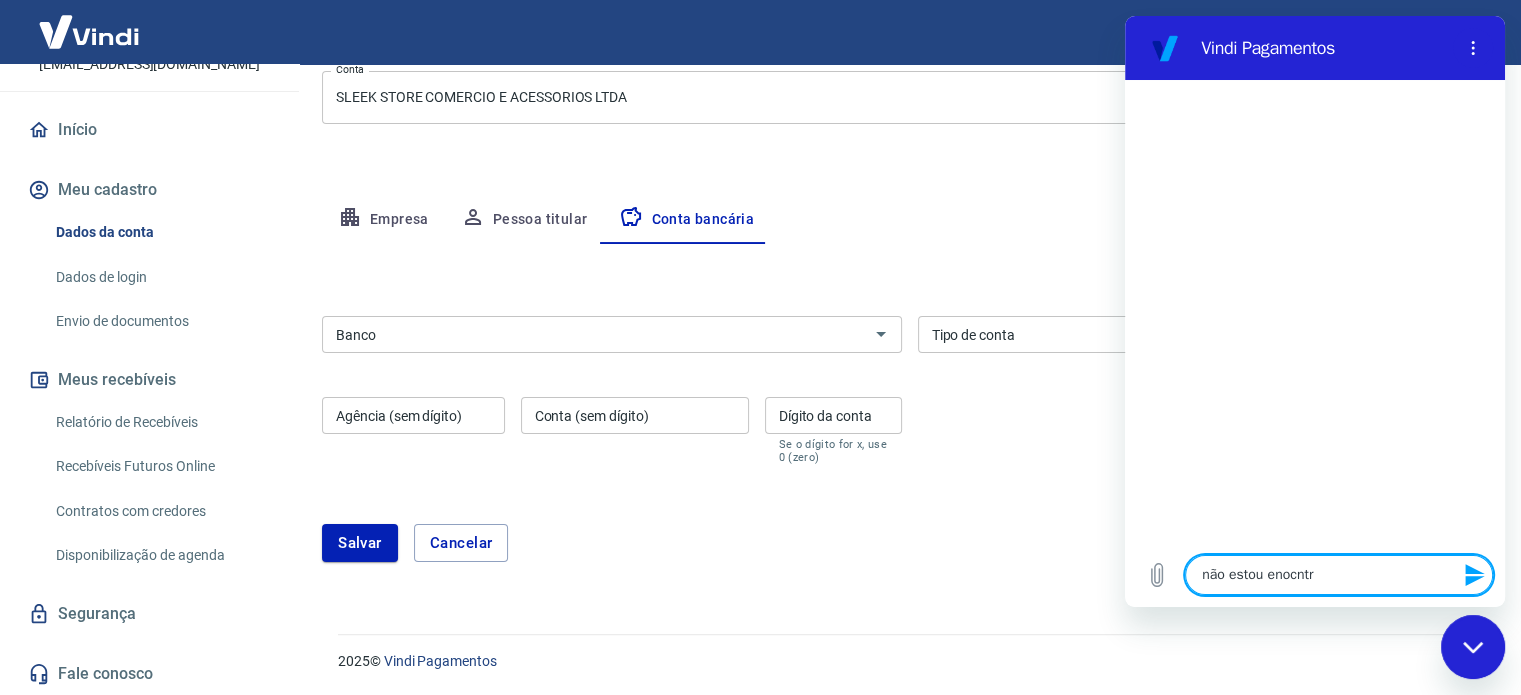 type on "não estou enocnt" 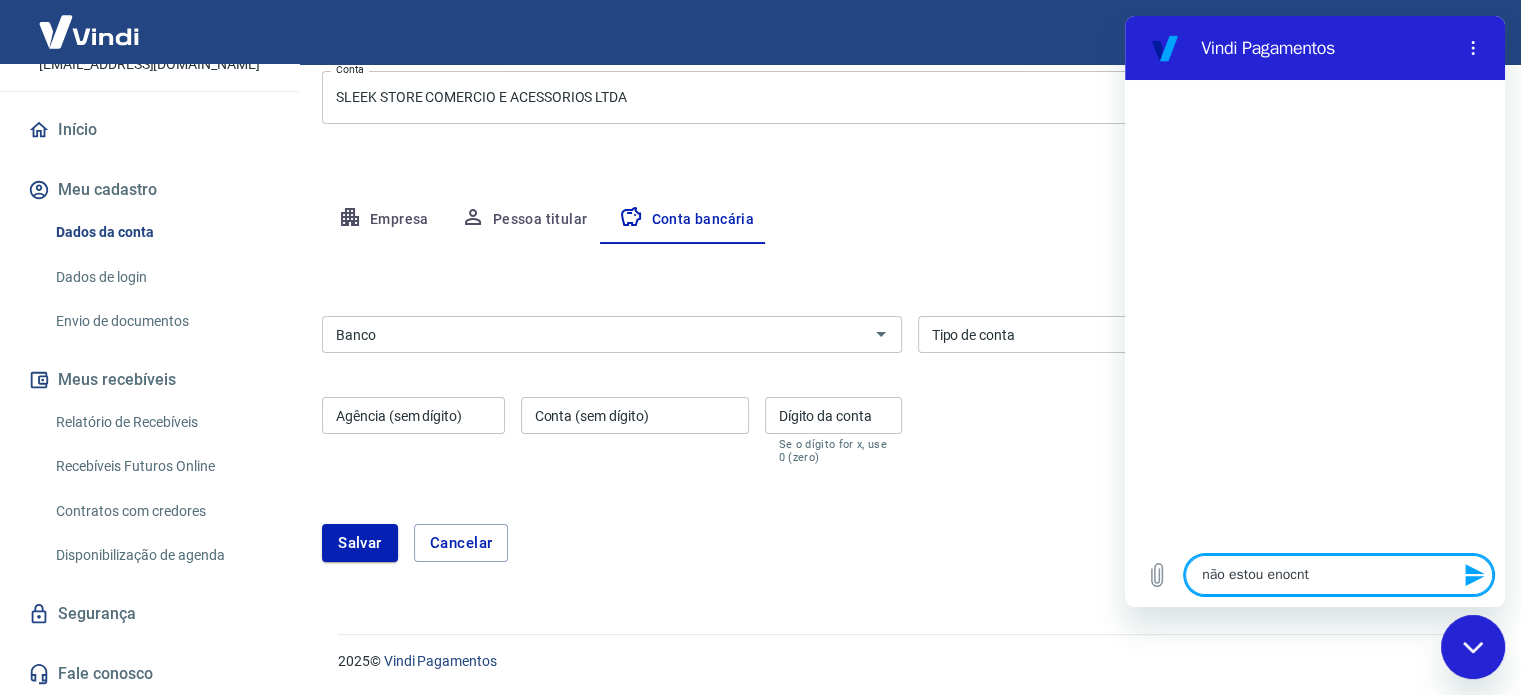 type on "não estou enocn" 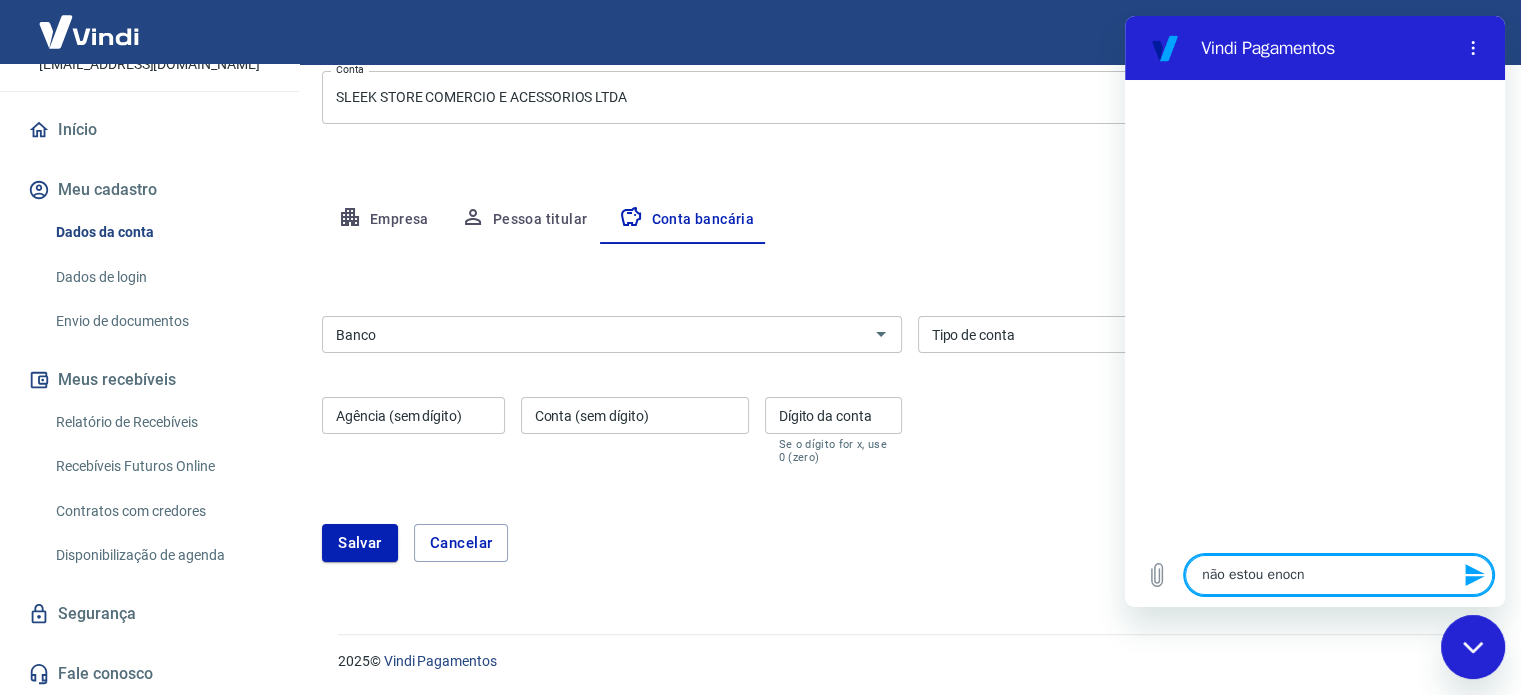 type on "não estou enoc" 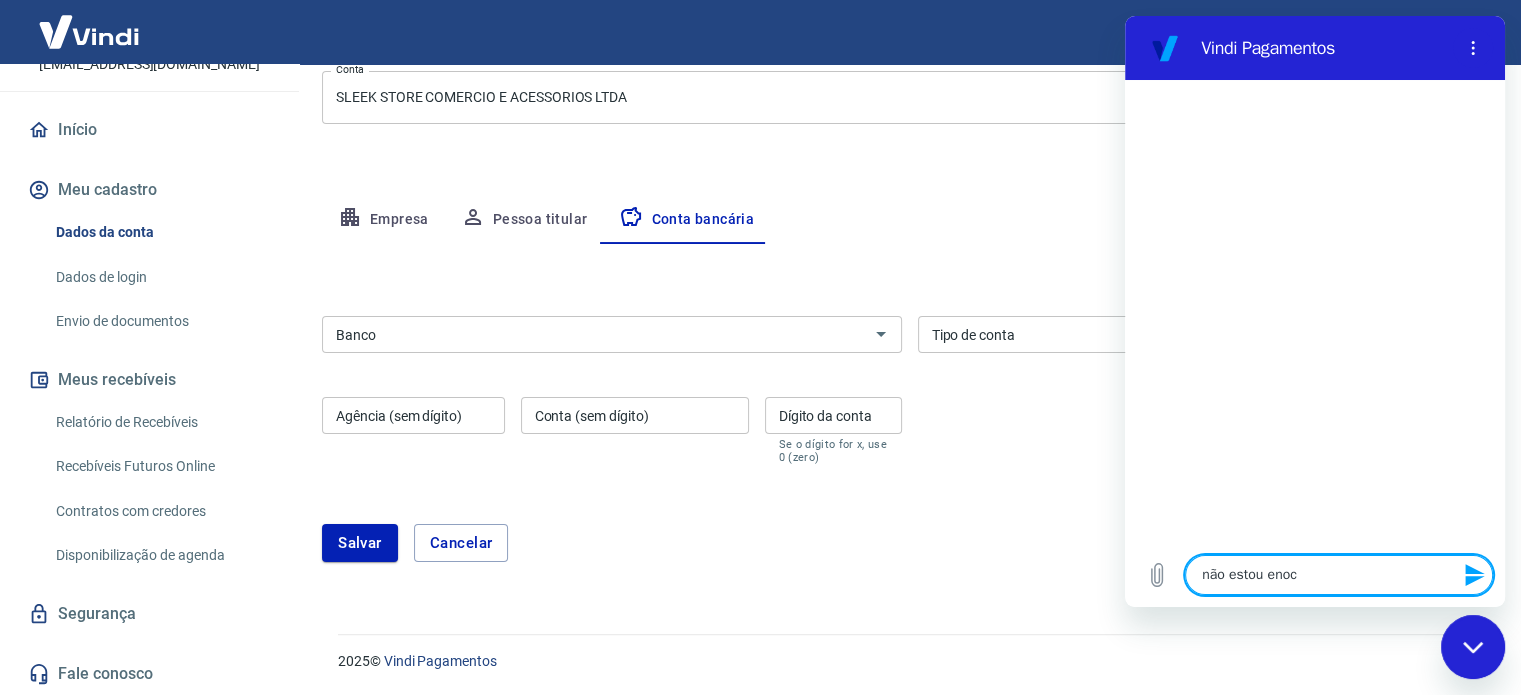 type on "não estou eno" 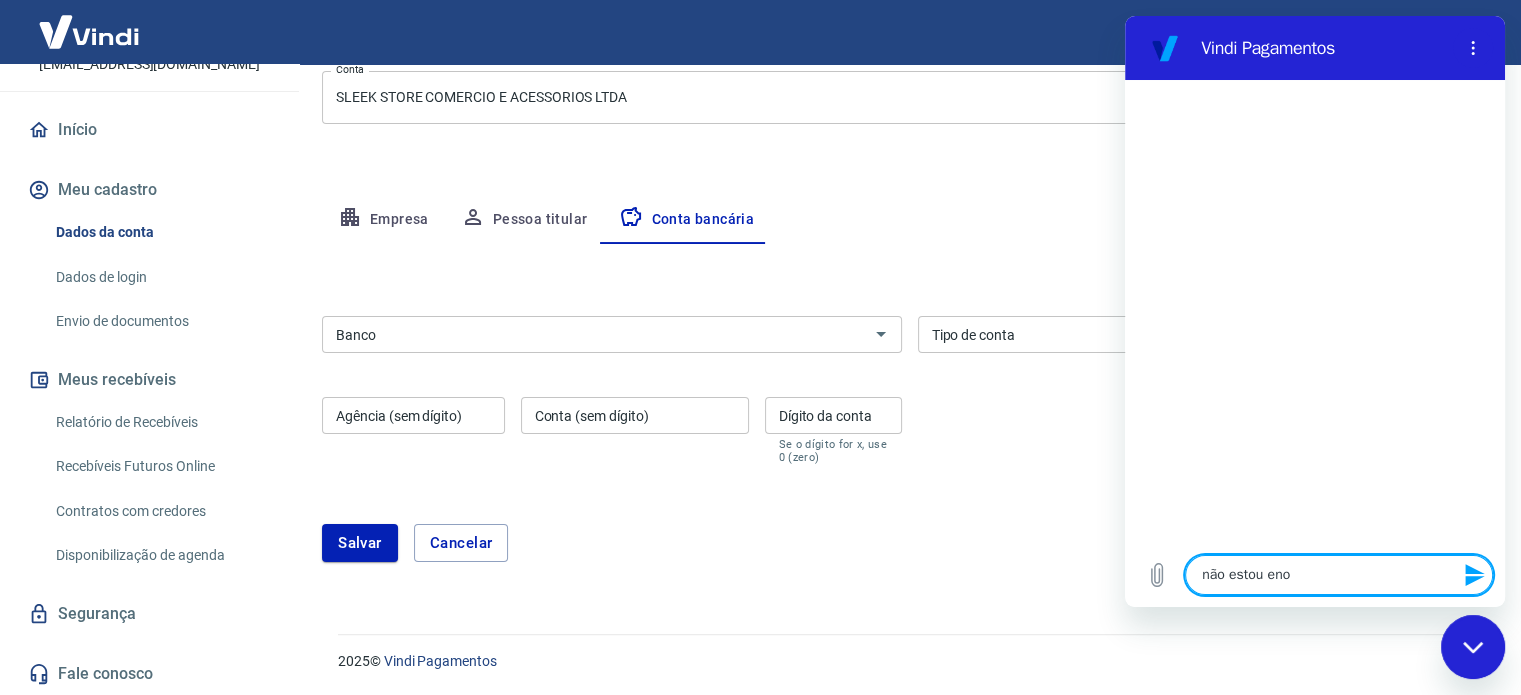 type on "não estou en" 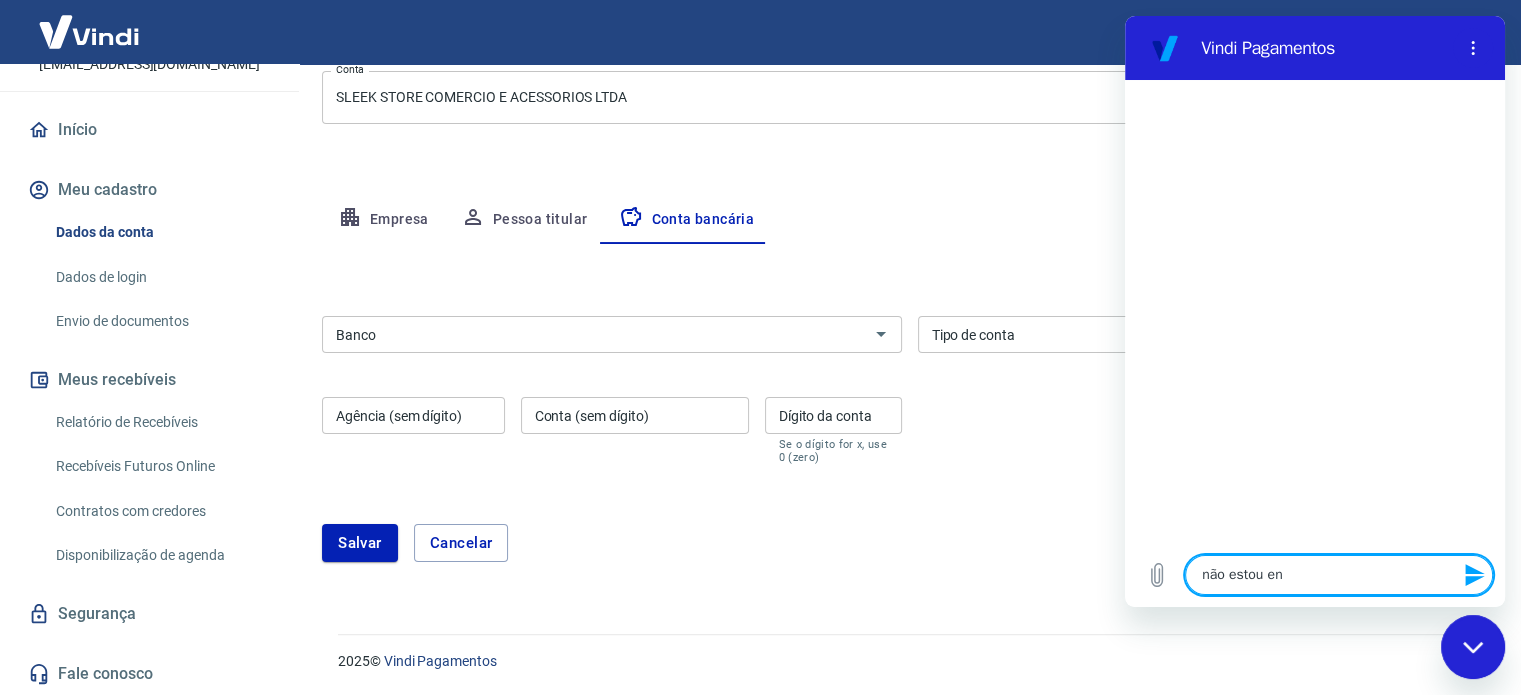 type on "não estou enc" 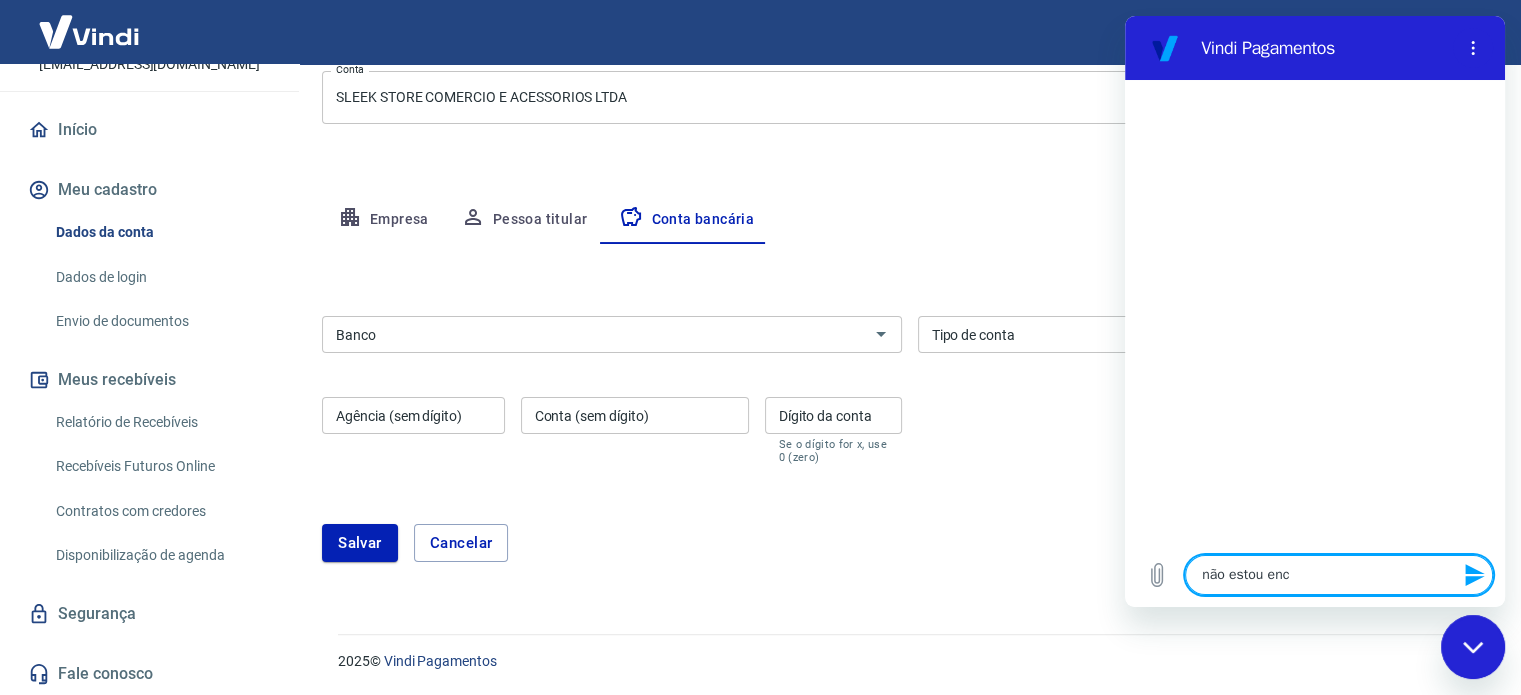 type on "não estou enco" 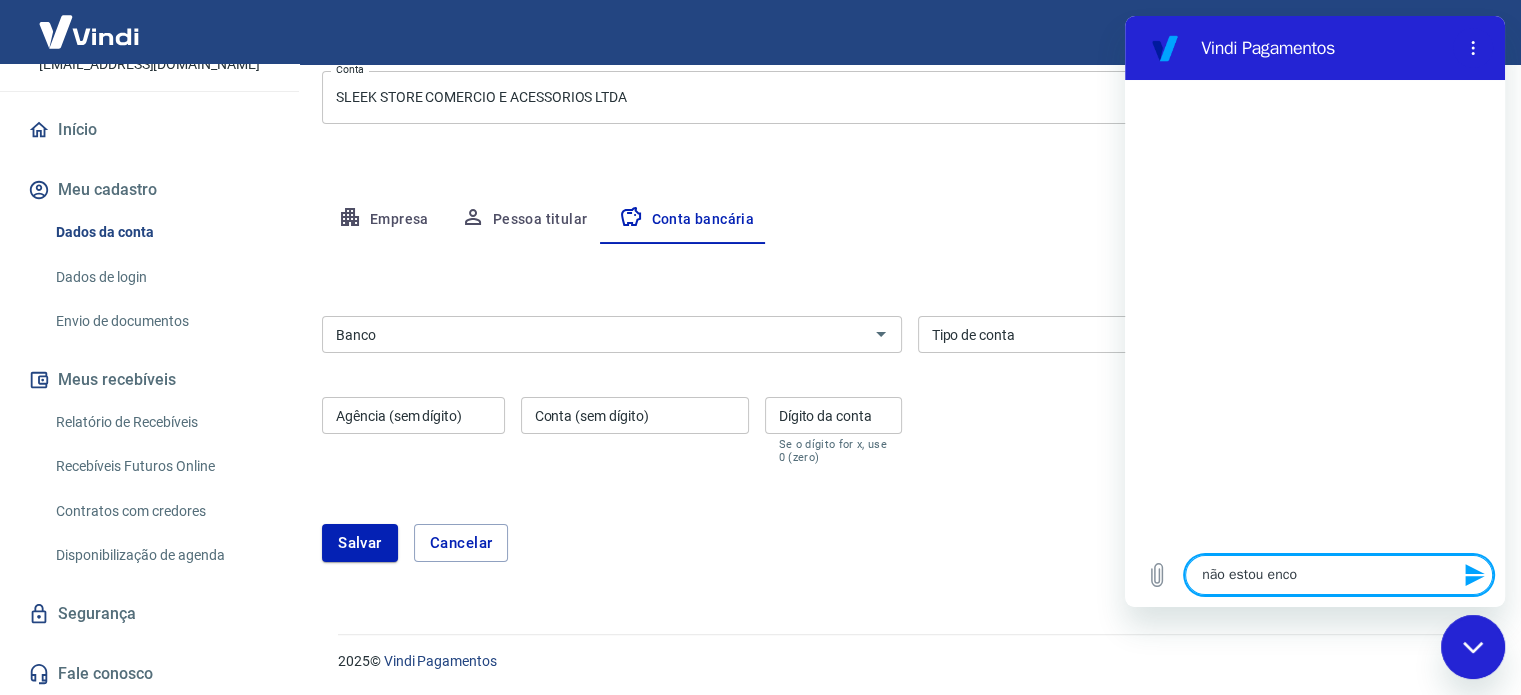 type on "não estou encon" 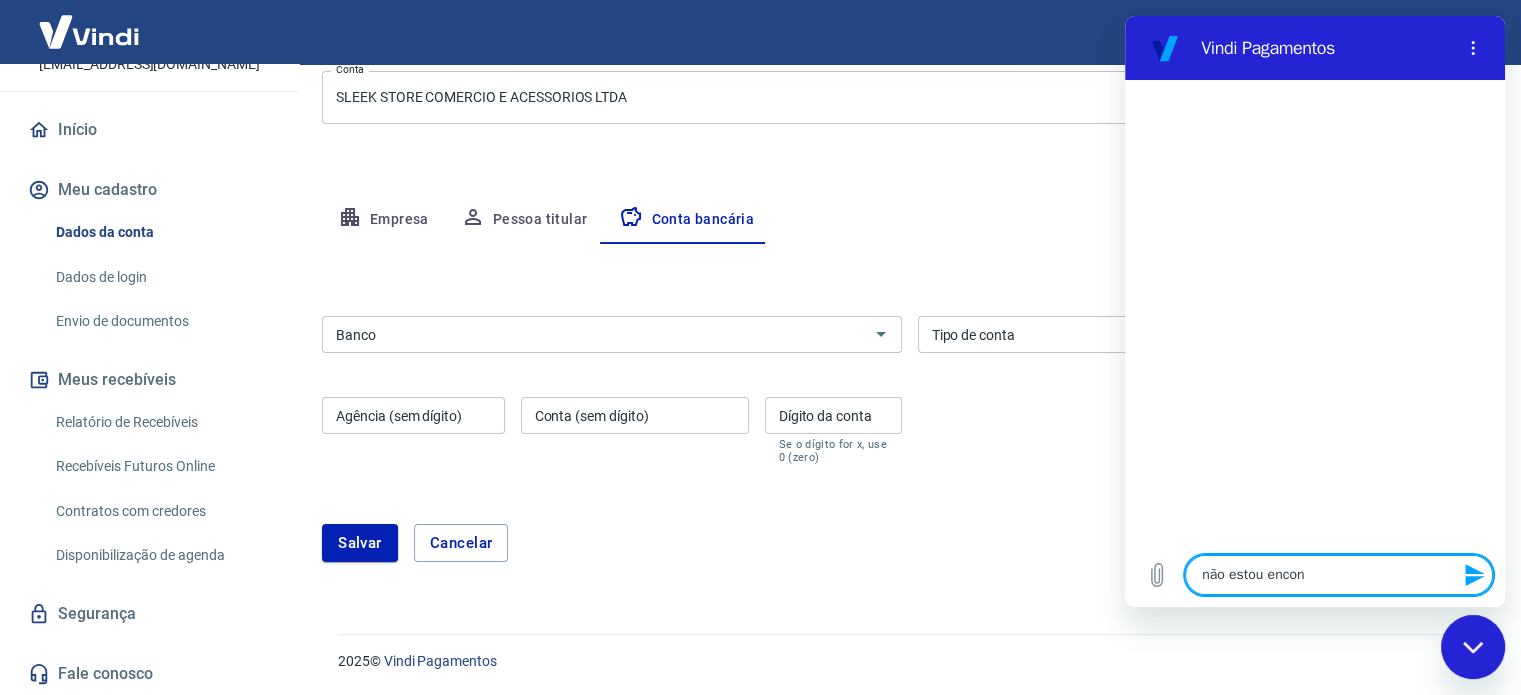 type on "não estou encont" 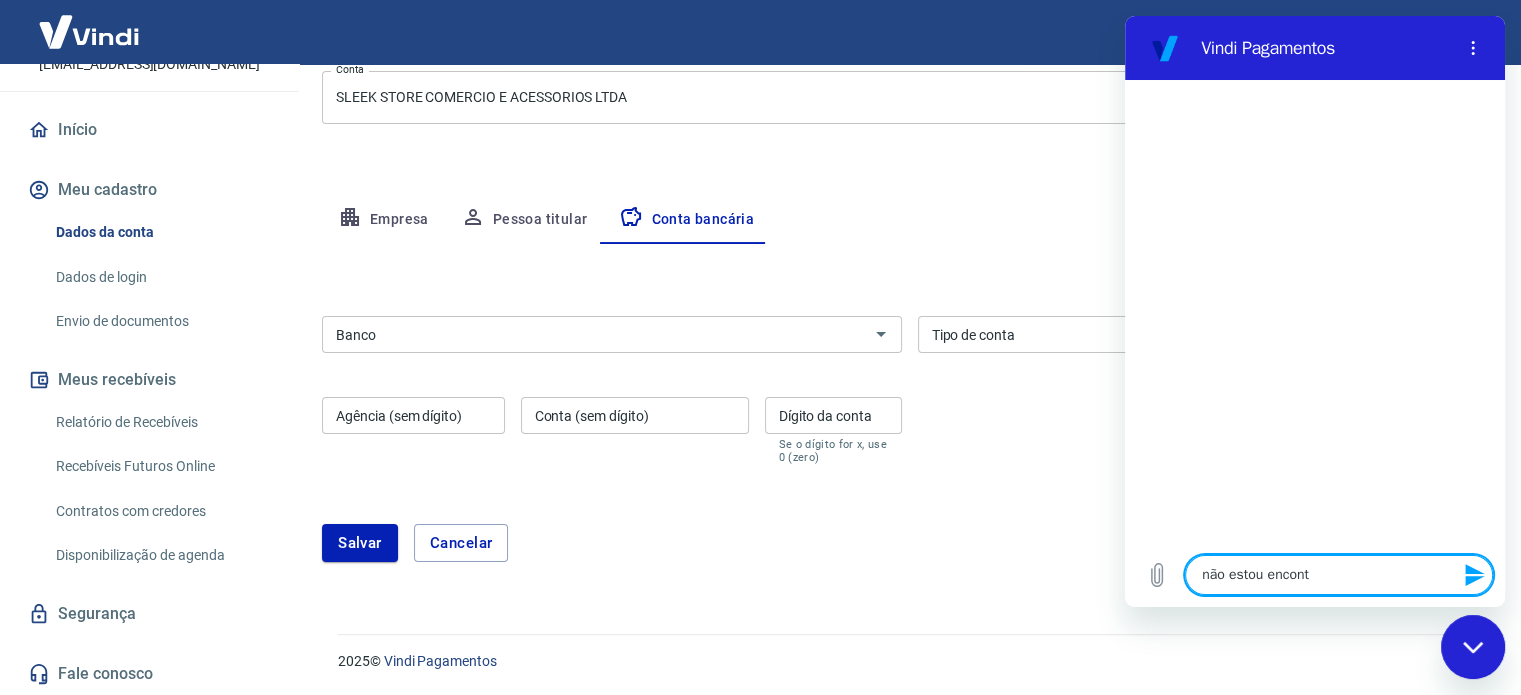 type on "não estou encontr" 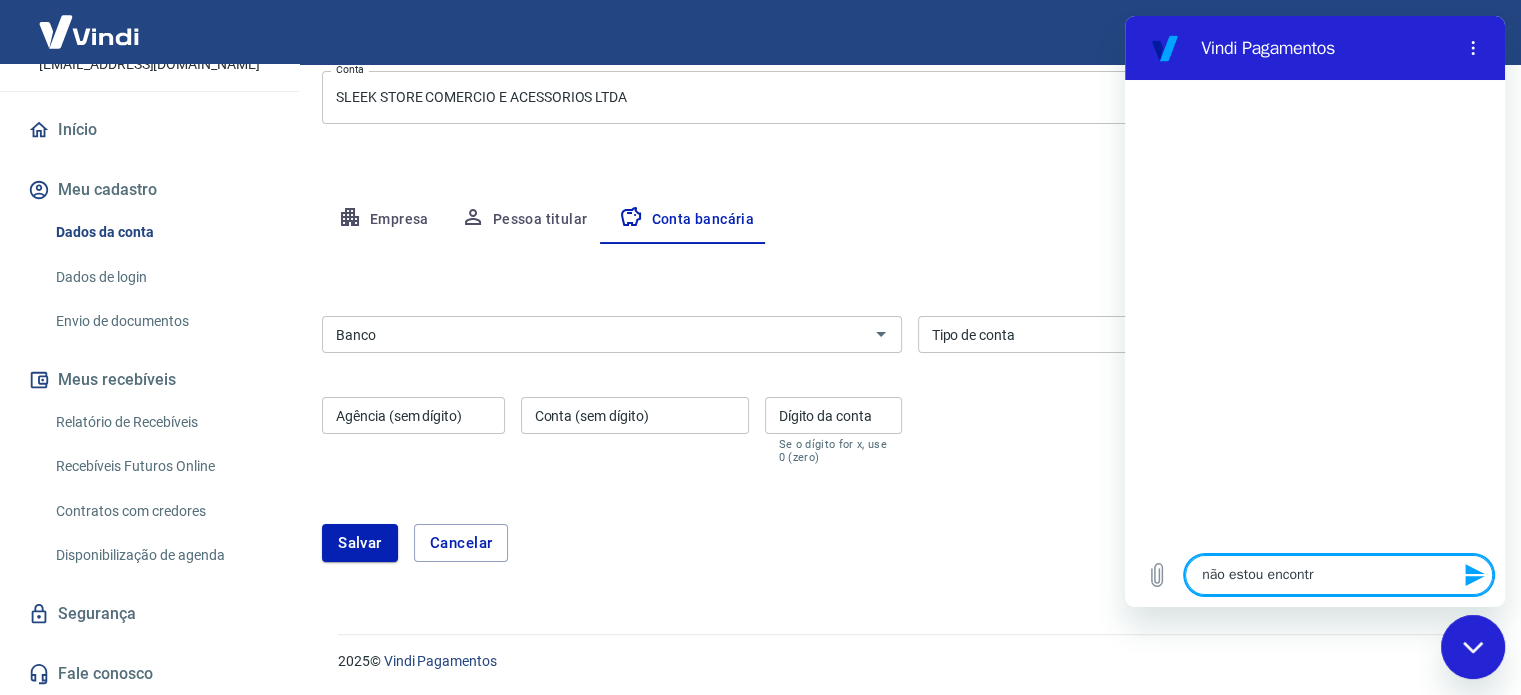 type on "não estou encontra" 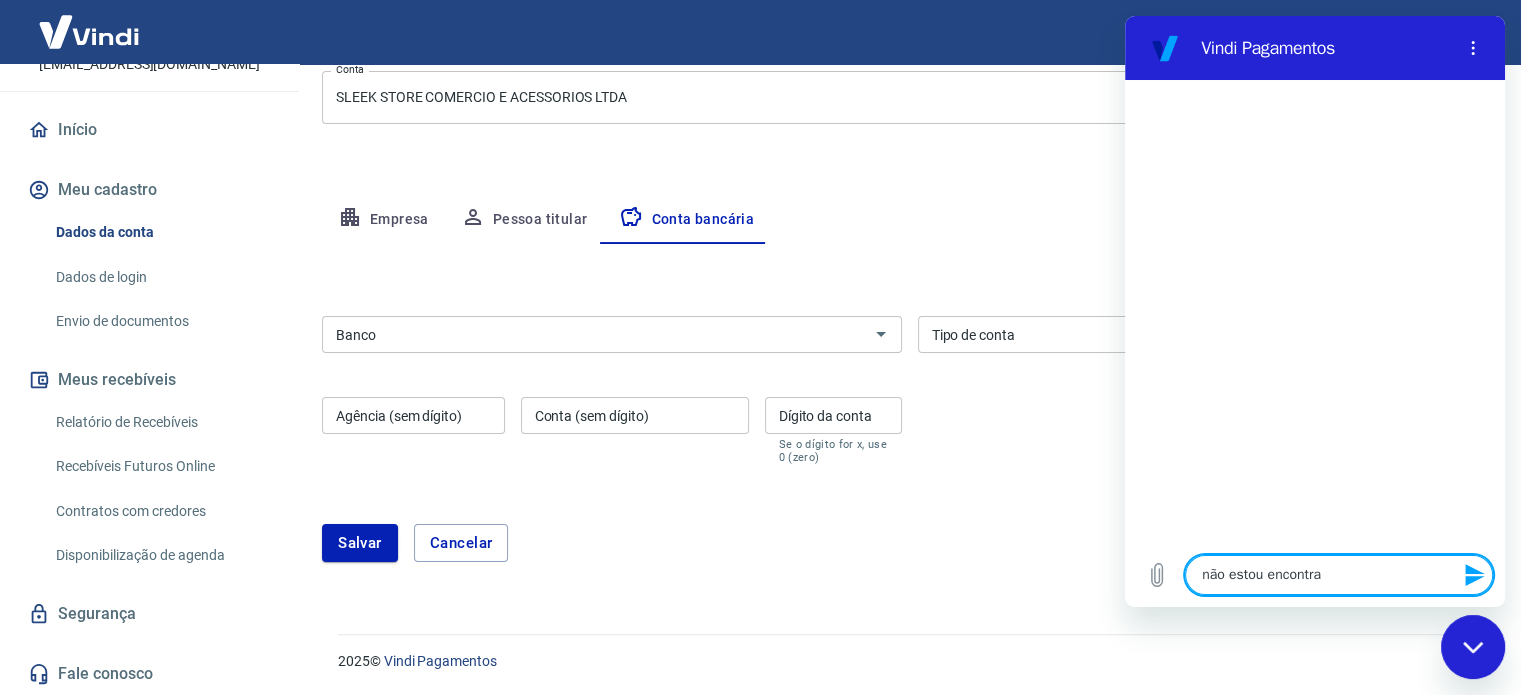 type on "não estou encontran" 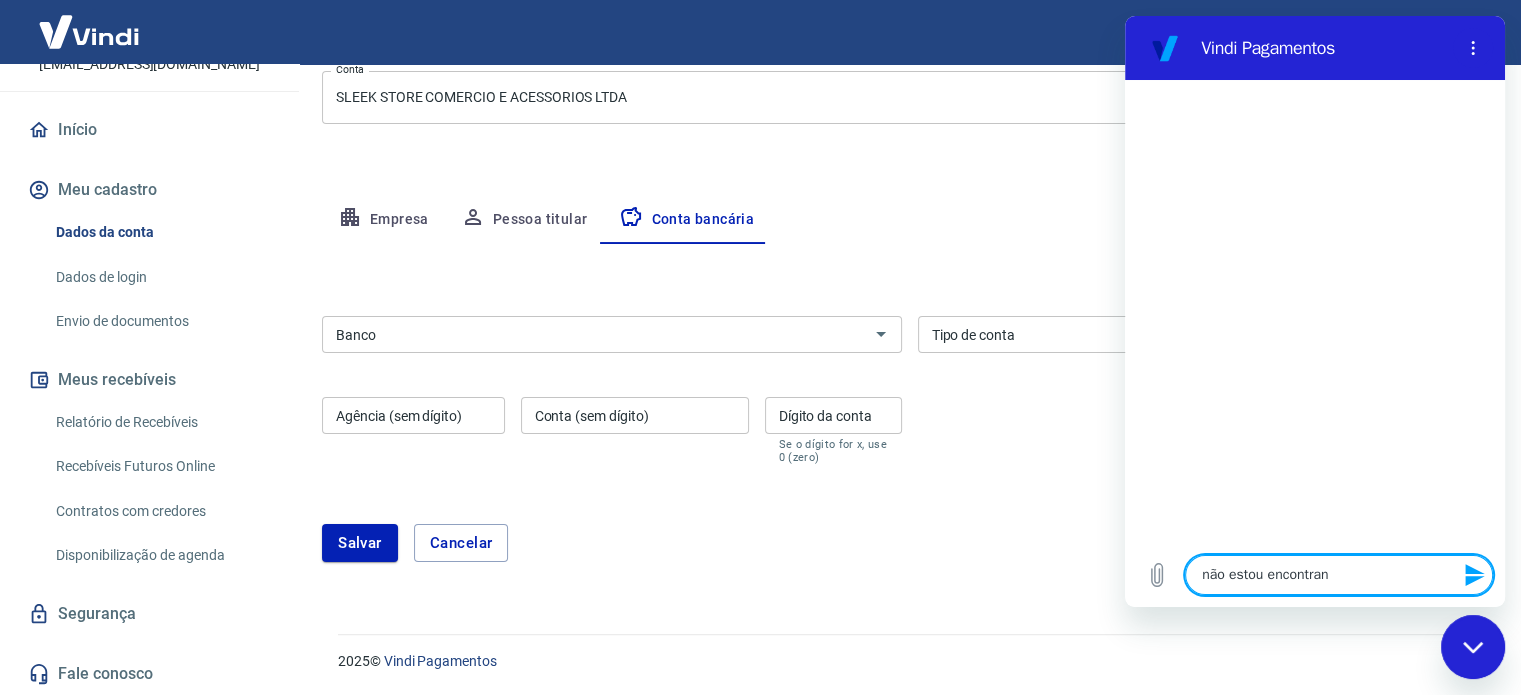 type on "x" 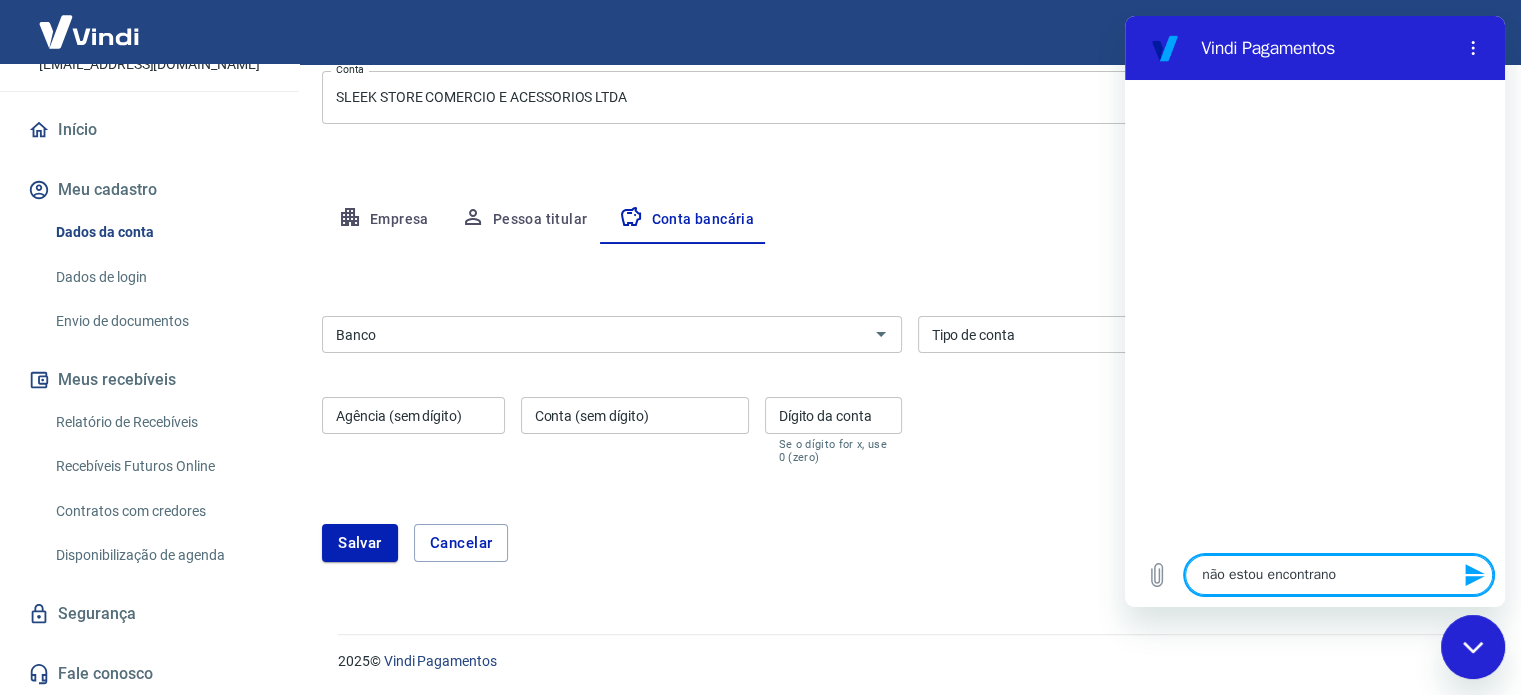 type on "não estou encontran" 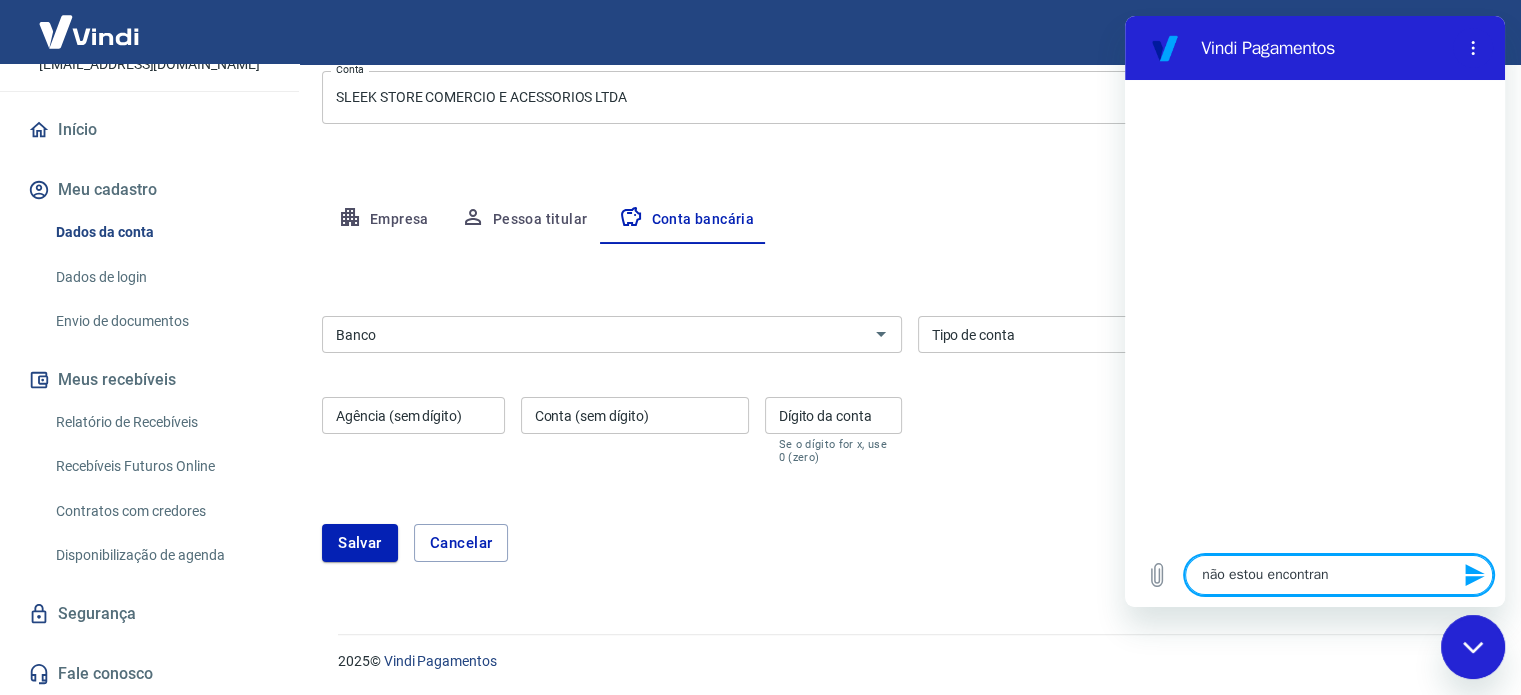 type on "não estou encontrand" 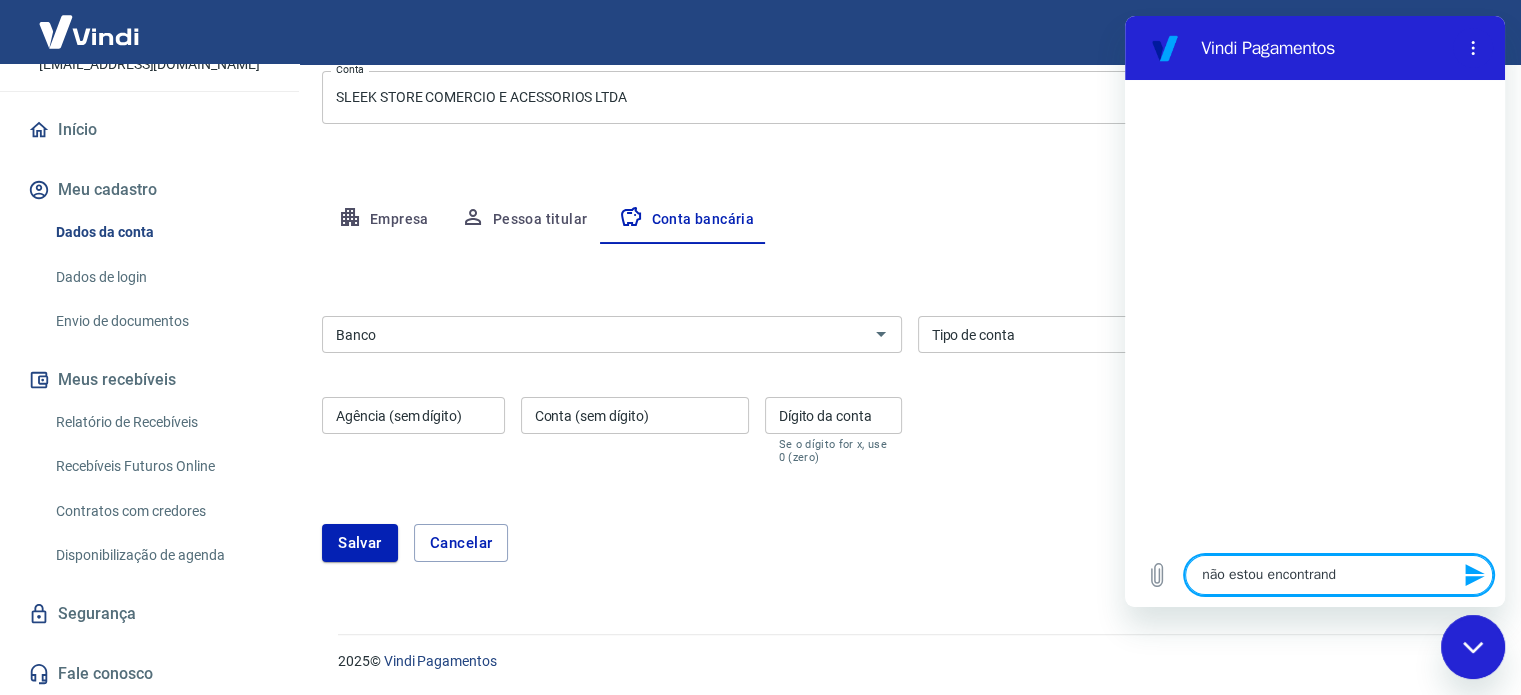 type on "não estou encontrando" 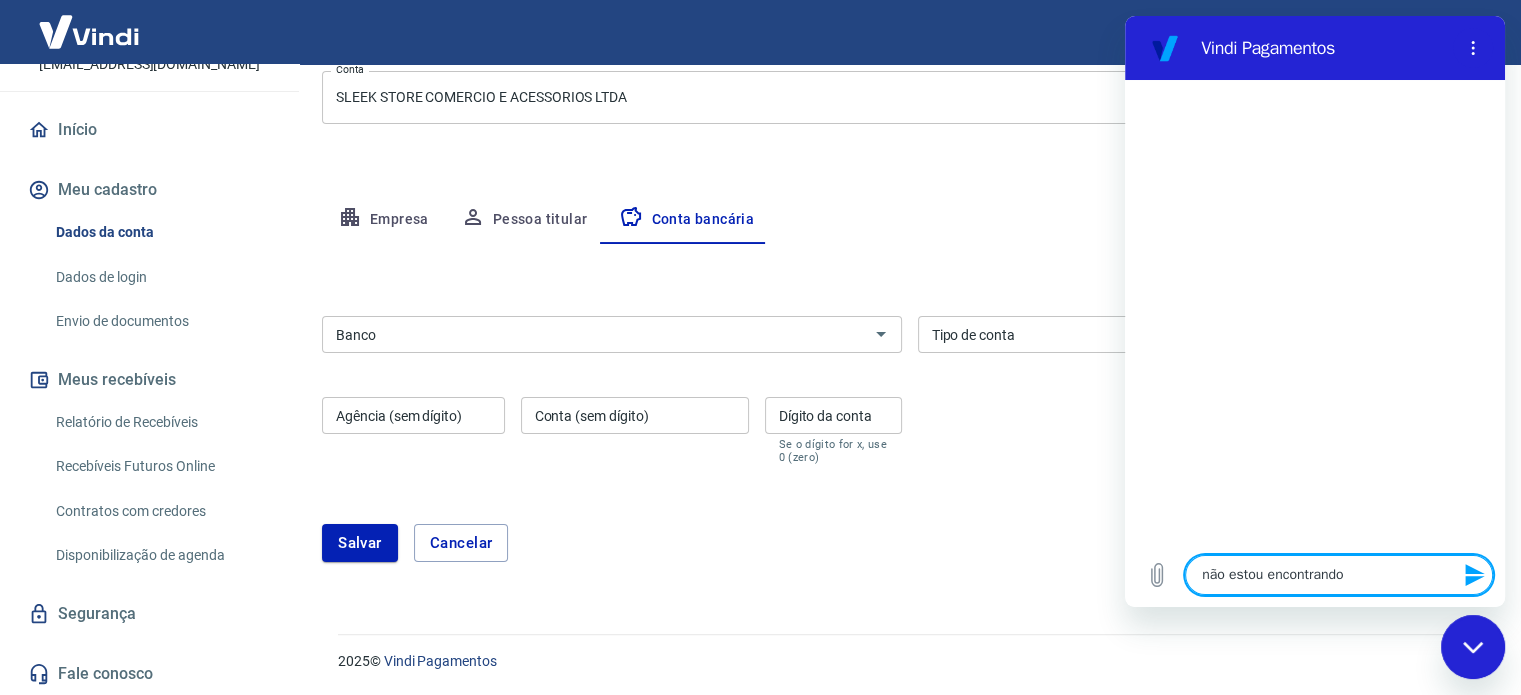 type on "x" 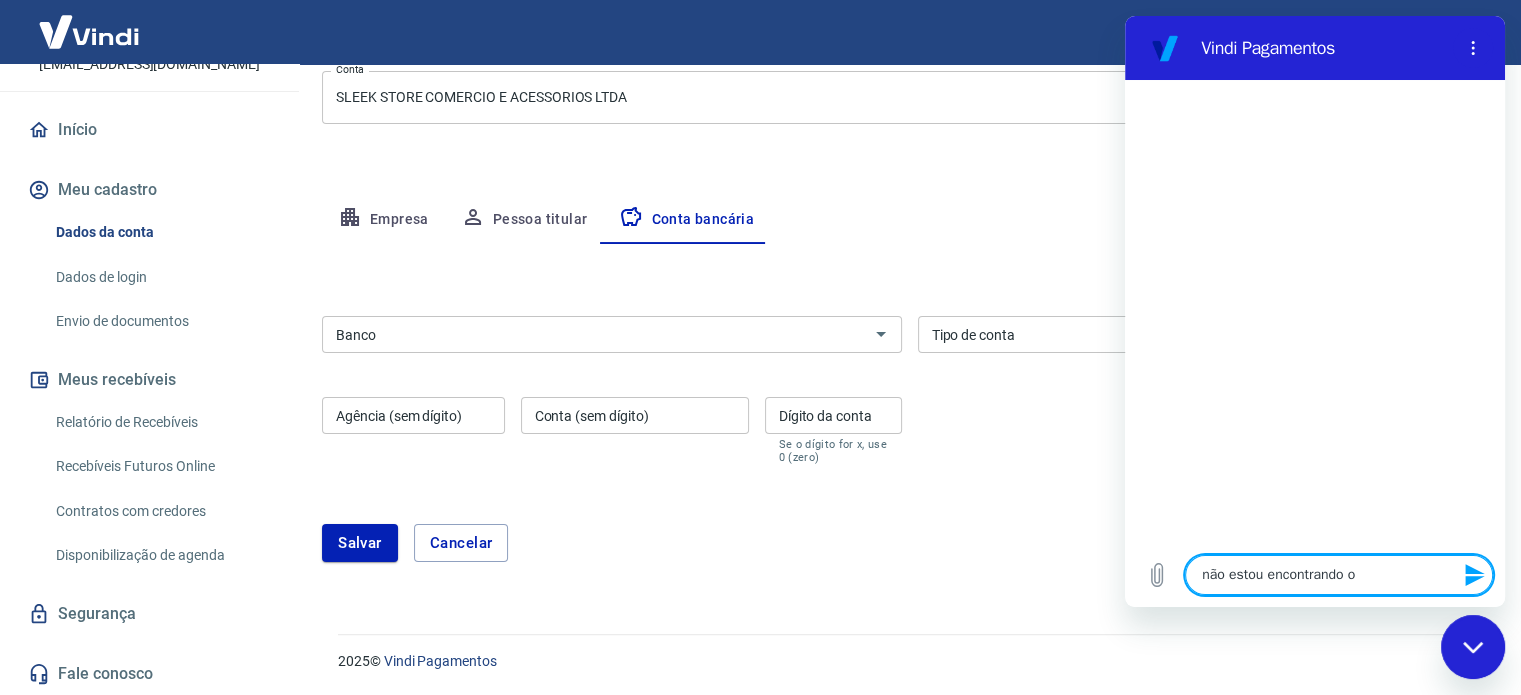 type on "não estou encontrando o" 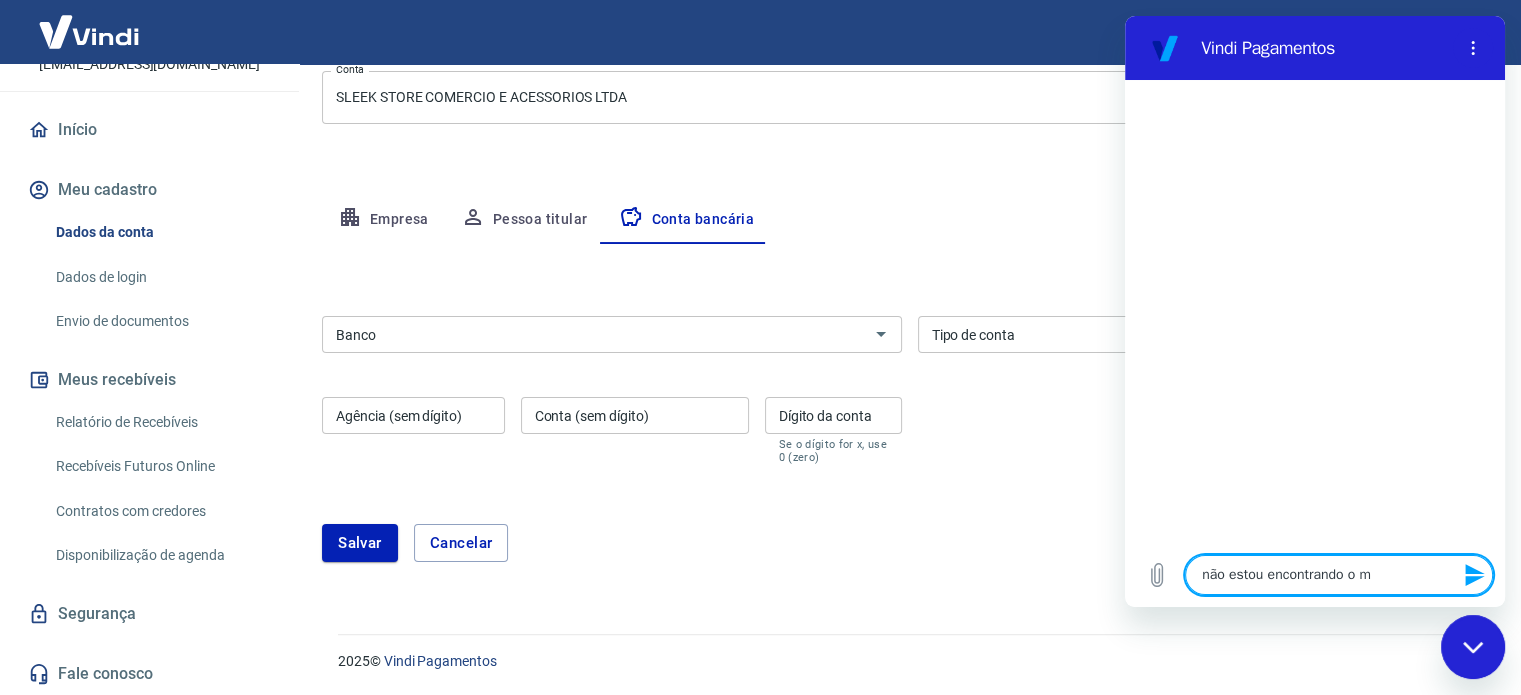 type on "não estou encontrando o me" 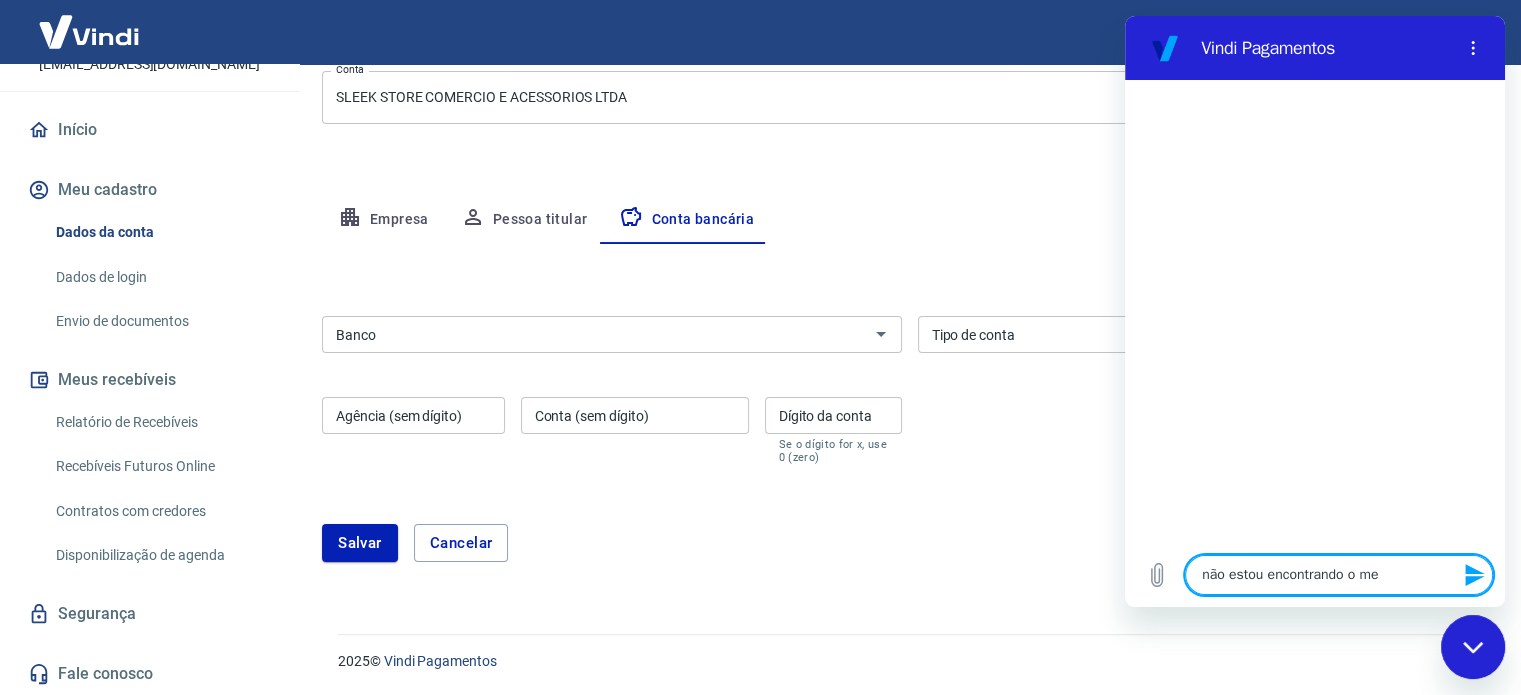 type on "não estou encontrando o mer" 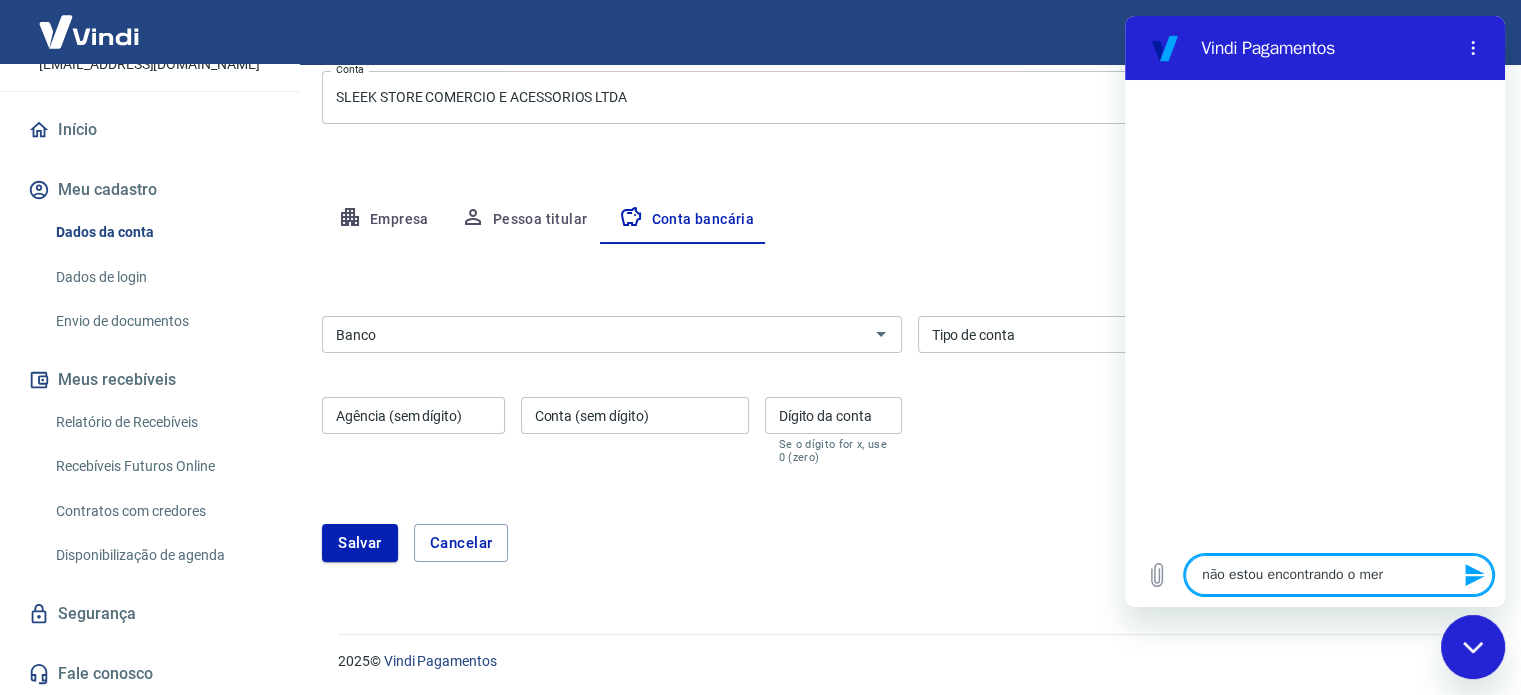 type on "não estou encontrando o merc" 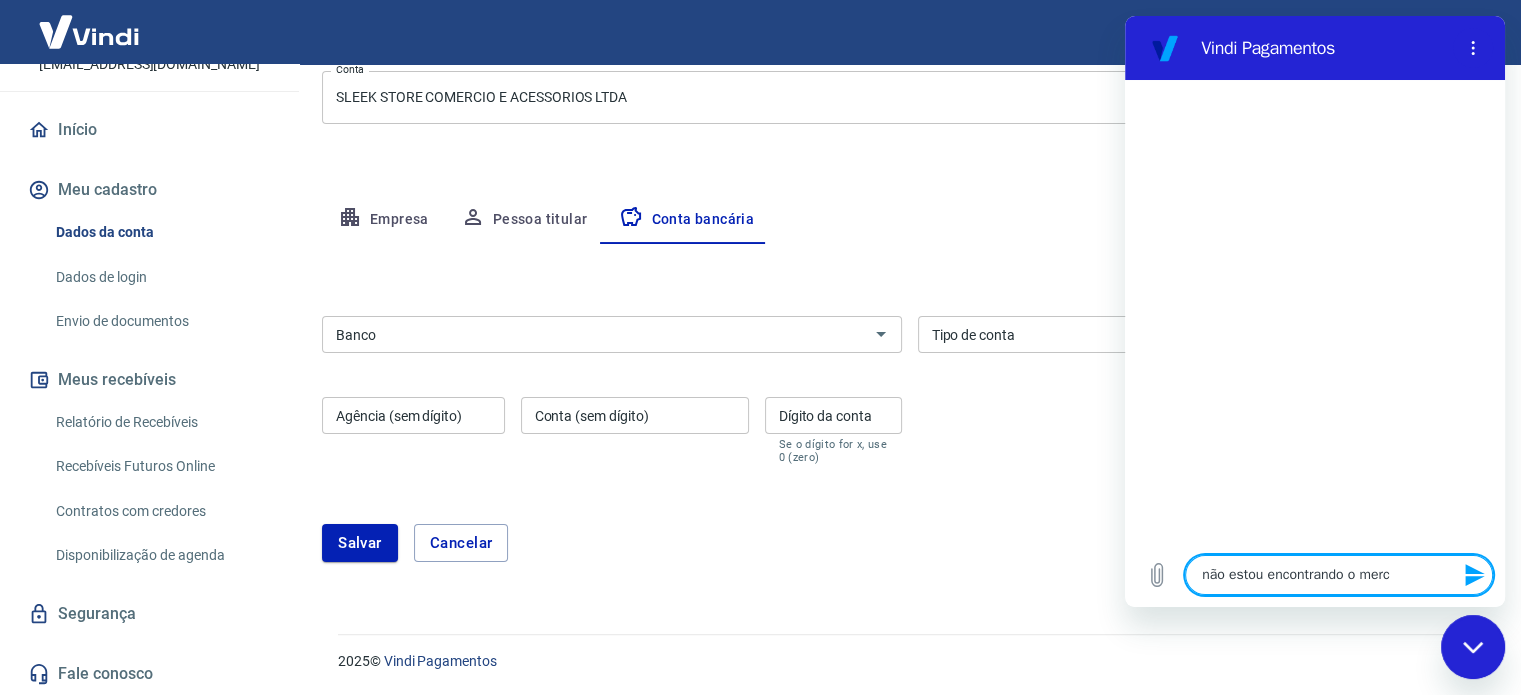type on "x" 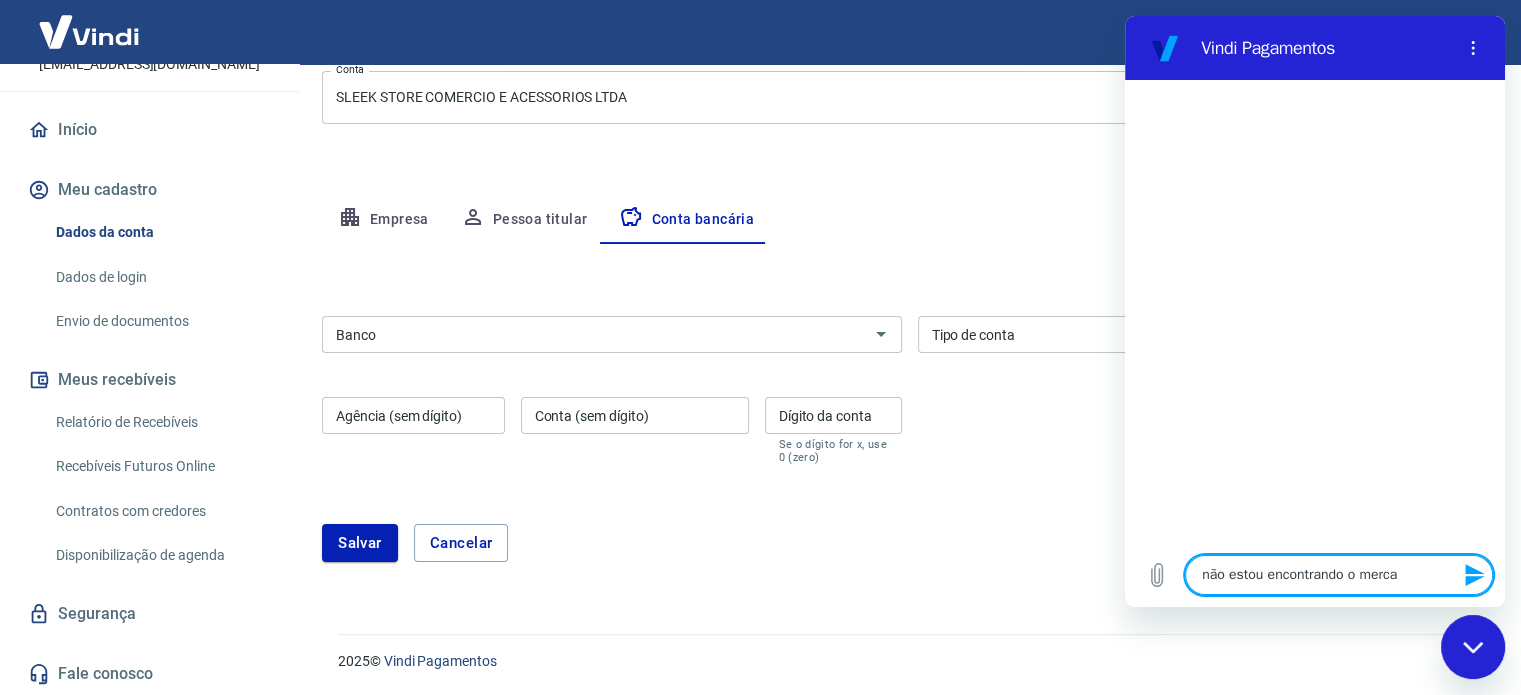 type on "não estou encontrando o mercad" 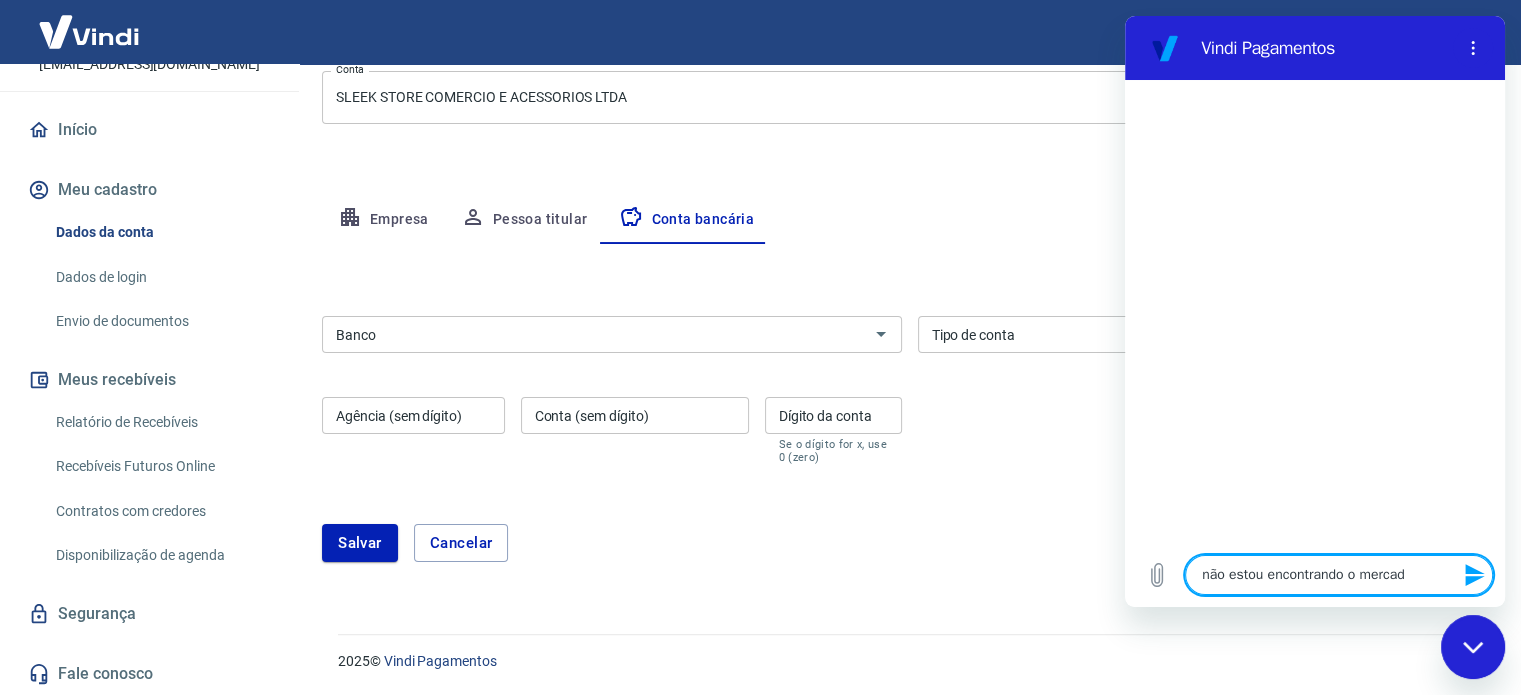 type on "não estou encontrando o mercado" 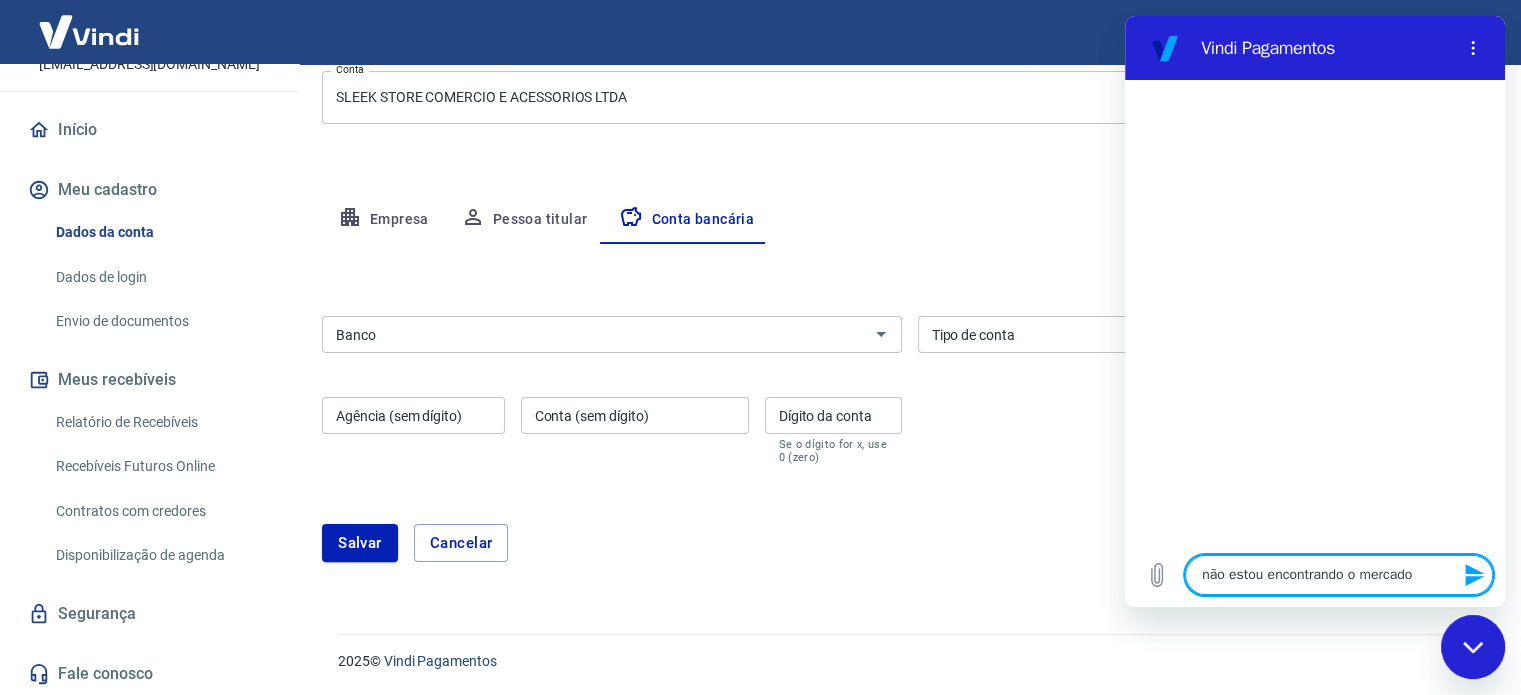type on "não estou encontrando o mercado" 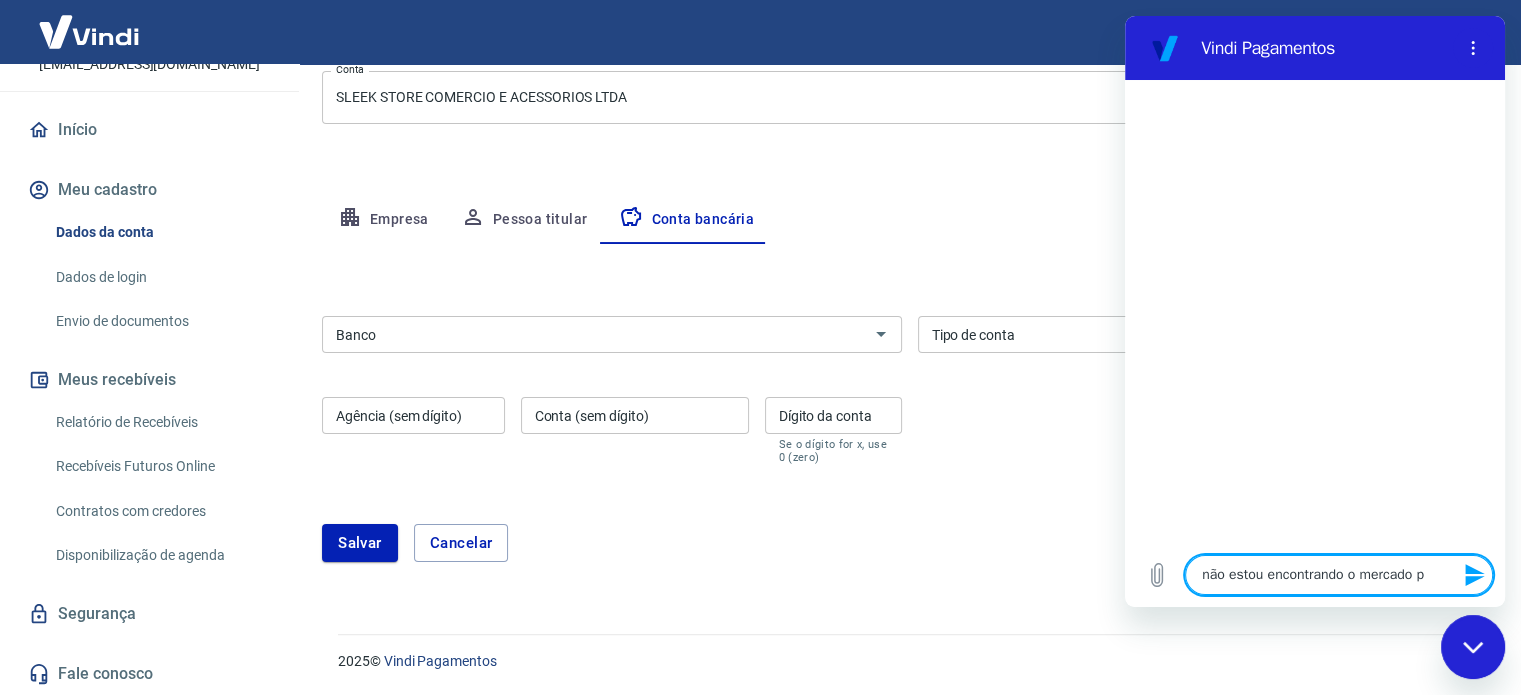 type on "não estou encontrando o mercado pa" 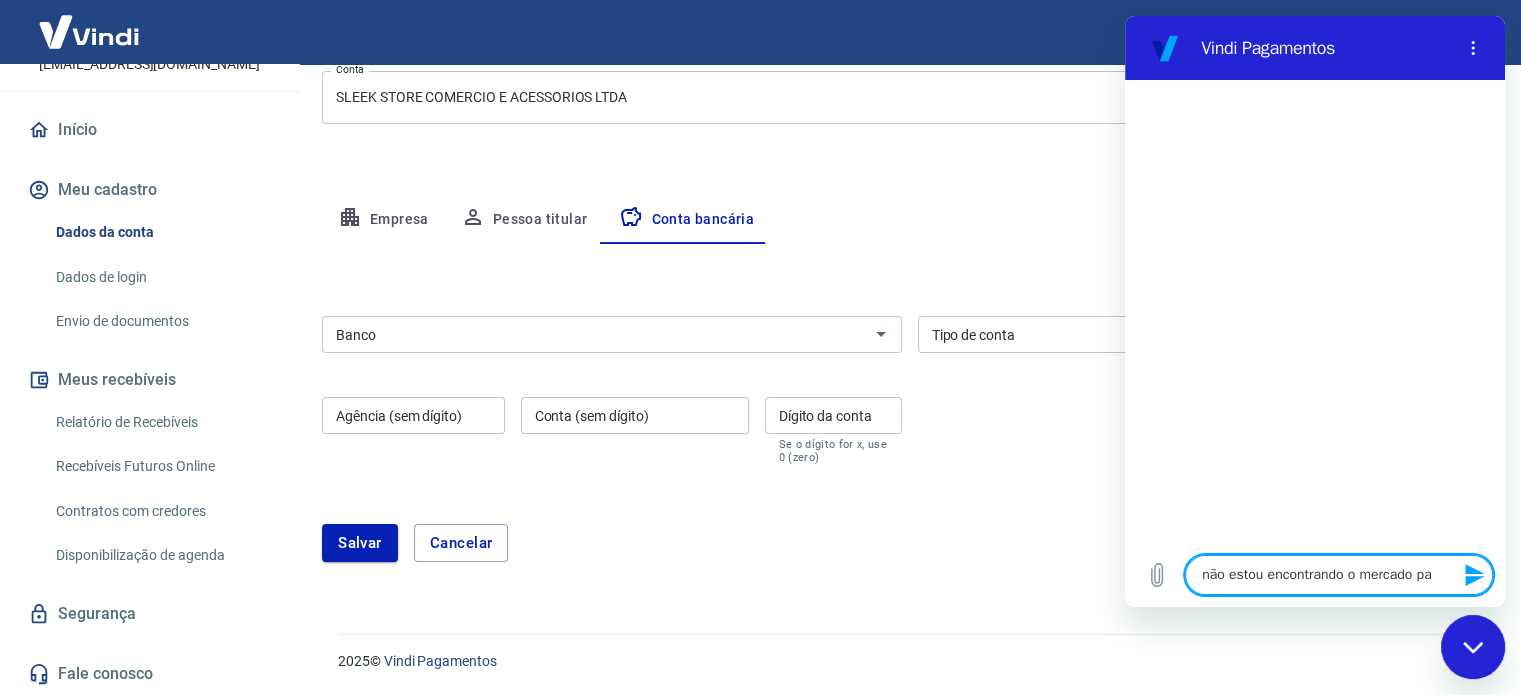 type on "não estou encontrando o mercado pag" 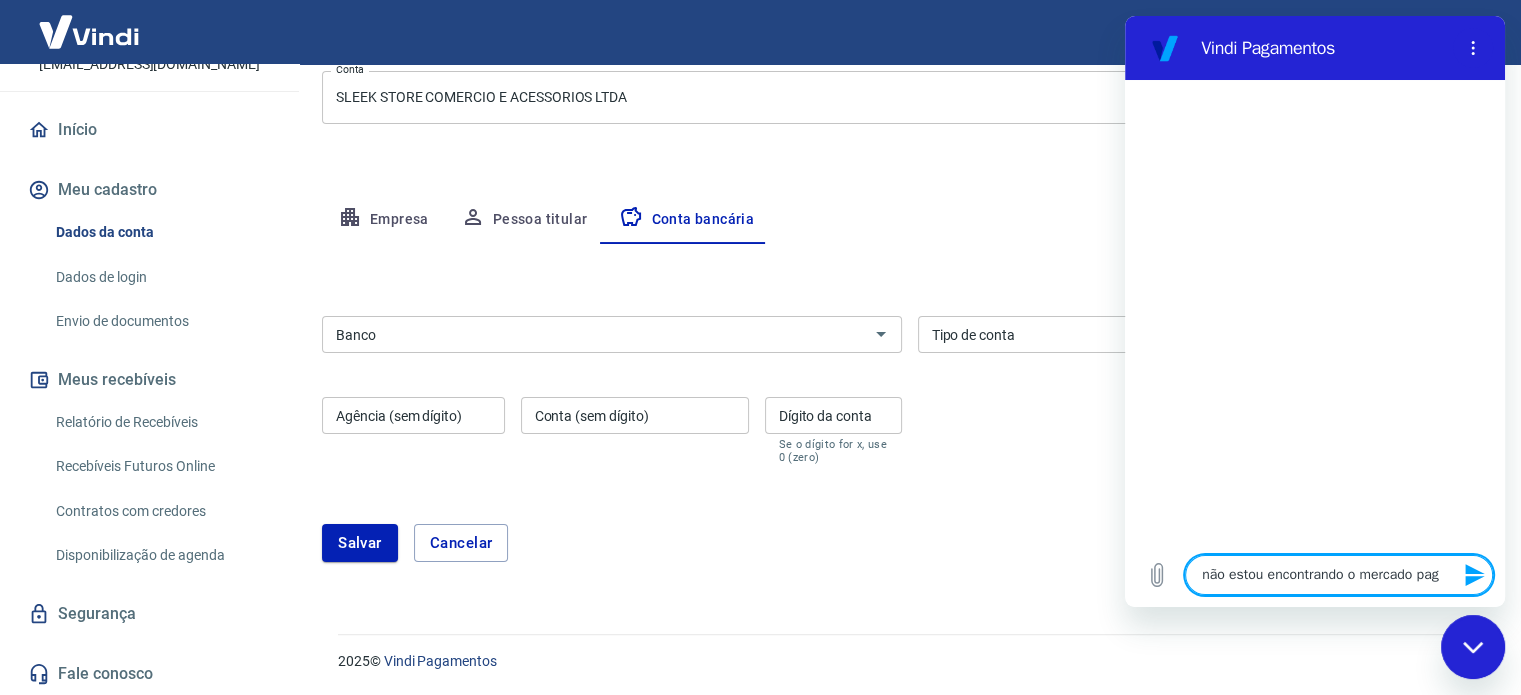 type on "não estou encontrando o mercado pago" 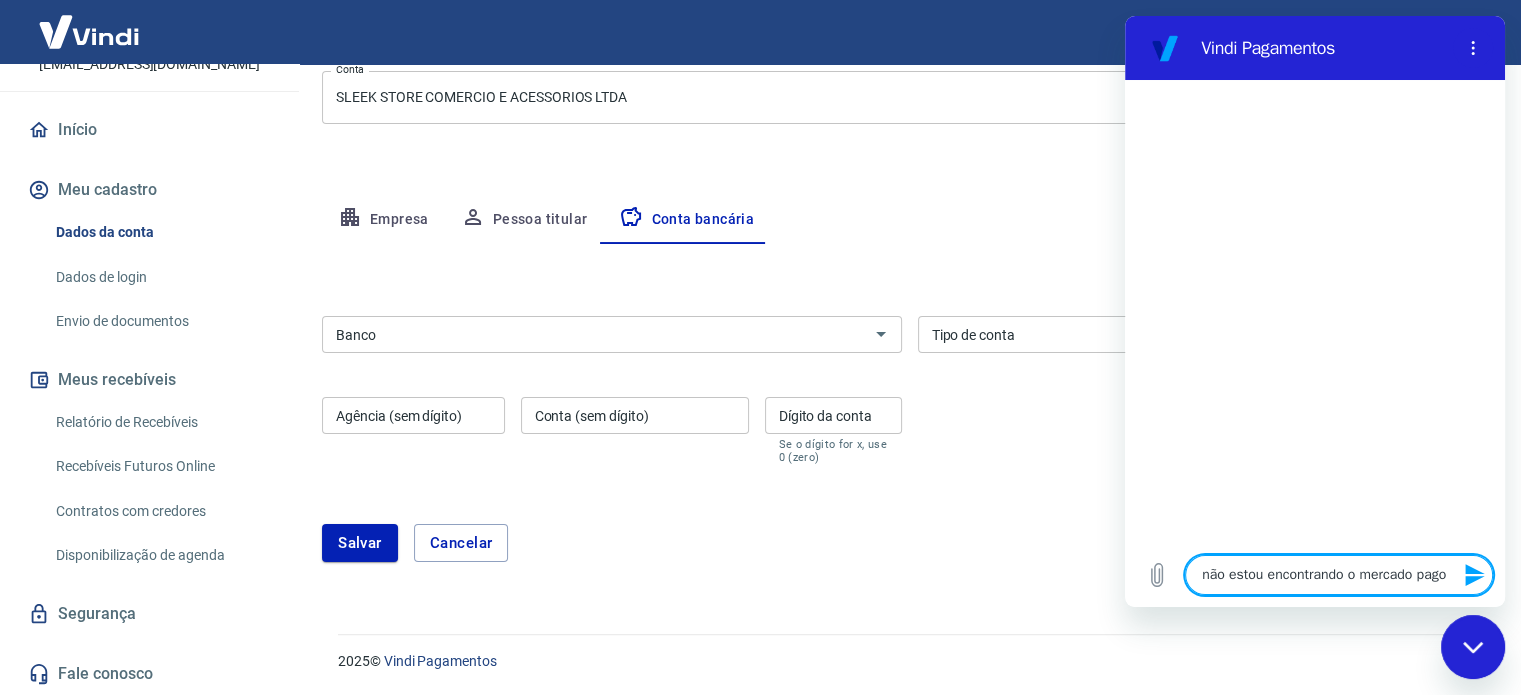 type on "não estou encontrando o mercado pago" 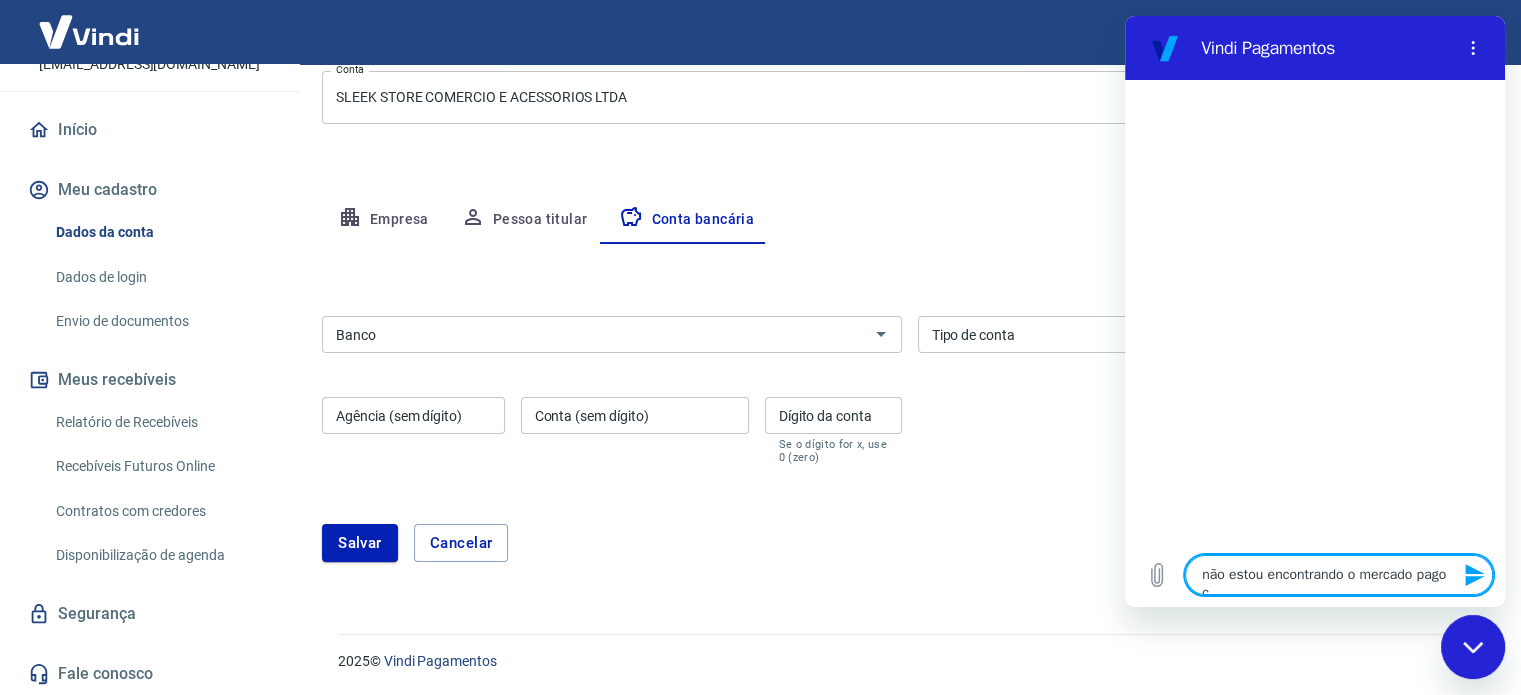 type on "não estou encontrando o mercado pago co" 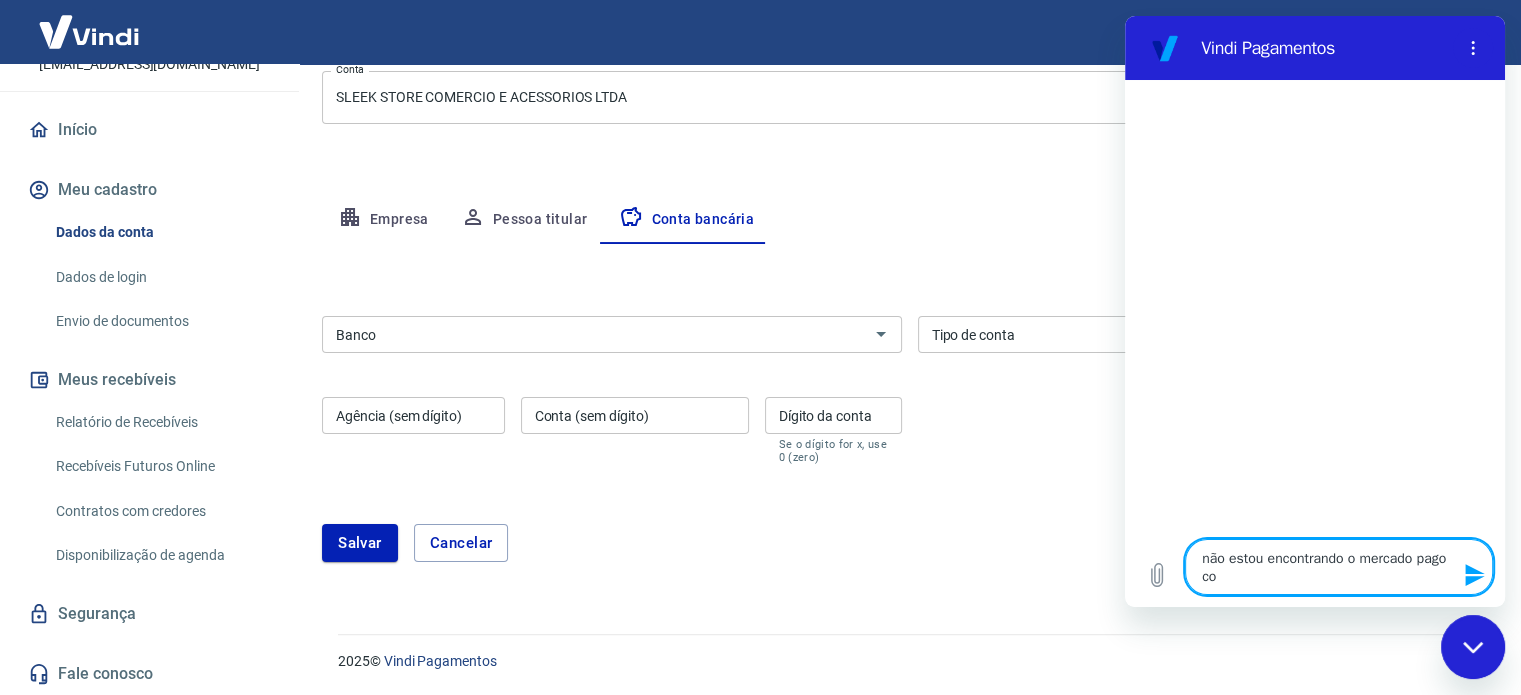 type on "não estou encontrando o mercado pago com" 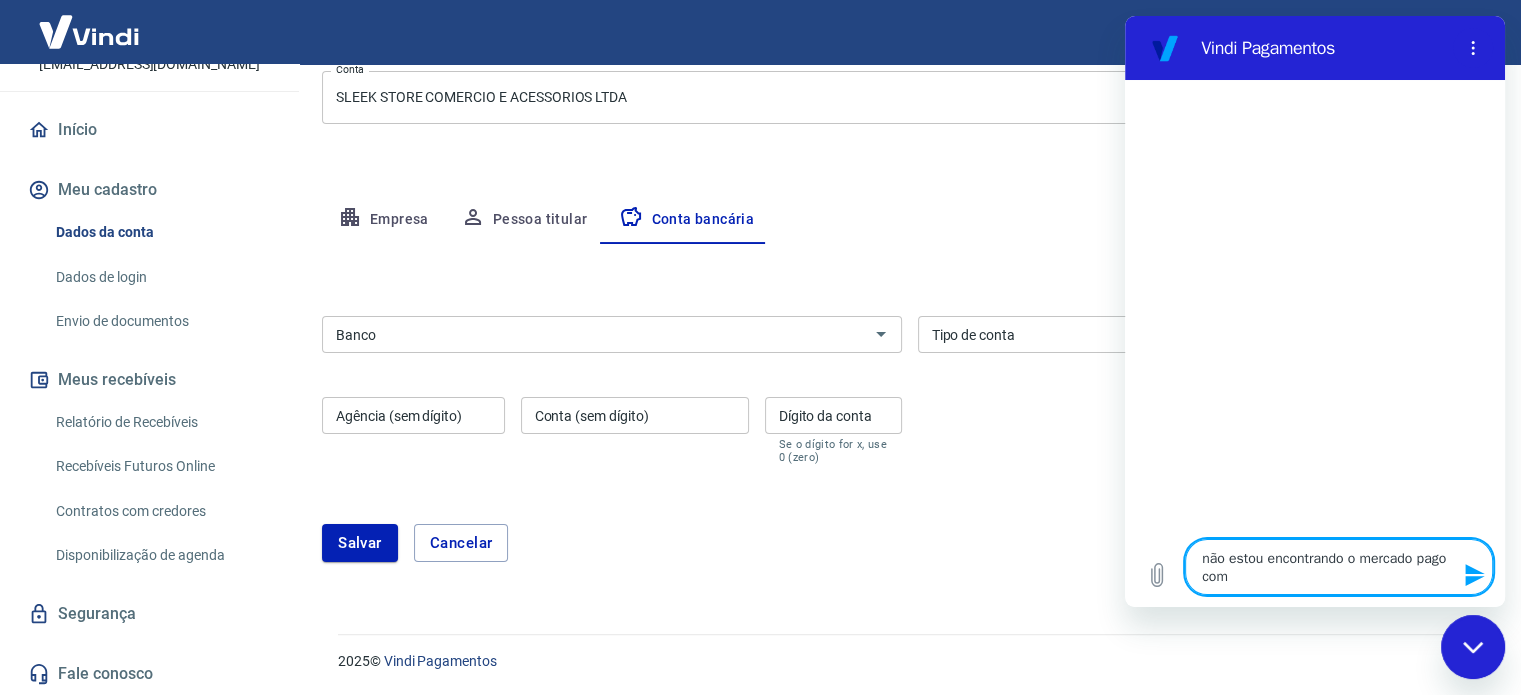 type on "x" 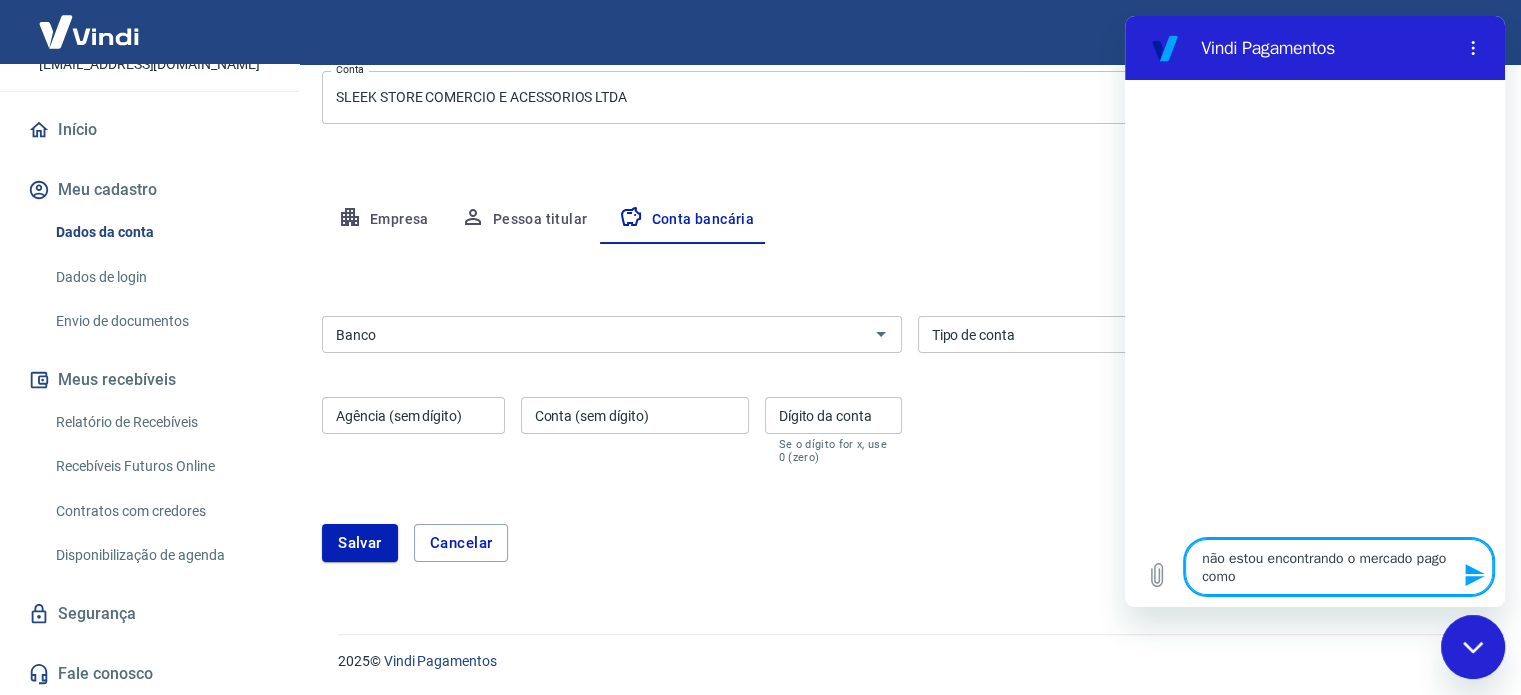 type on "não estou encontrando o mercado pago como" 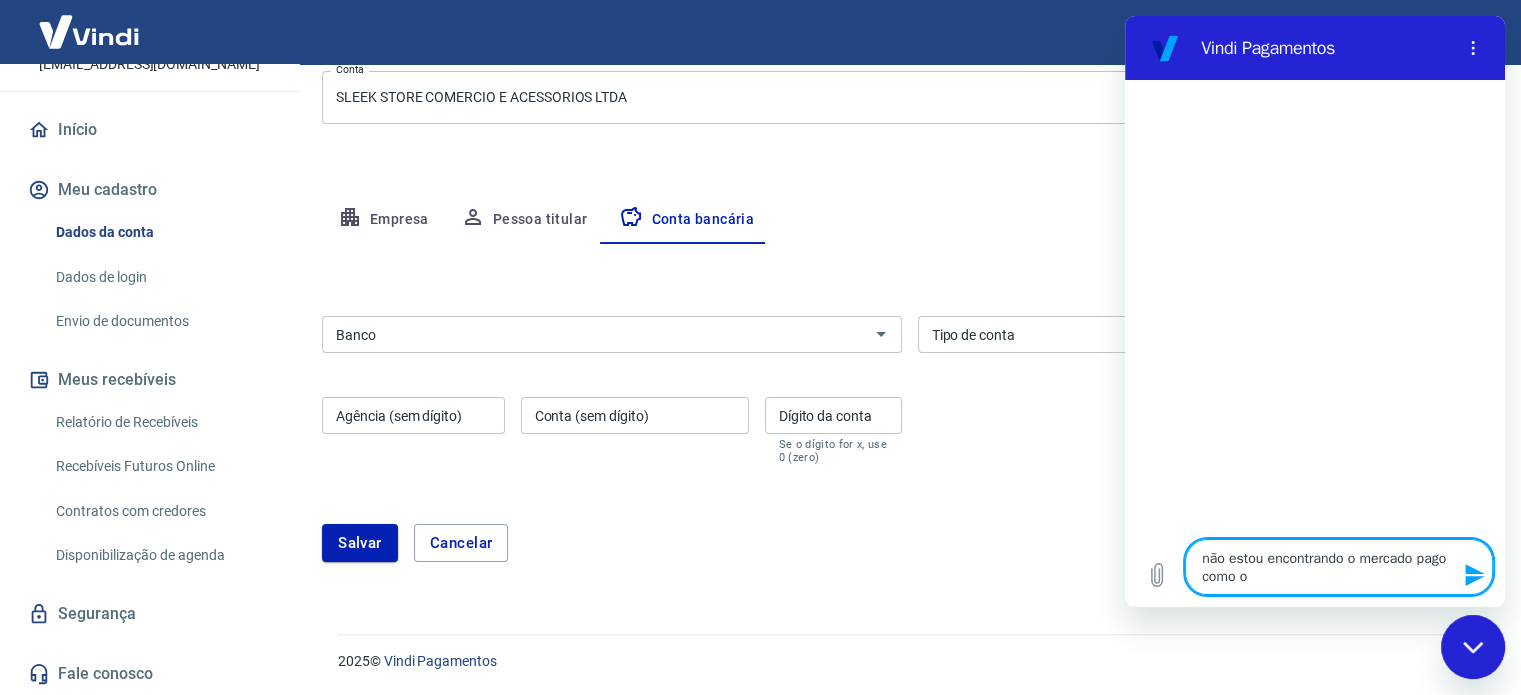 type on "não estou encontrando o mercado pago como op" 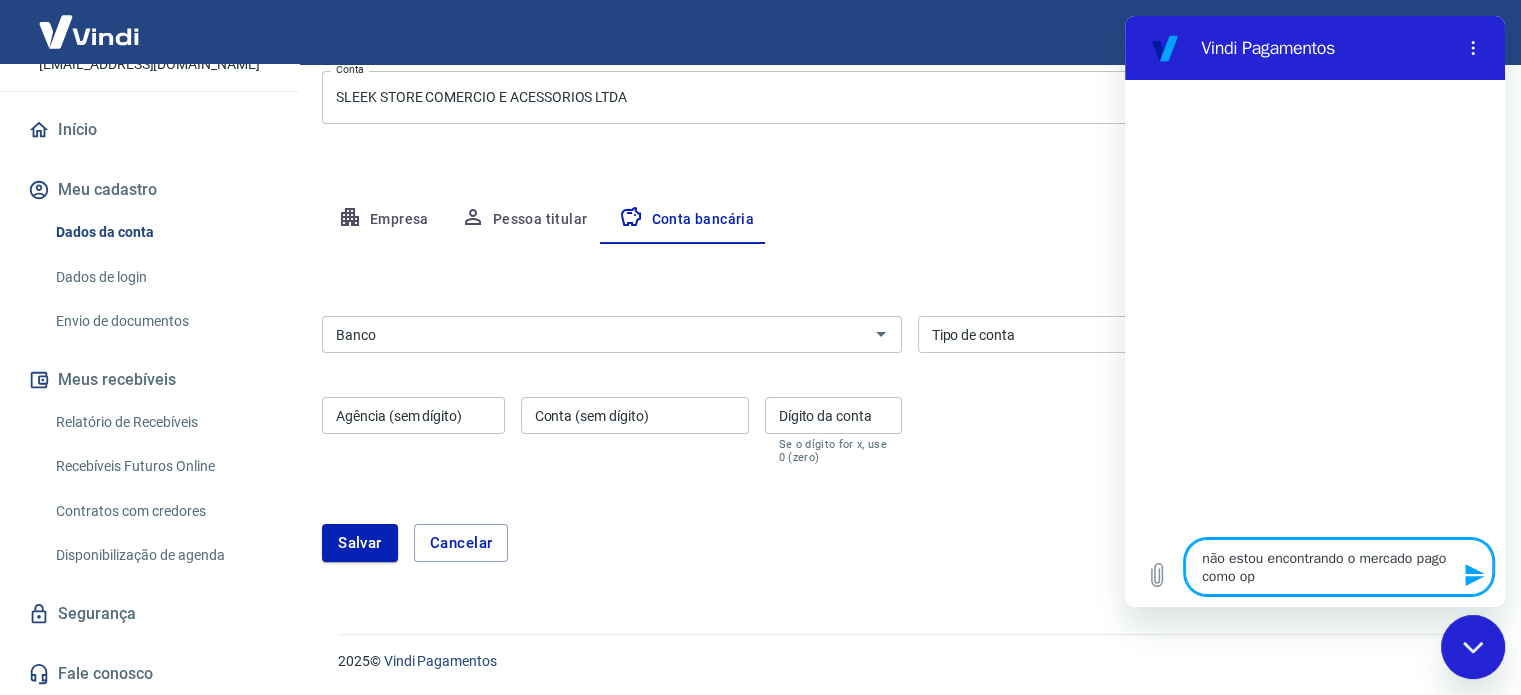 type on "não estou encontrando o mercado pago como opç" 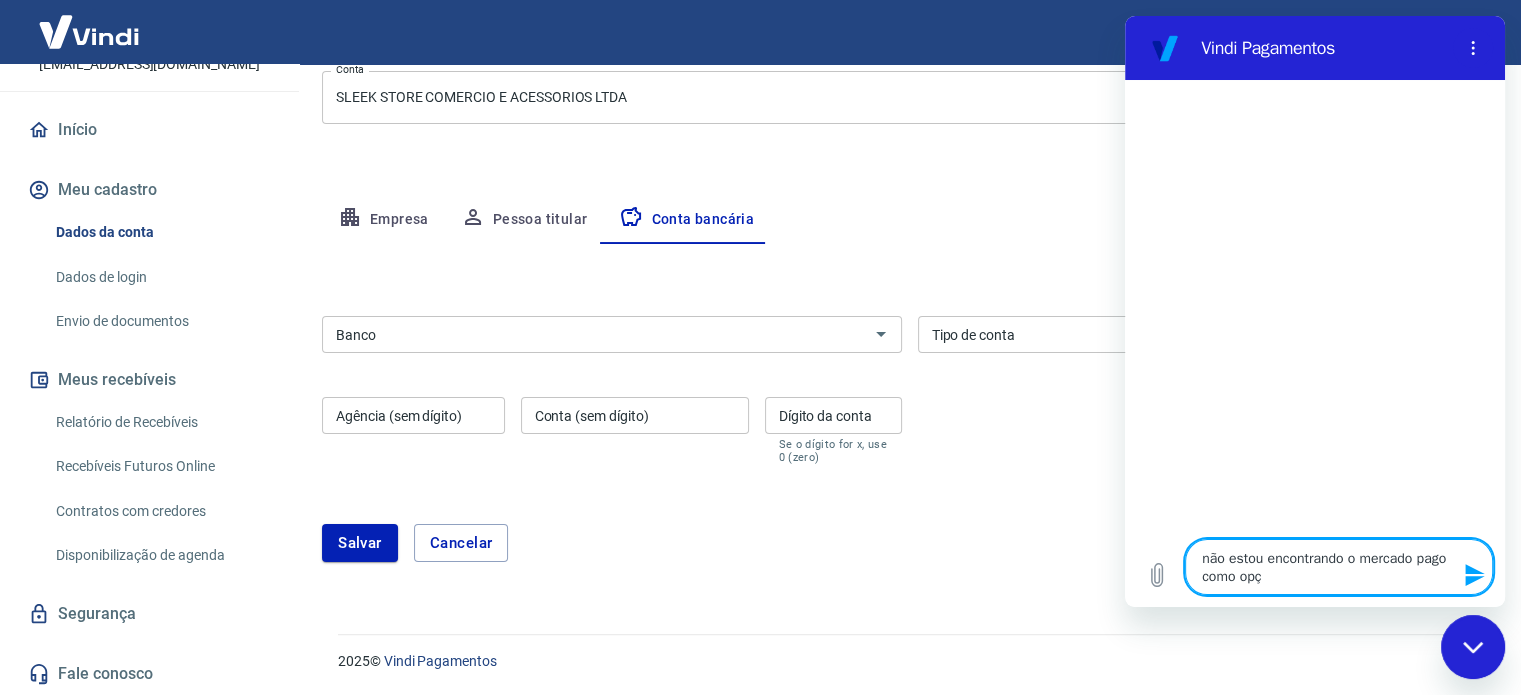 type on "não estou encontrando o mercado pago como opçã" 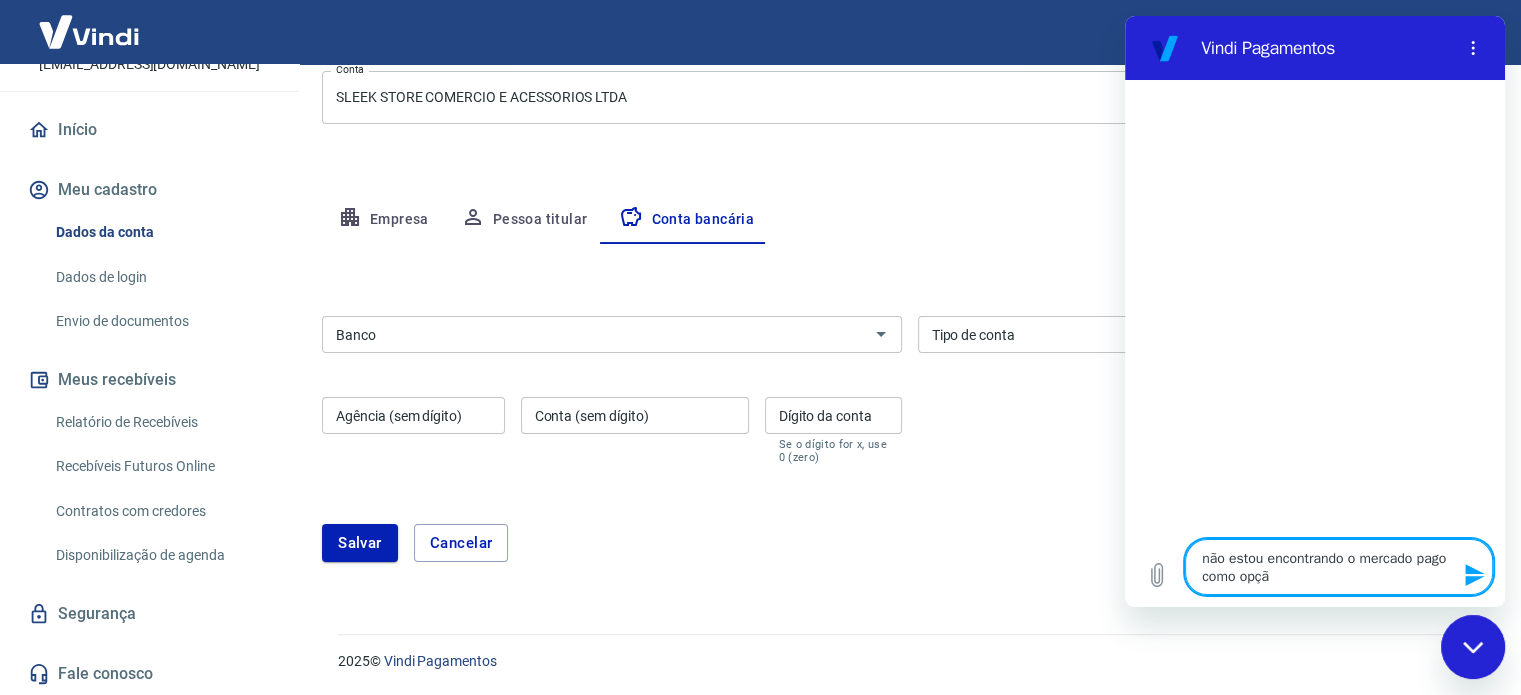 type on "não estou encontrando o mercado pago como opção" 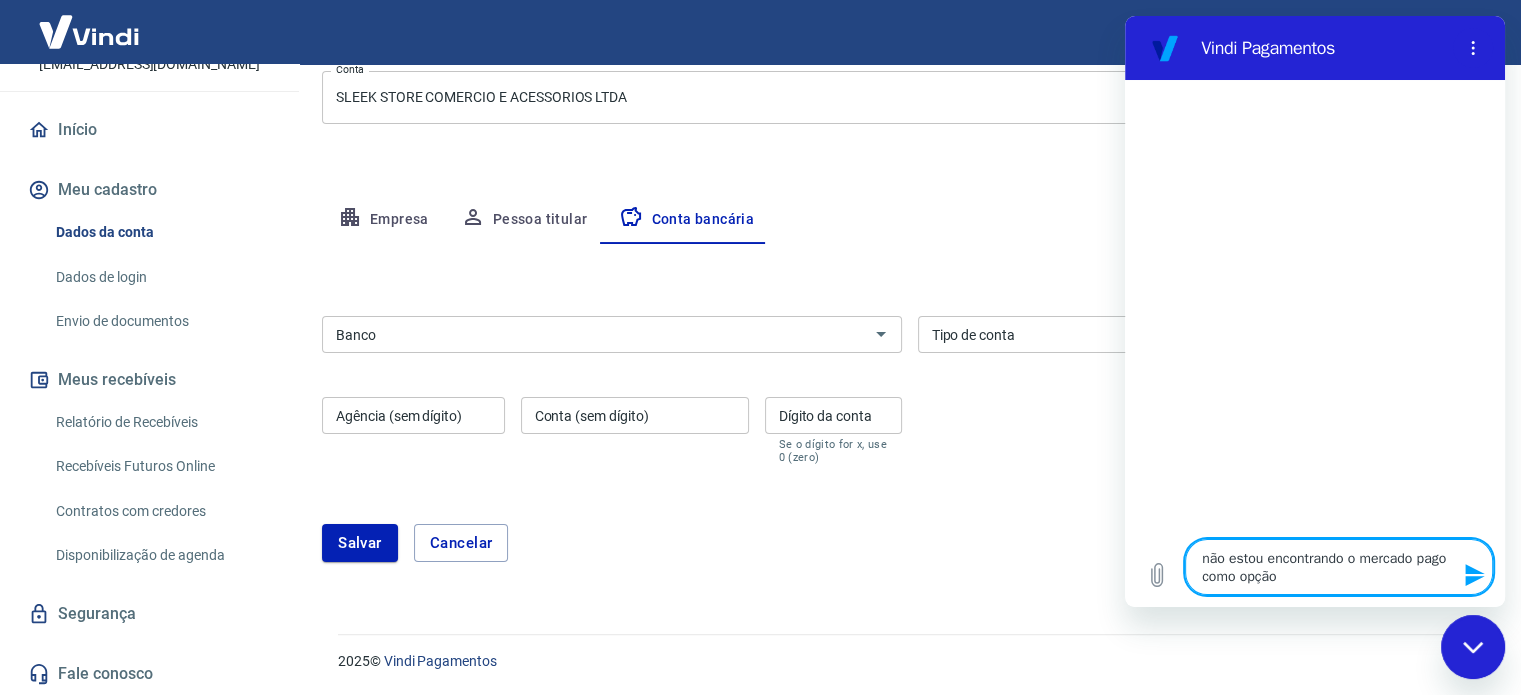 type on "não estou encontrando o mercado pago como opção" 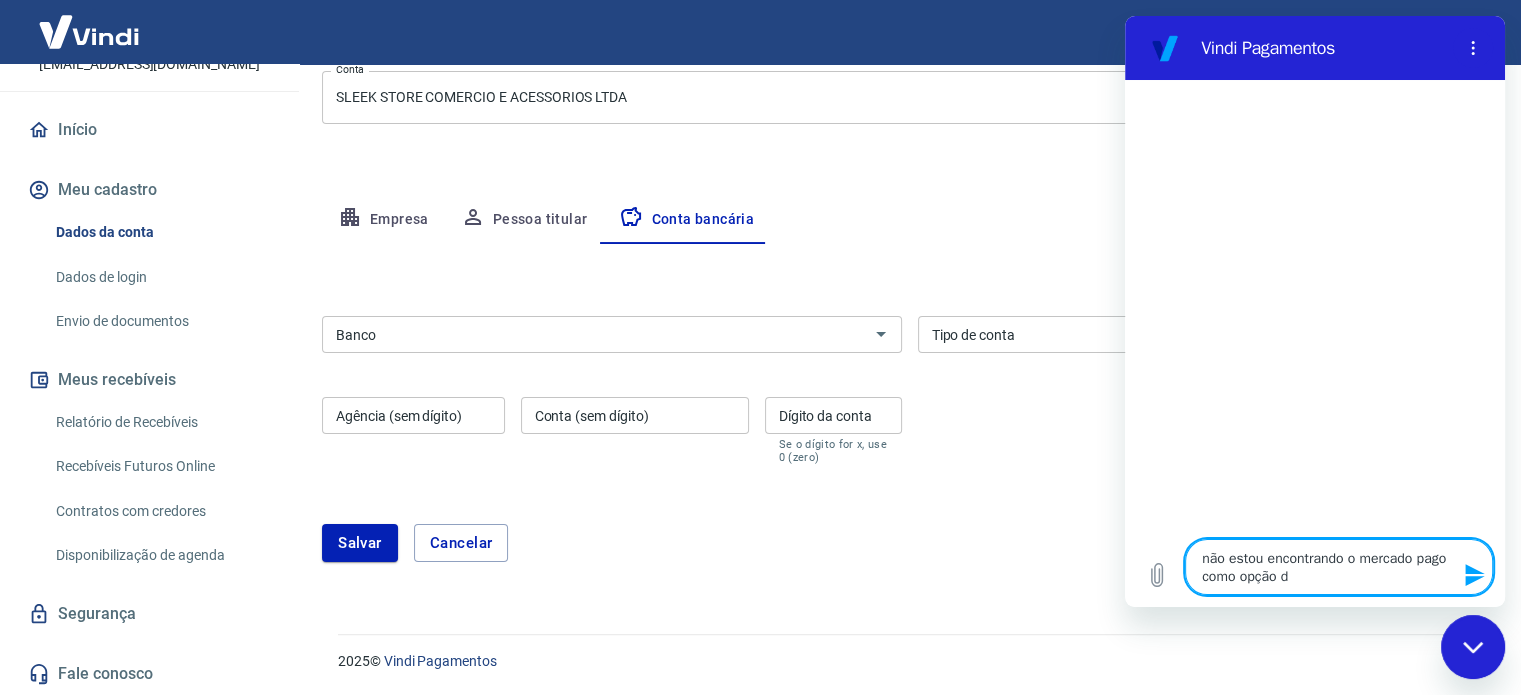 type on "não estou encontrando o mercado pago como opção de" 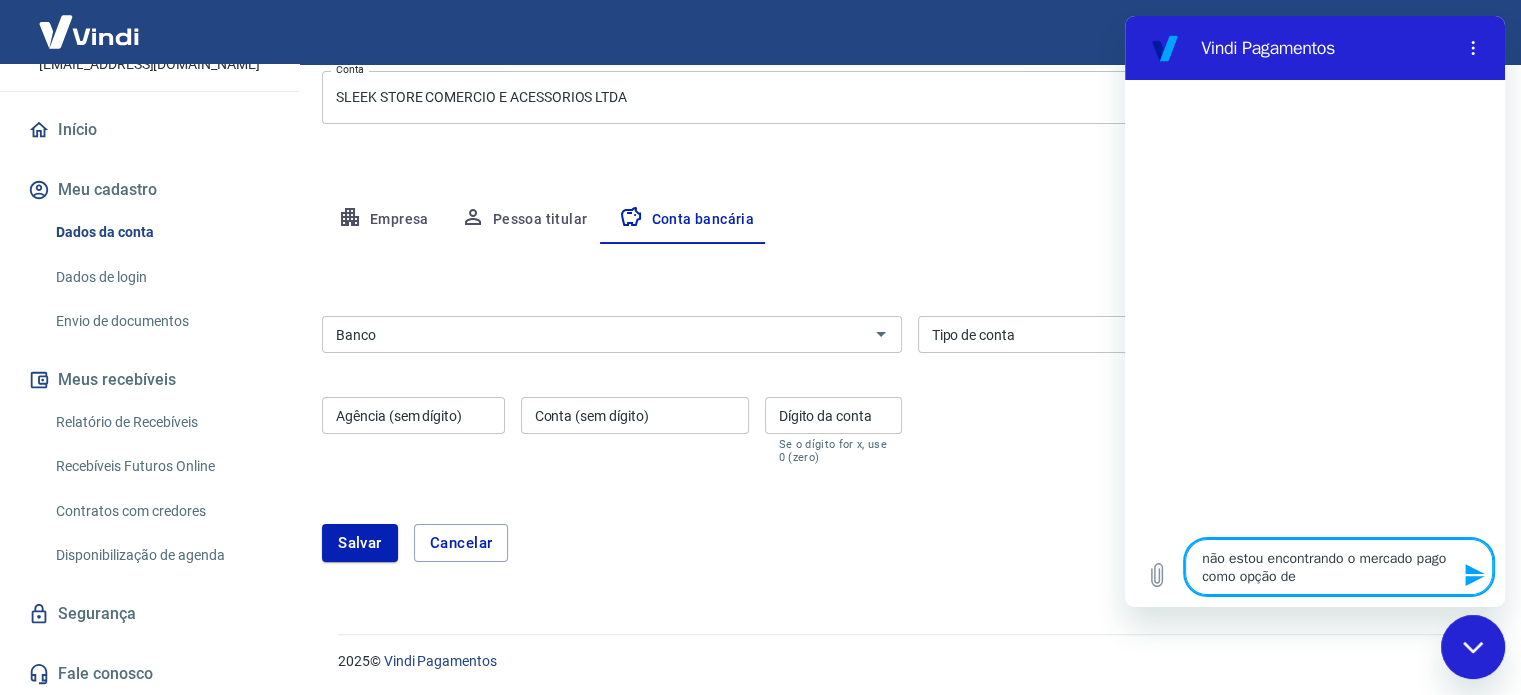 type on "não estou encontrando o mercado pago como opção de" 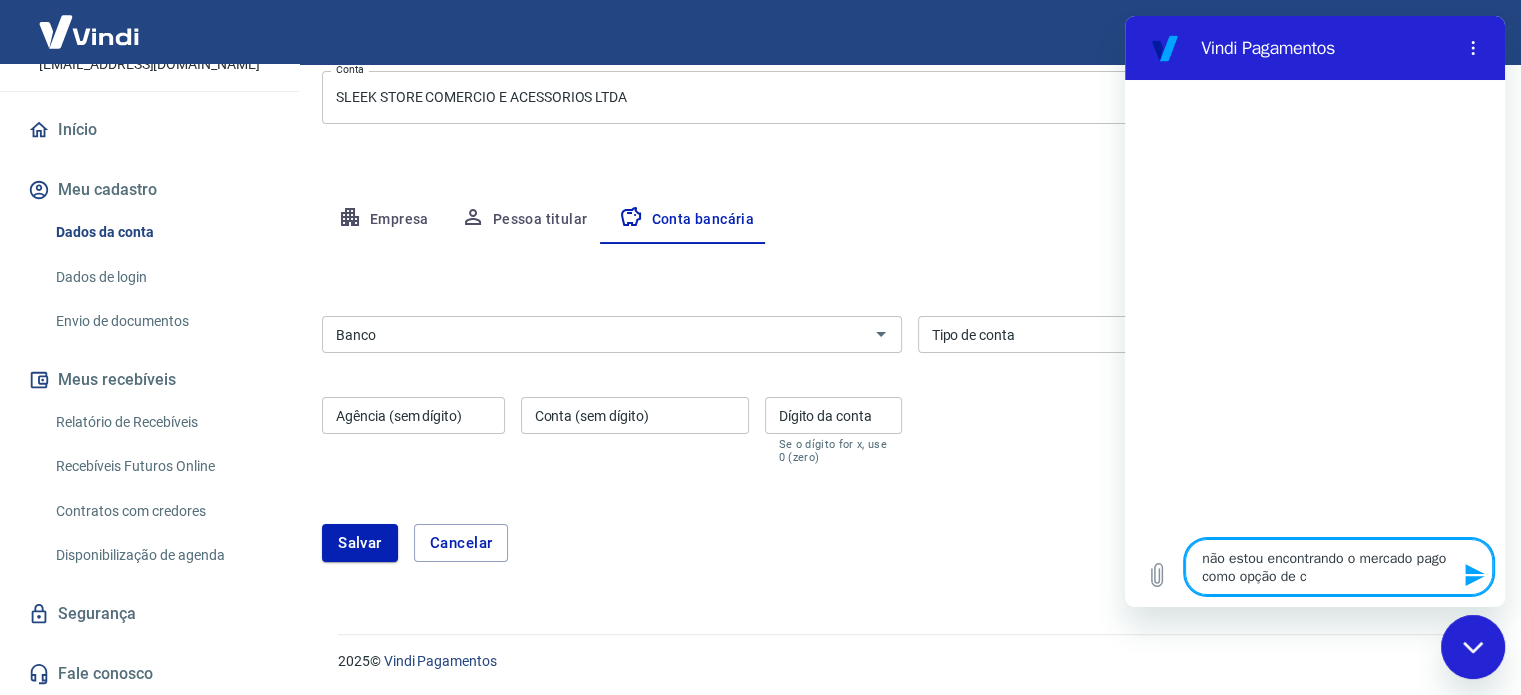 type on "não estou encontrando o mercado pago como opção de co" 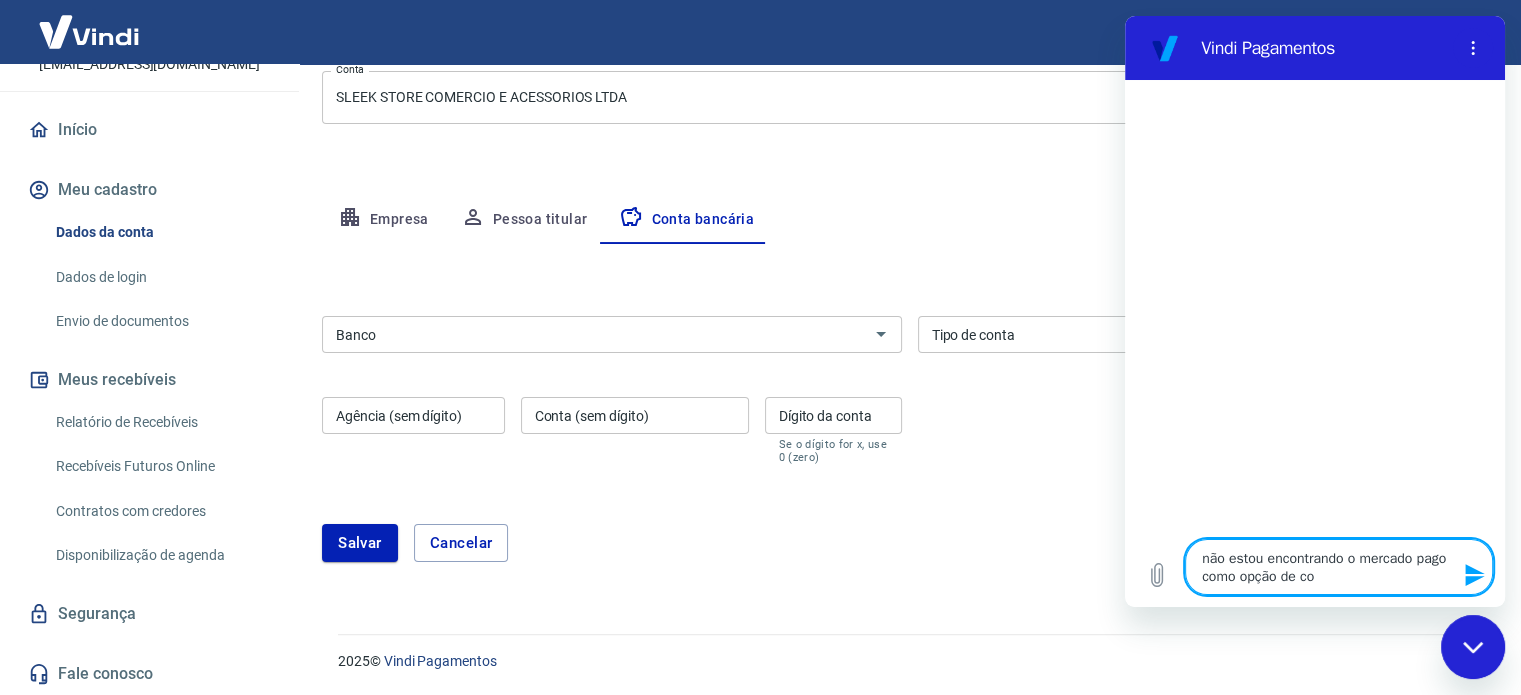 type on "não estou encontrando o mercado pago como opção de con" 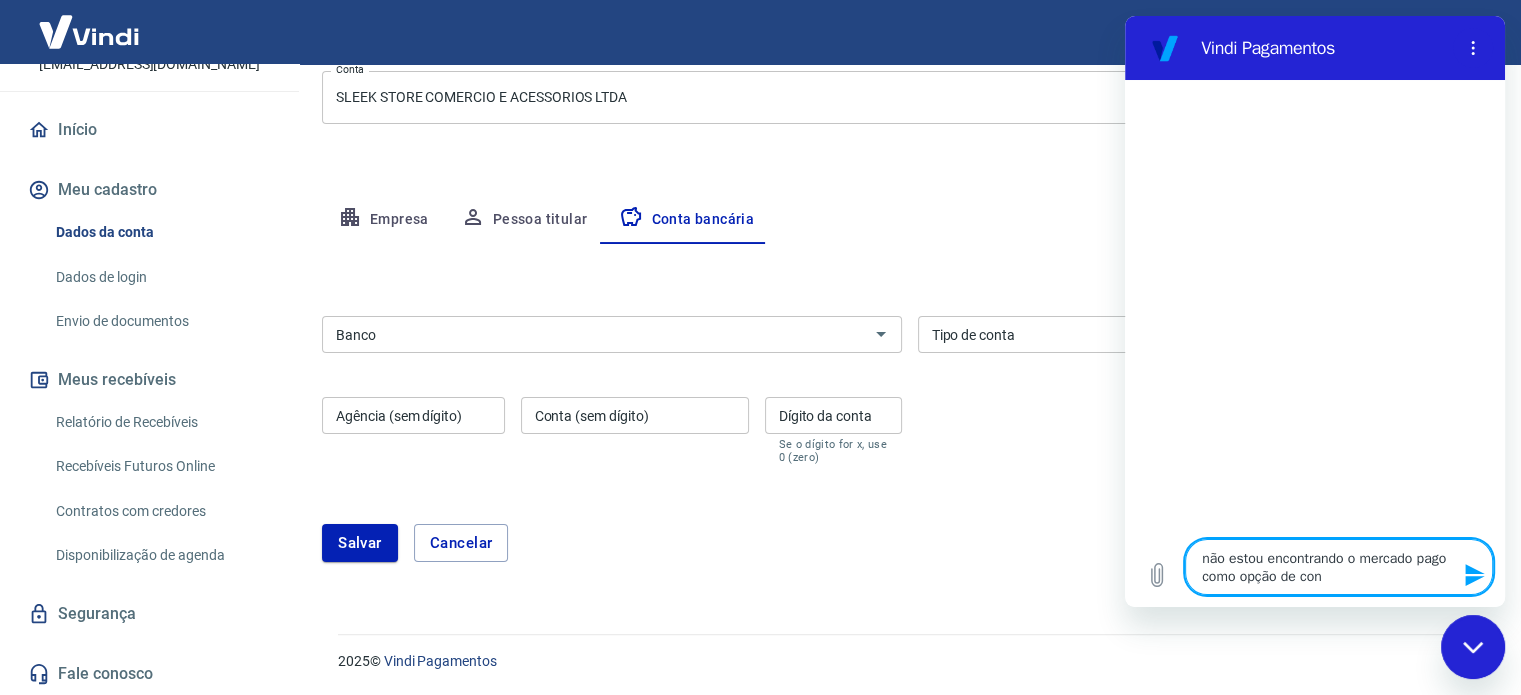 type on "não estou encontrando o mercado pago como opção de cont" 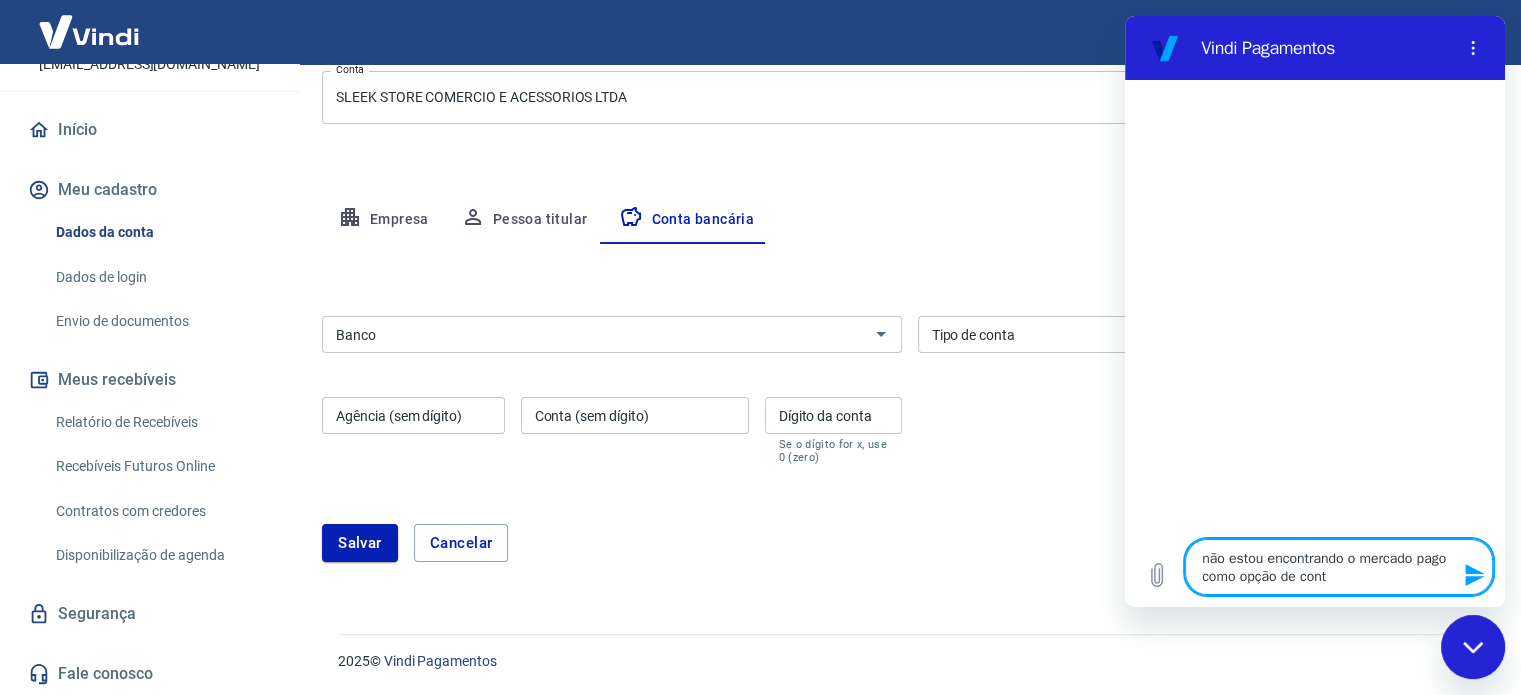 type on "não estou encontrando o mercado pago como opção de conta" 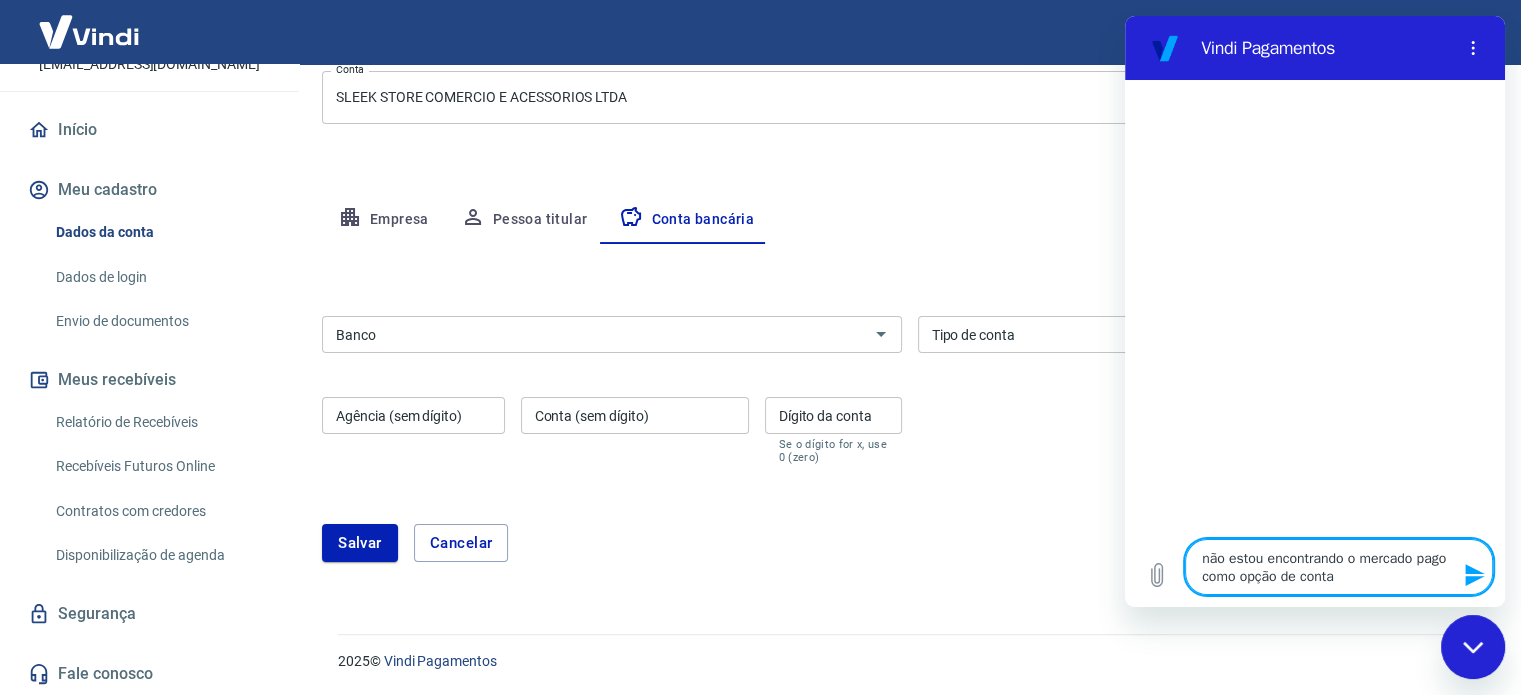 type on "não estou encontrando o mercado pago como opção de conta" 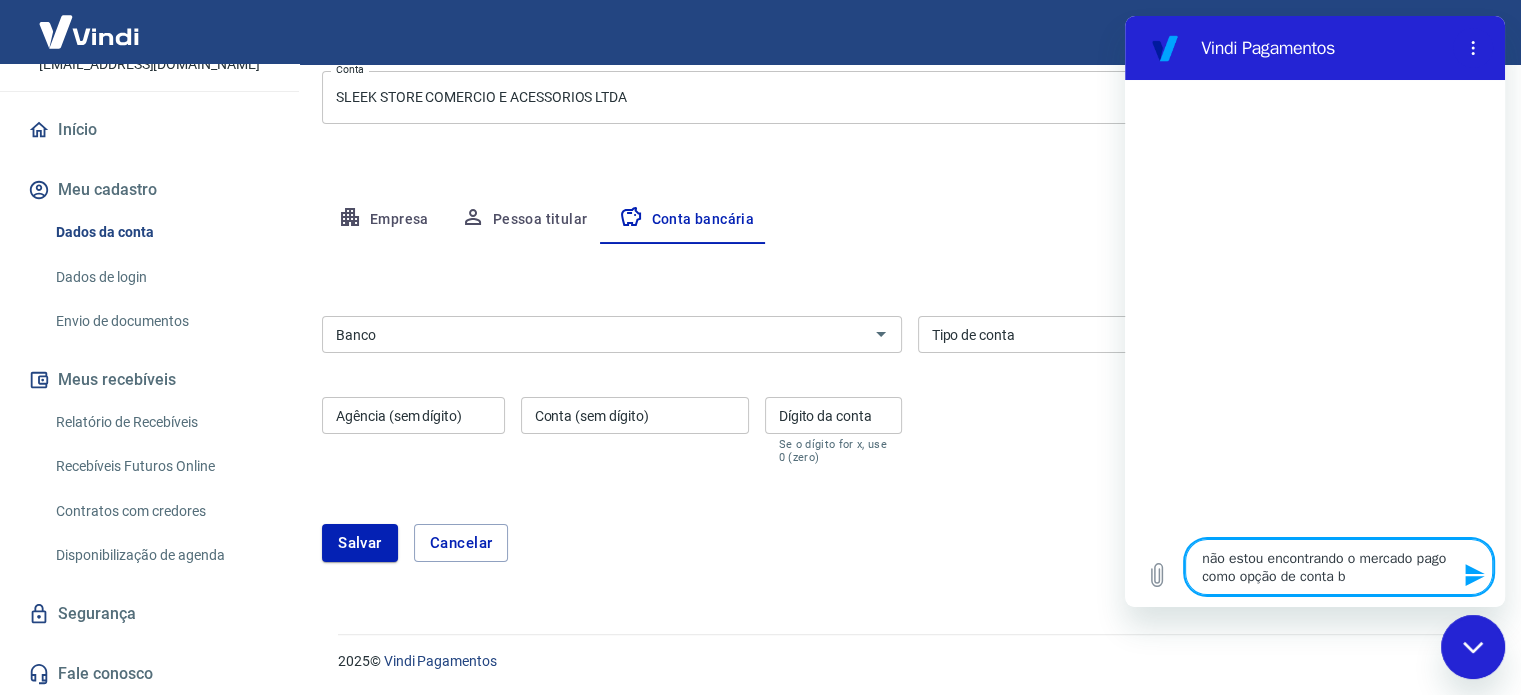 type on "x" 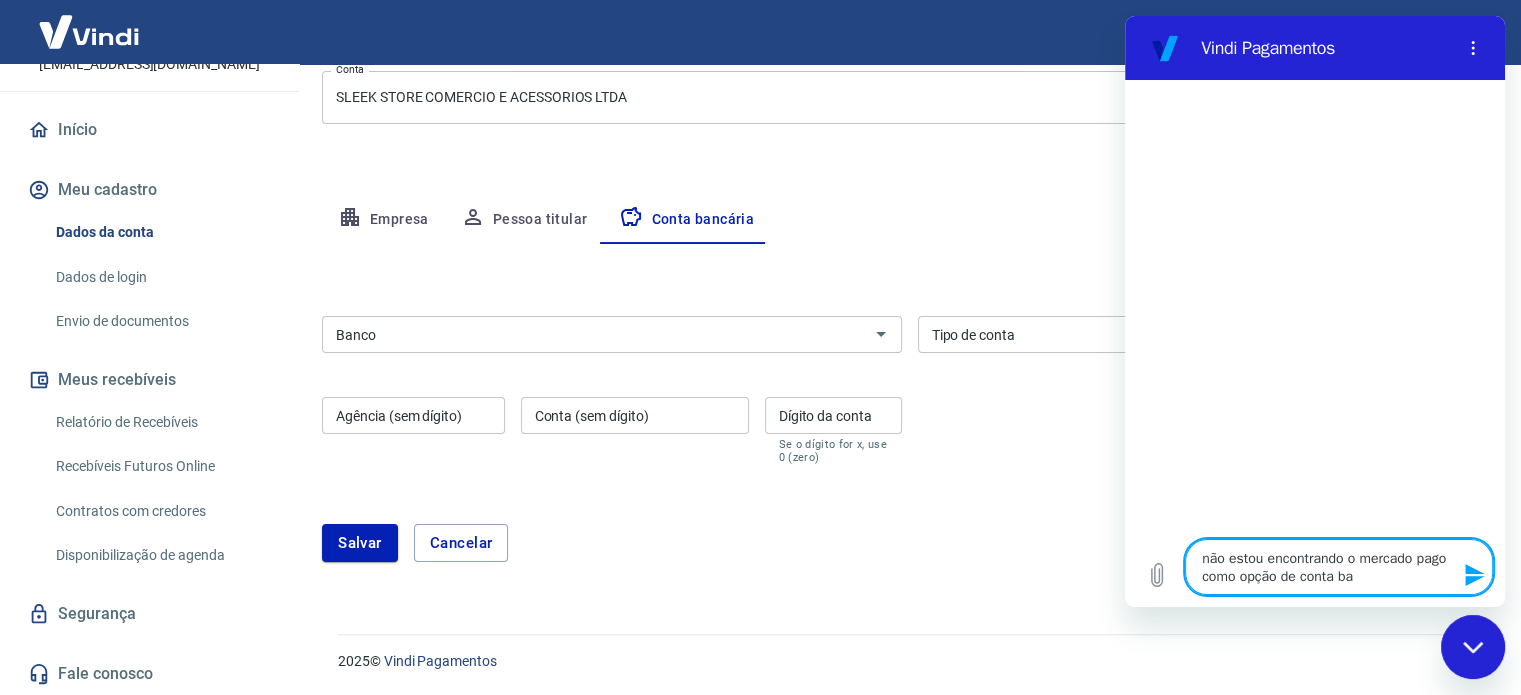 type on "não estou encontrando o mercado pago como opção de conta ban" 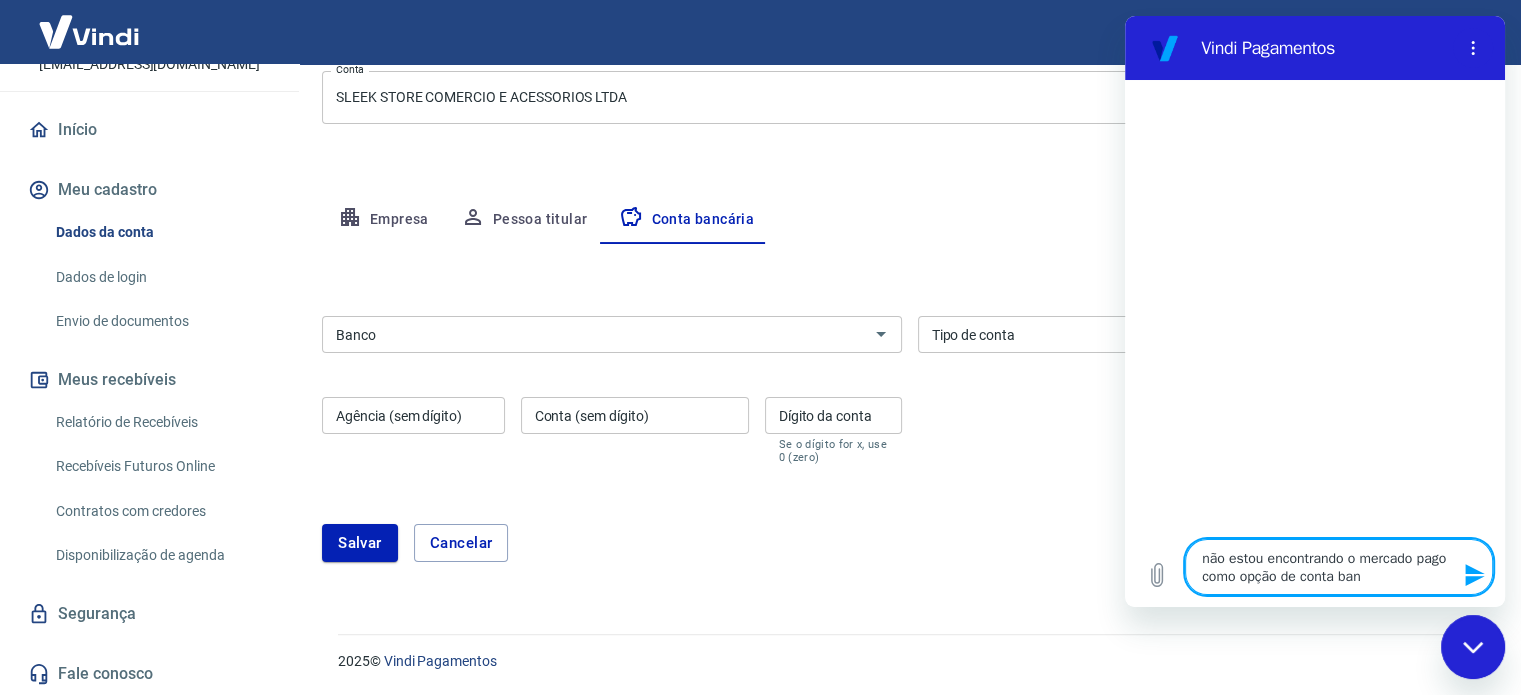 type on "x" 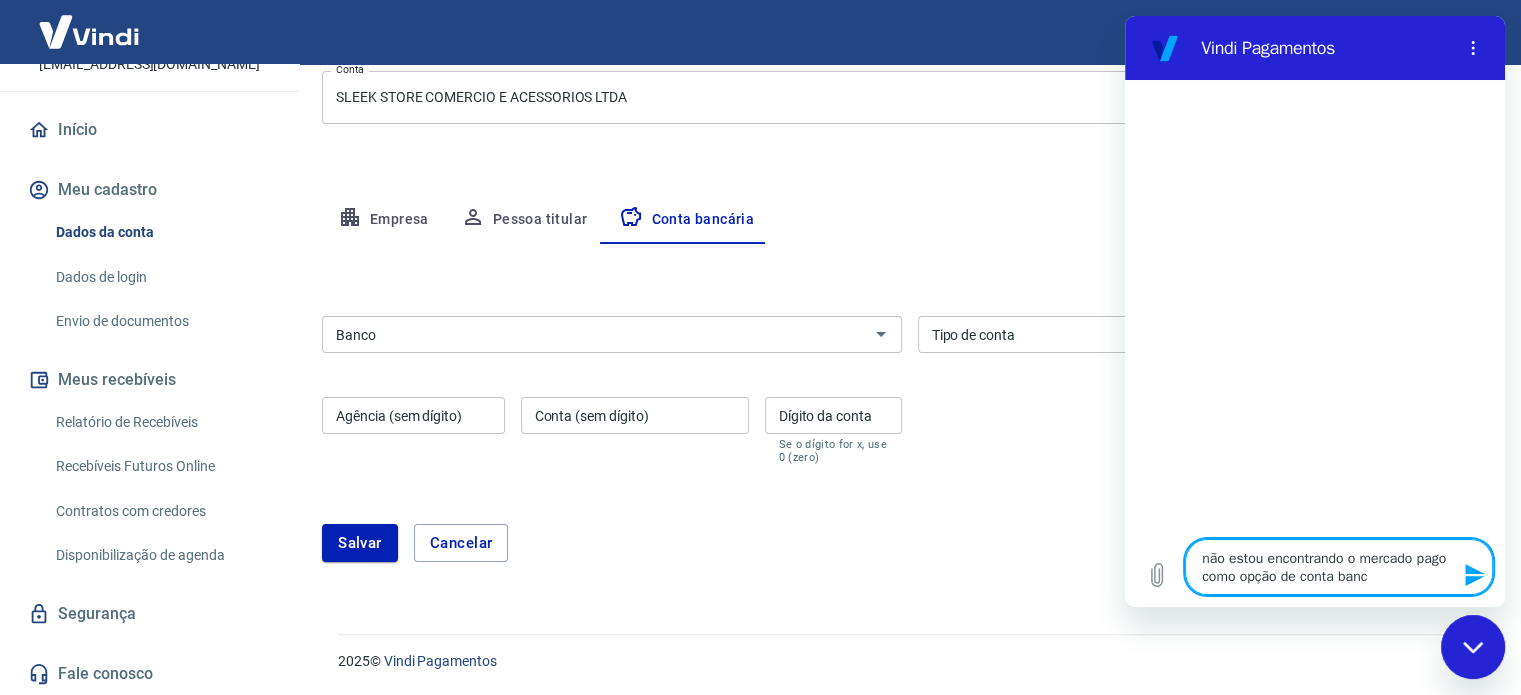 type on "não estou encontrando o mercado pago como opção de conta banca" 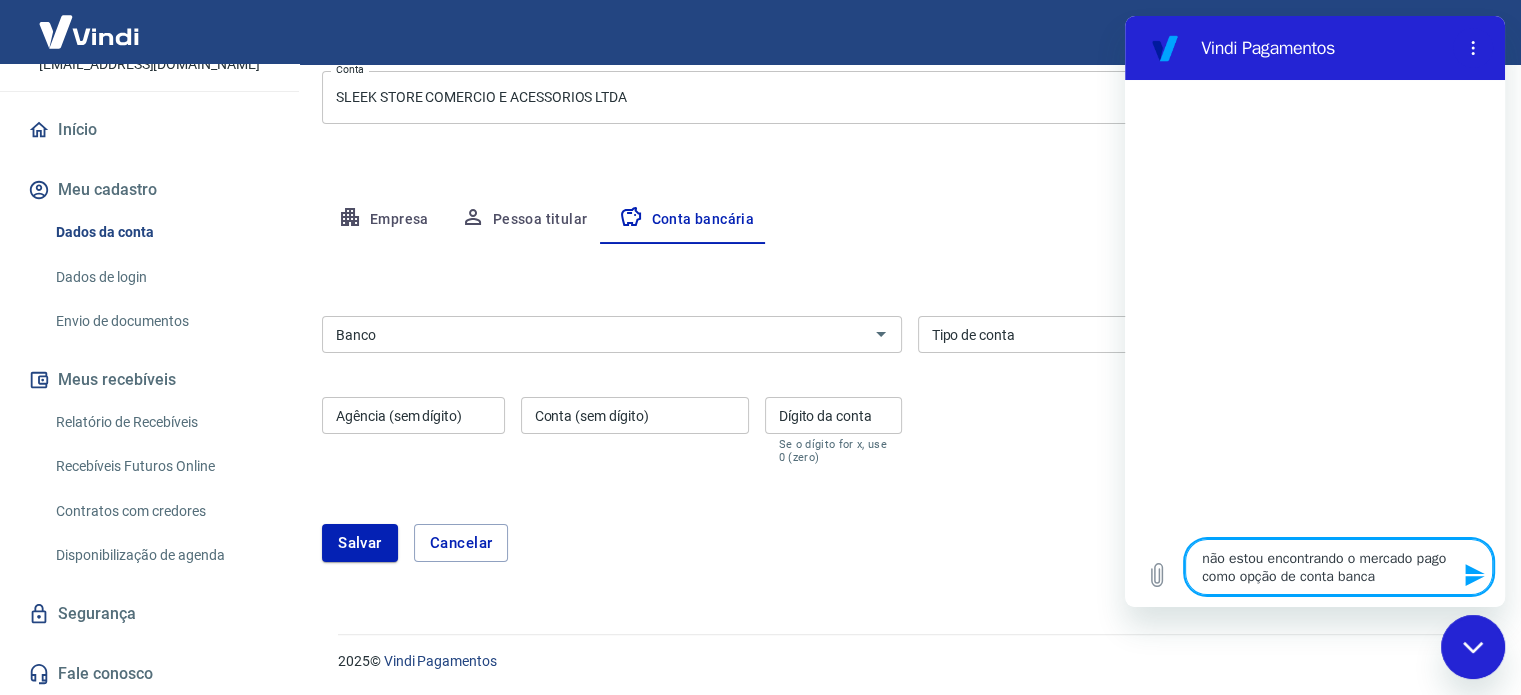type on "não estou encontrando o mercado pago como opção de conta bancar" 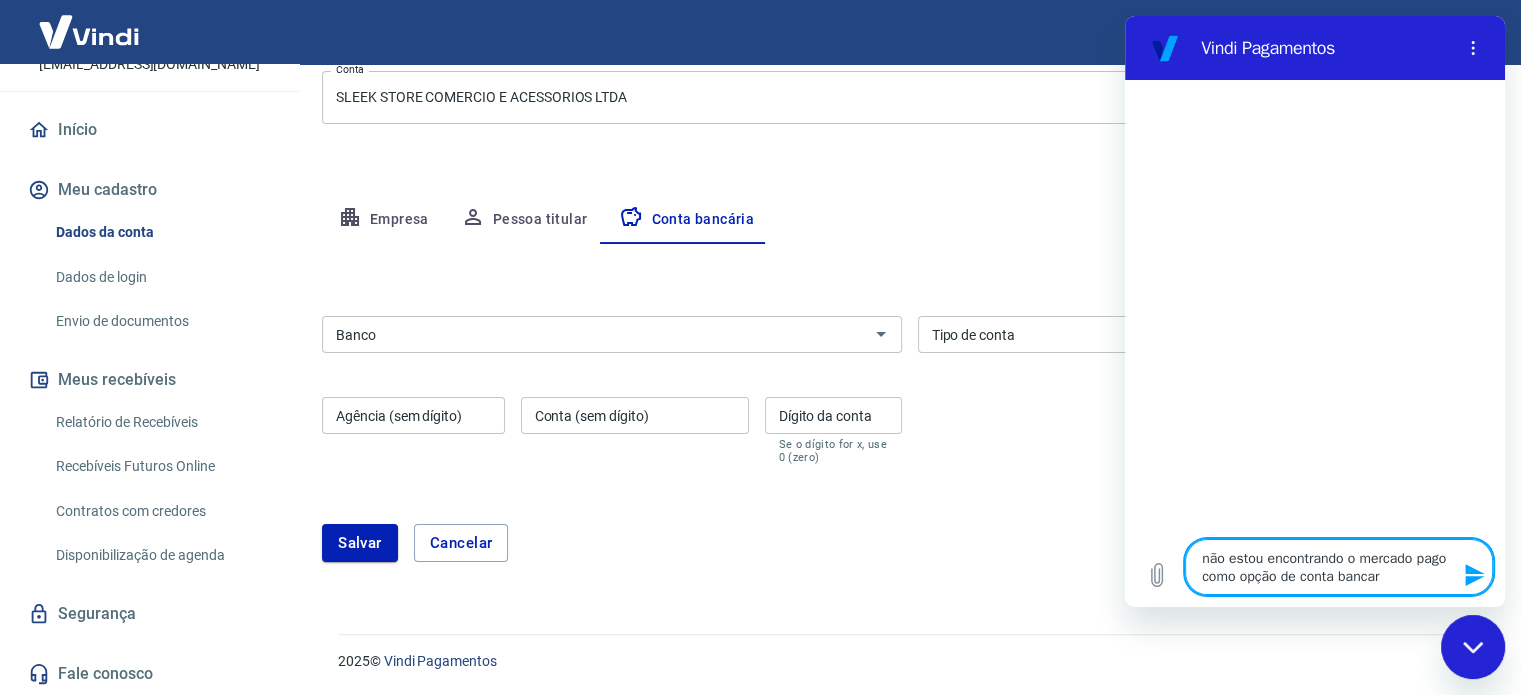type on "não estou encontrando o mercado pago como opção de conta bancari" 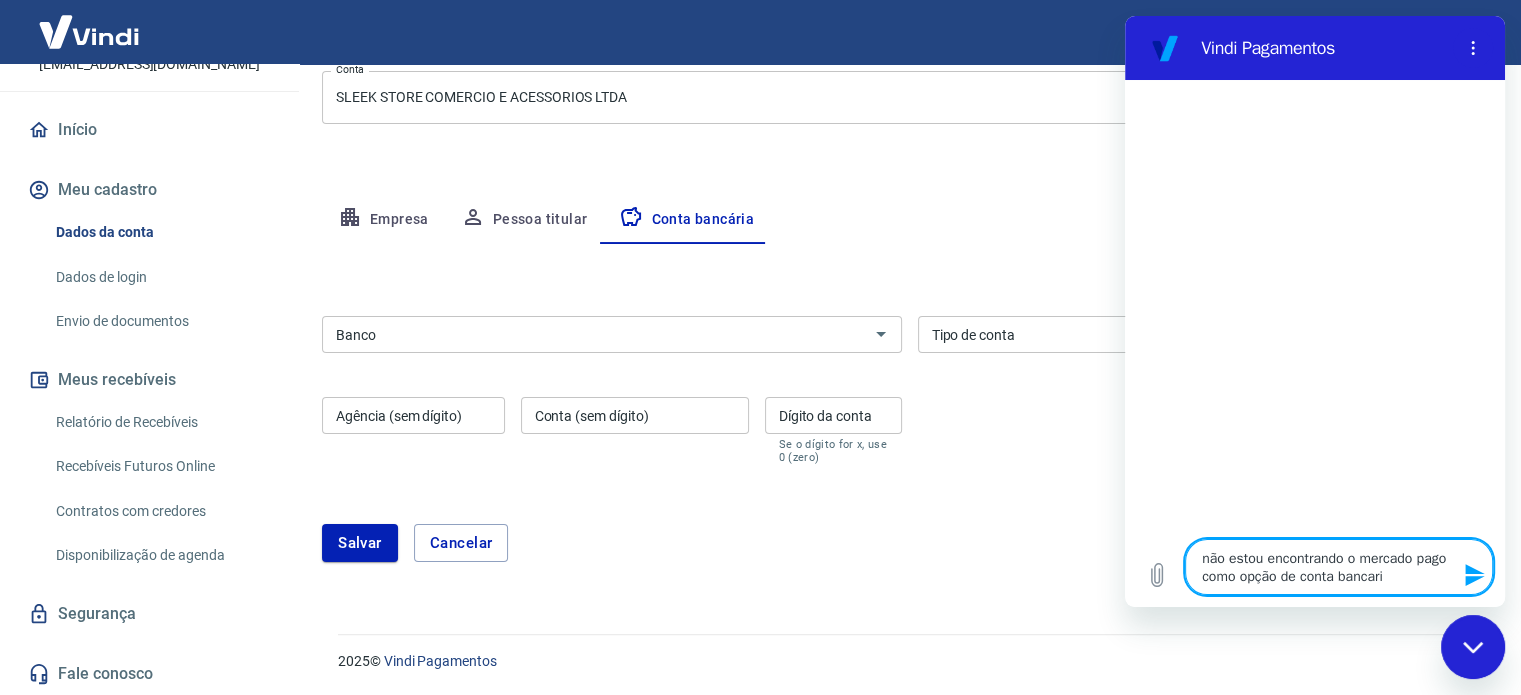 type on "não estou encontrando o mercado pago como opção de conta bancaria" 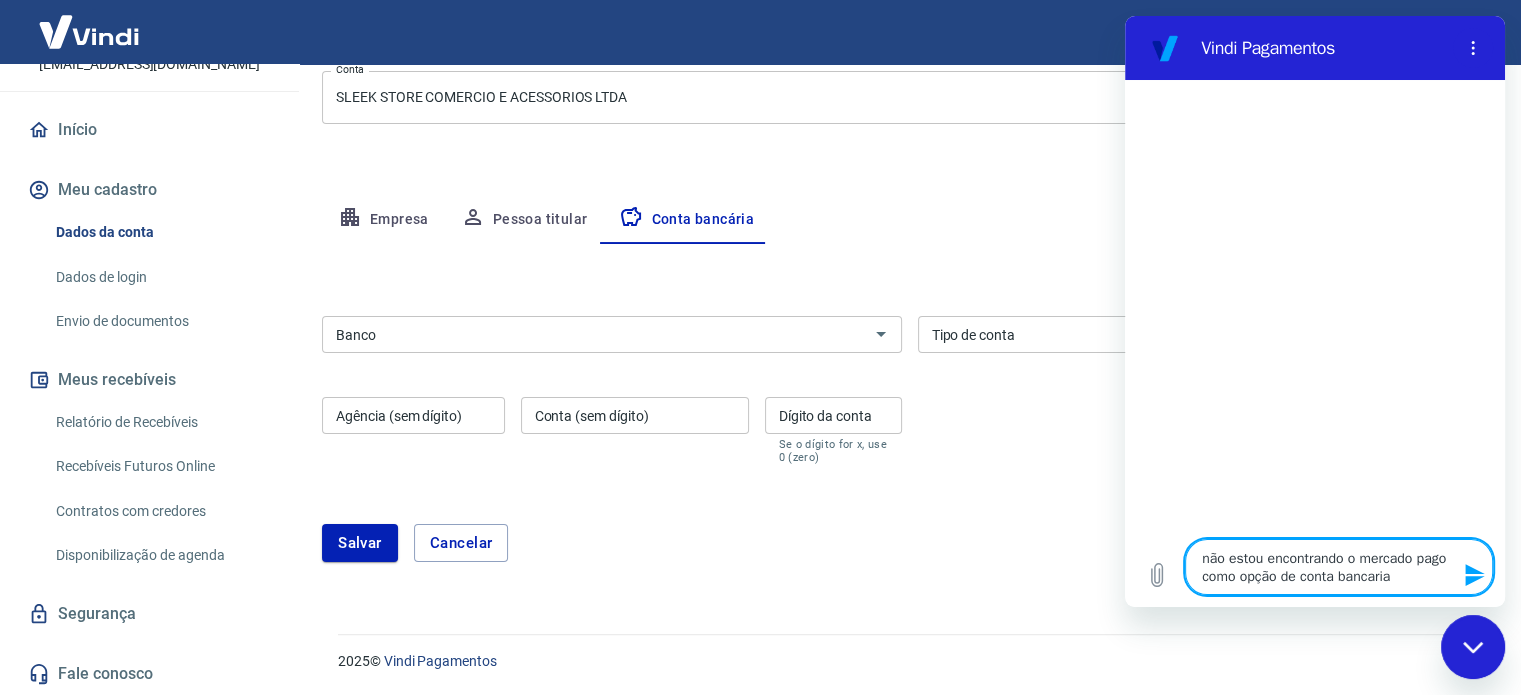 type 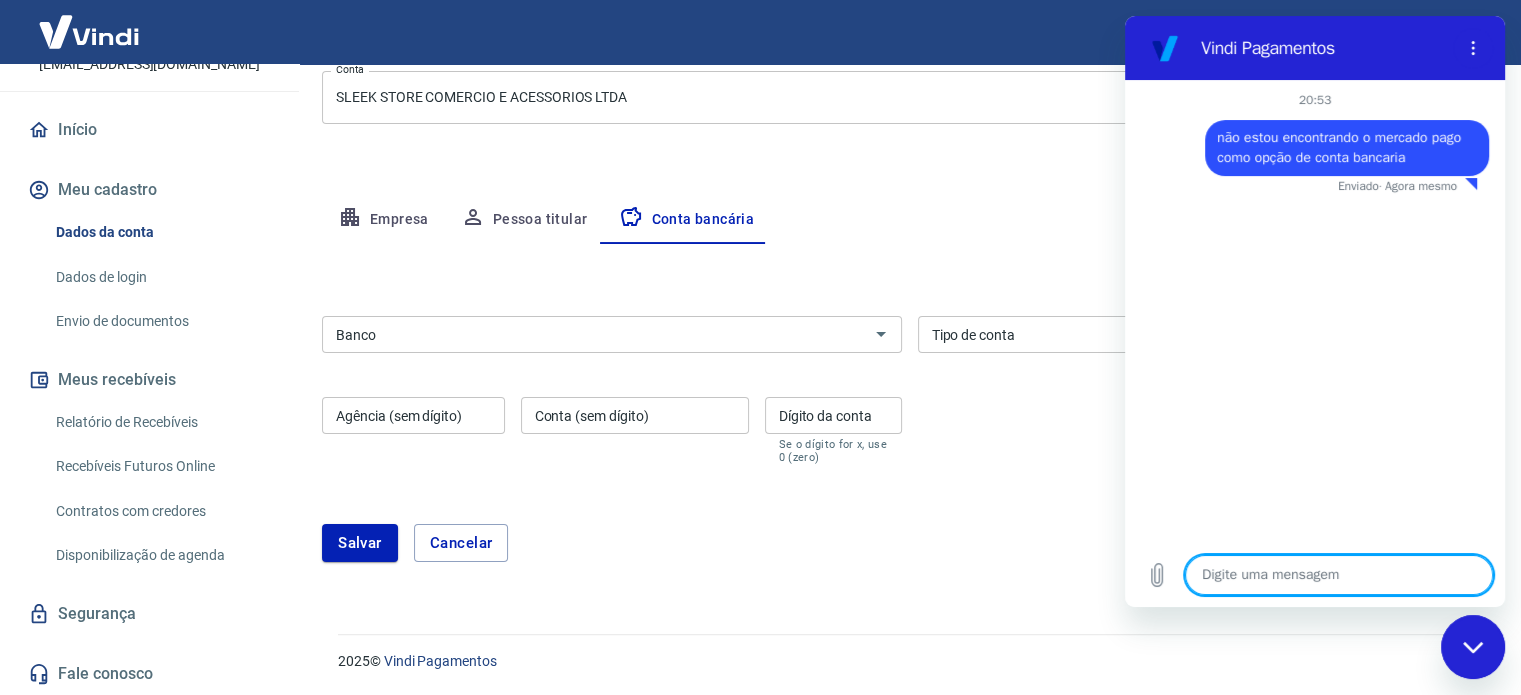 click on "Banco" at bounding box center [612, 334] 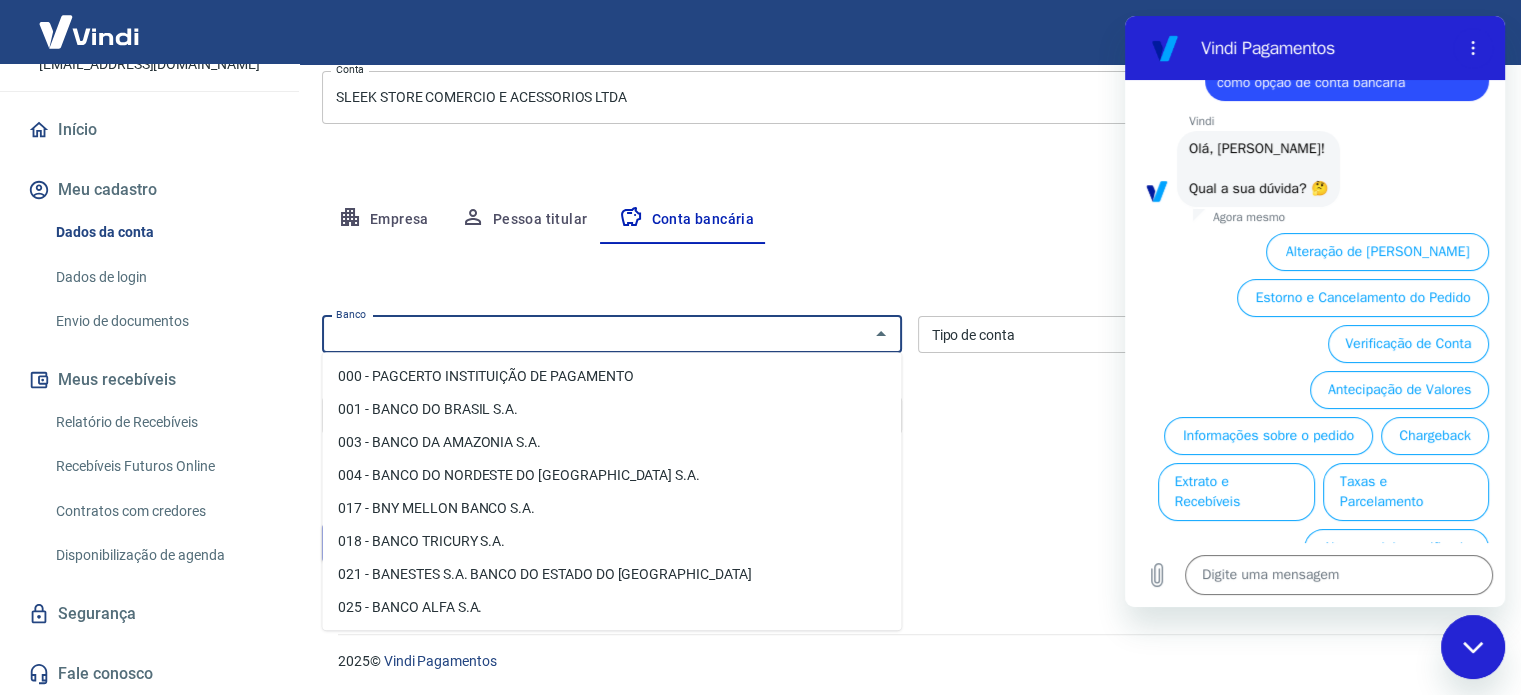 scroll, scrollTop: 126, scrollLeft: 0, axis: vertical 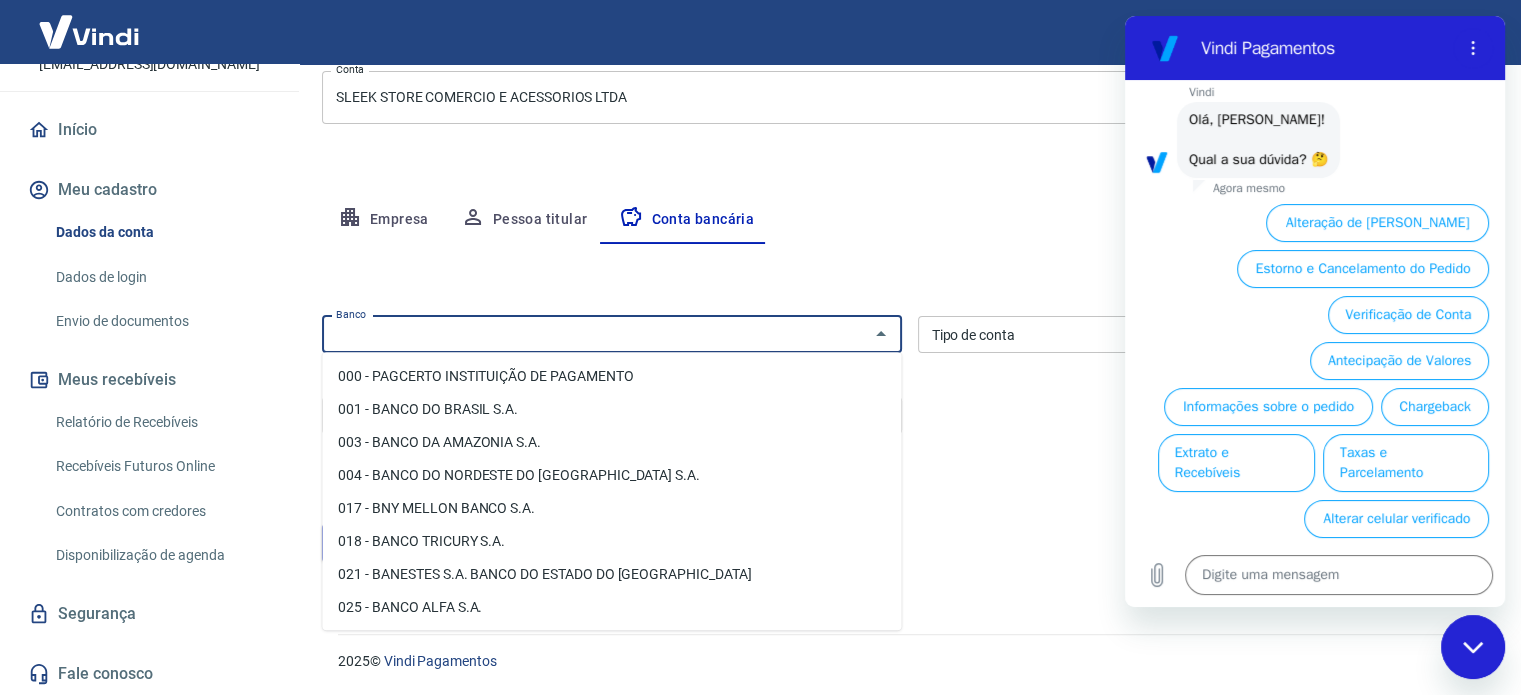 click on "Banco Banco Tipo de conta Conta Corrente Conta Poupança Tipo de conta Agência (sem dígito) Agência (sem dígito) Conta (sem dígito) Conta (sem dígito) Dígito da conta Dígito da conta Se o dígito for x, use 0 (zero)" at bounding box center [909, 388] 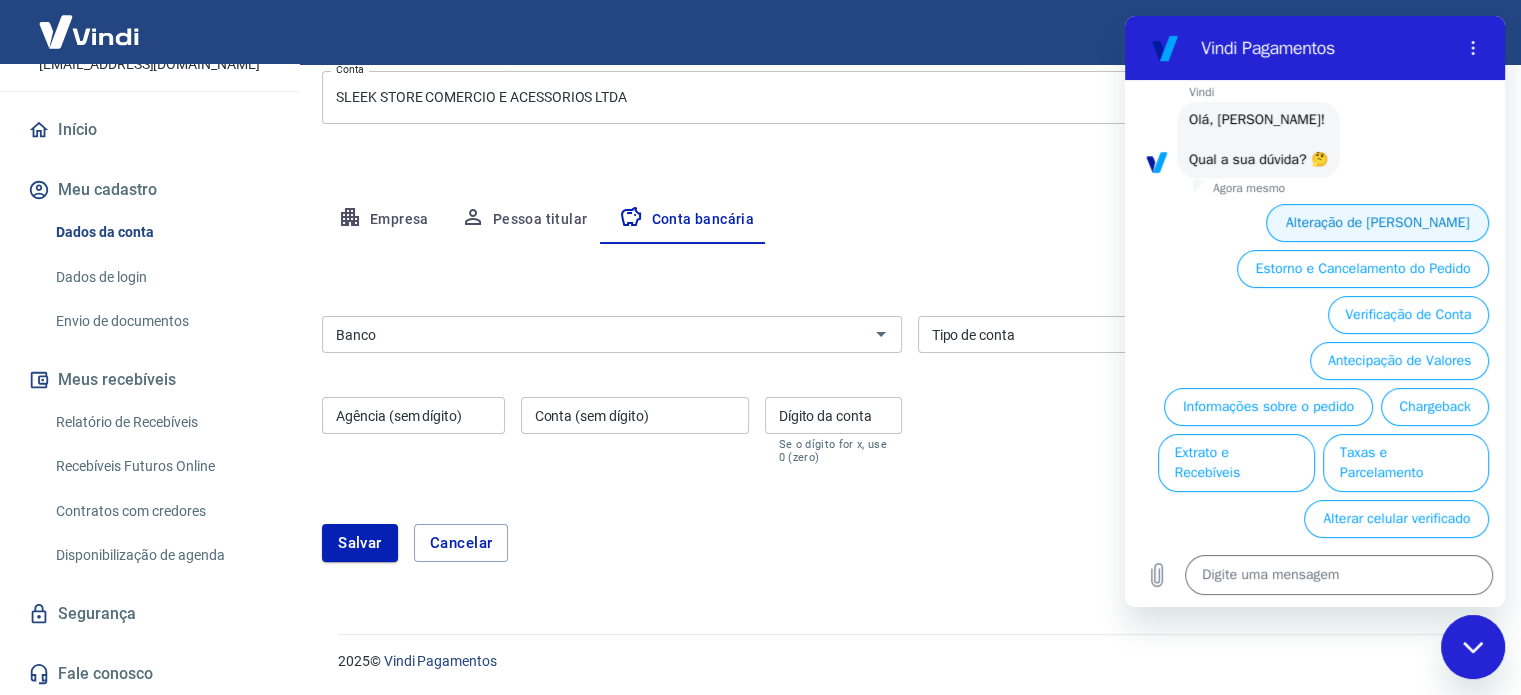 click on "Alteração de Dados Cadastrais" at bounding box center [1377, 223] 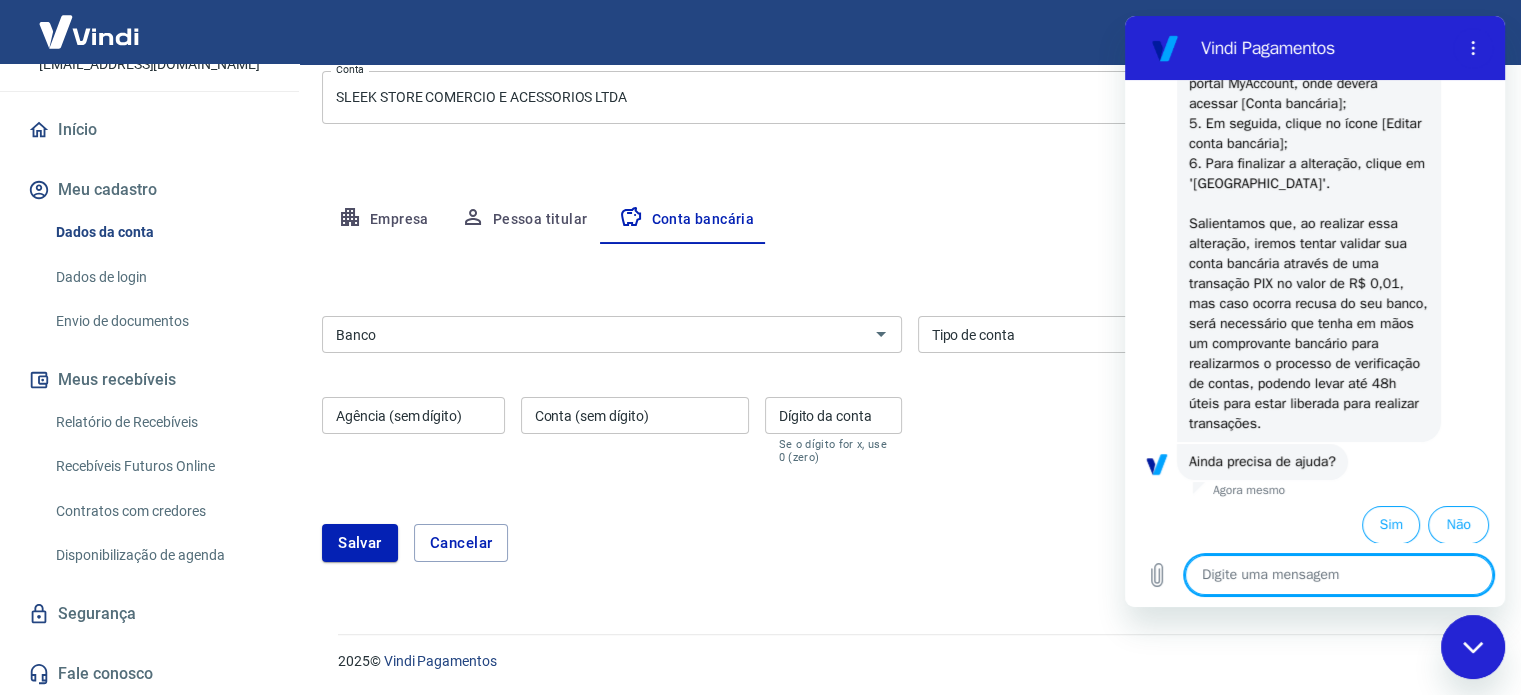 scroll, scrollTop: 499, scrollLeft: 0, axis: vertical 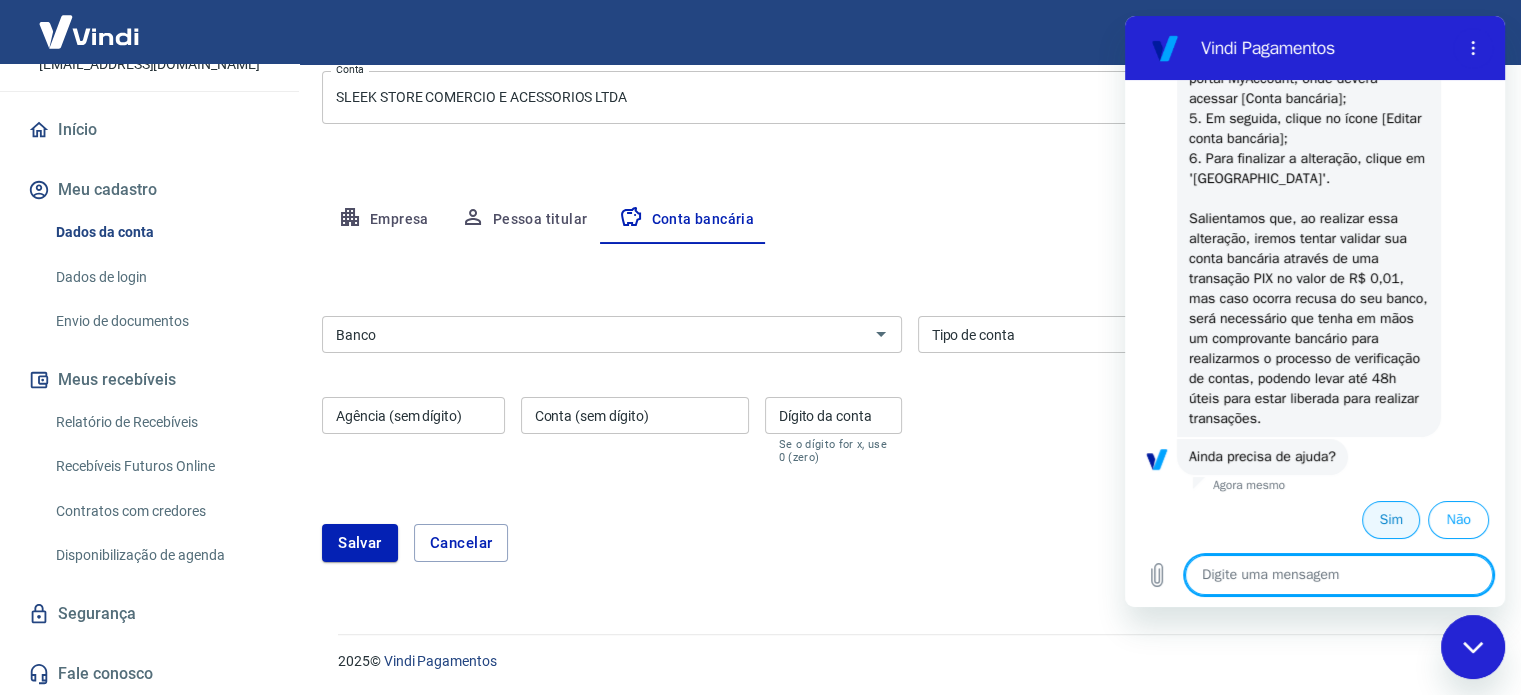 click on "Sim" at bounding box center (1391, 520) 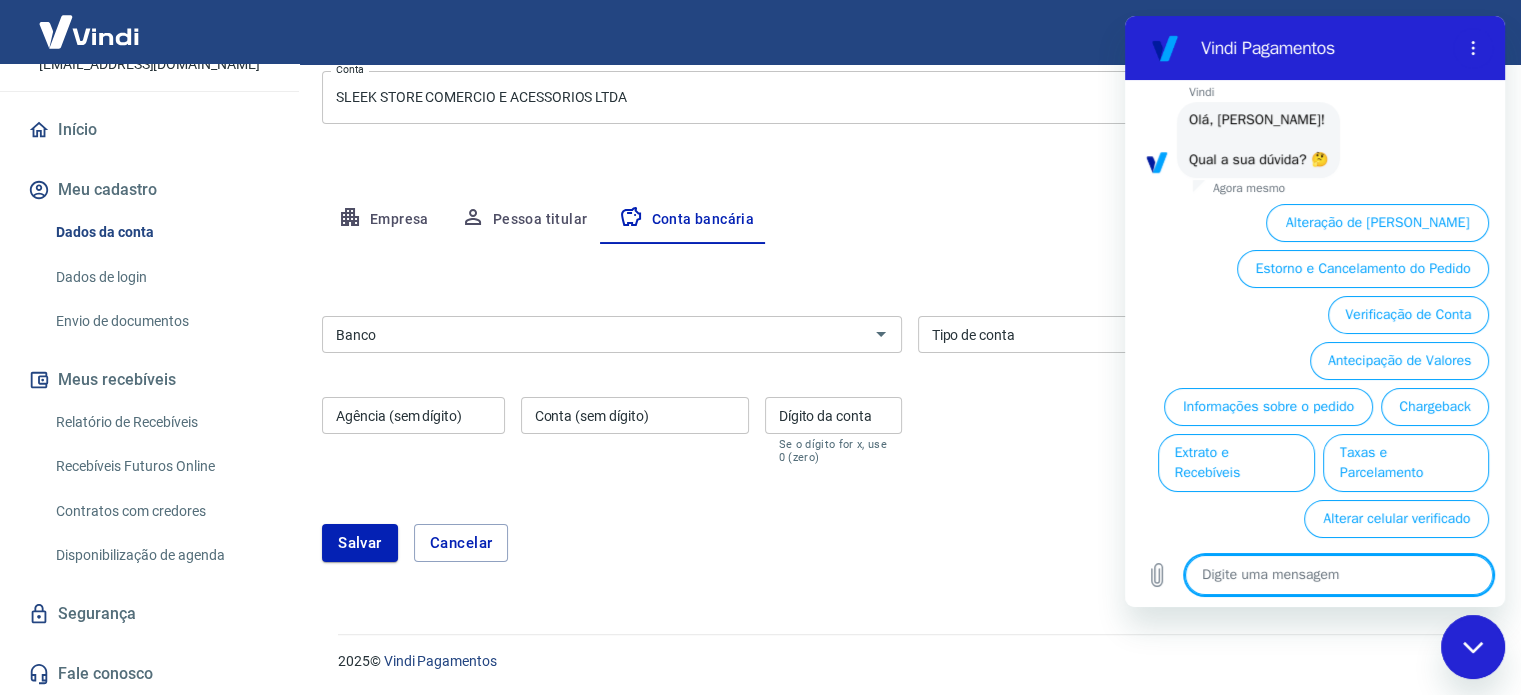 scroll, scrollTop: 972, scrollLeft: 0, axis: vertical 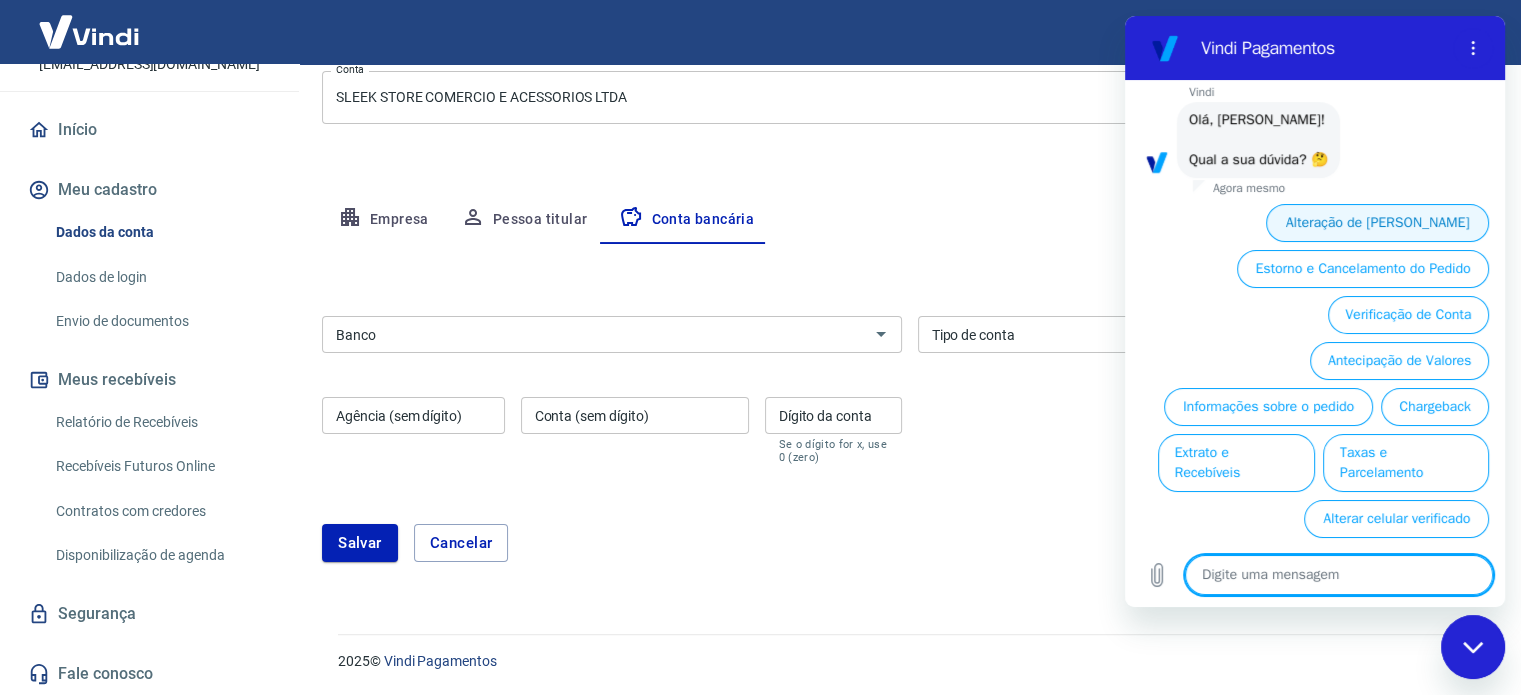 click on "Alteração de Dados Cadastrais" at bounding box center (1377, 223) 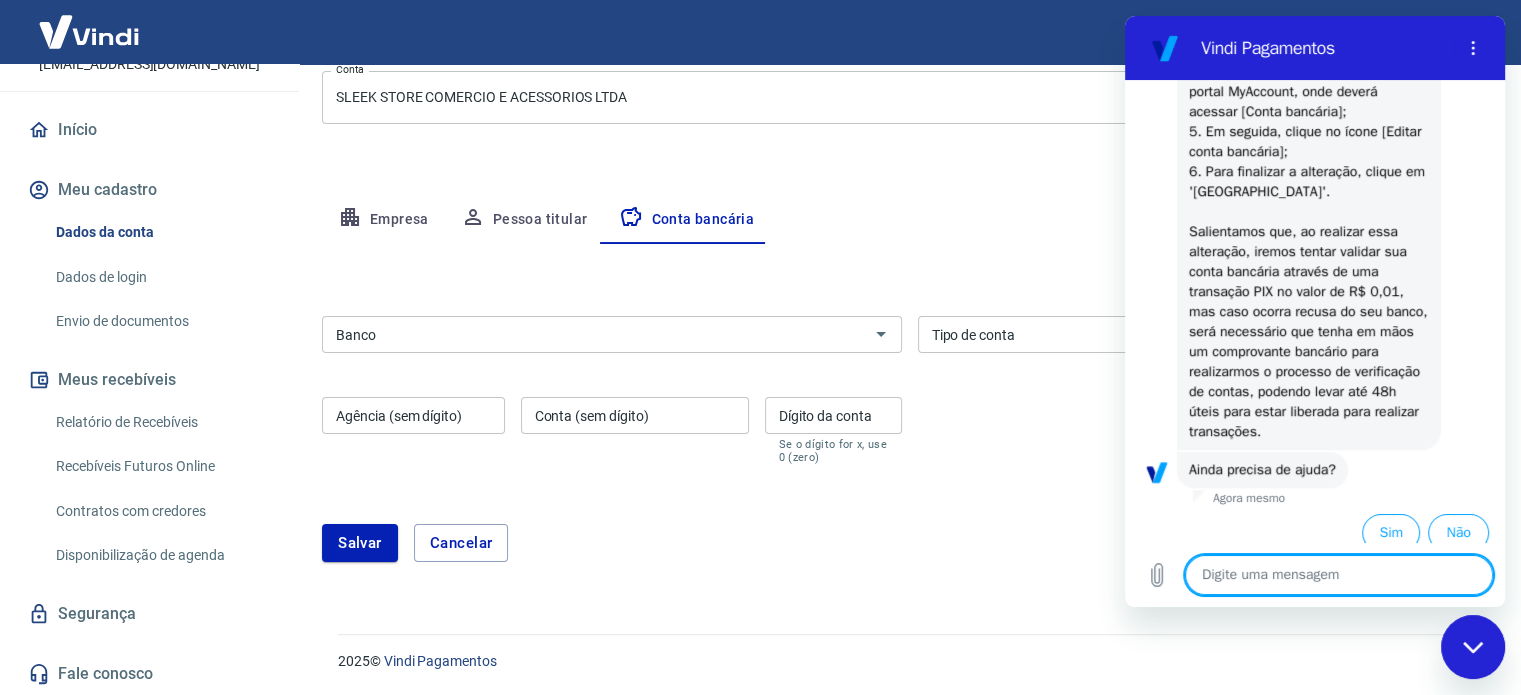 scroll, scrollTop: 1345, scrollLeft: 0, axis: vertical 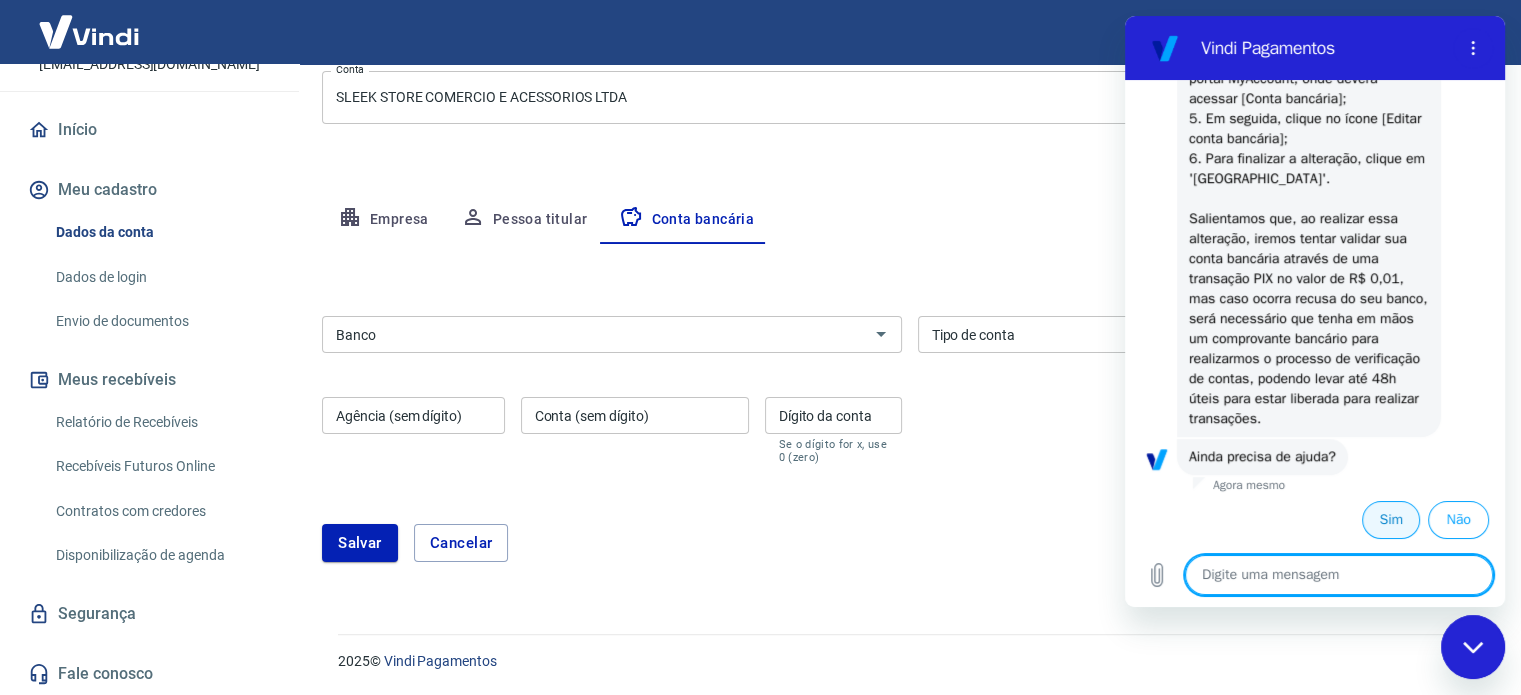 click on "Sim" at bounding box center (1391, 520) 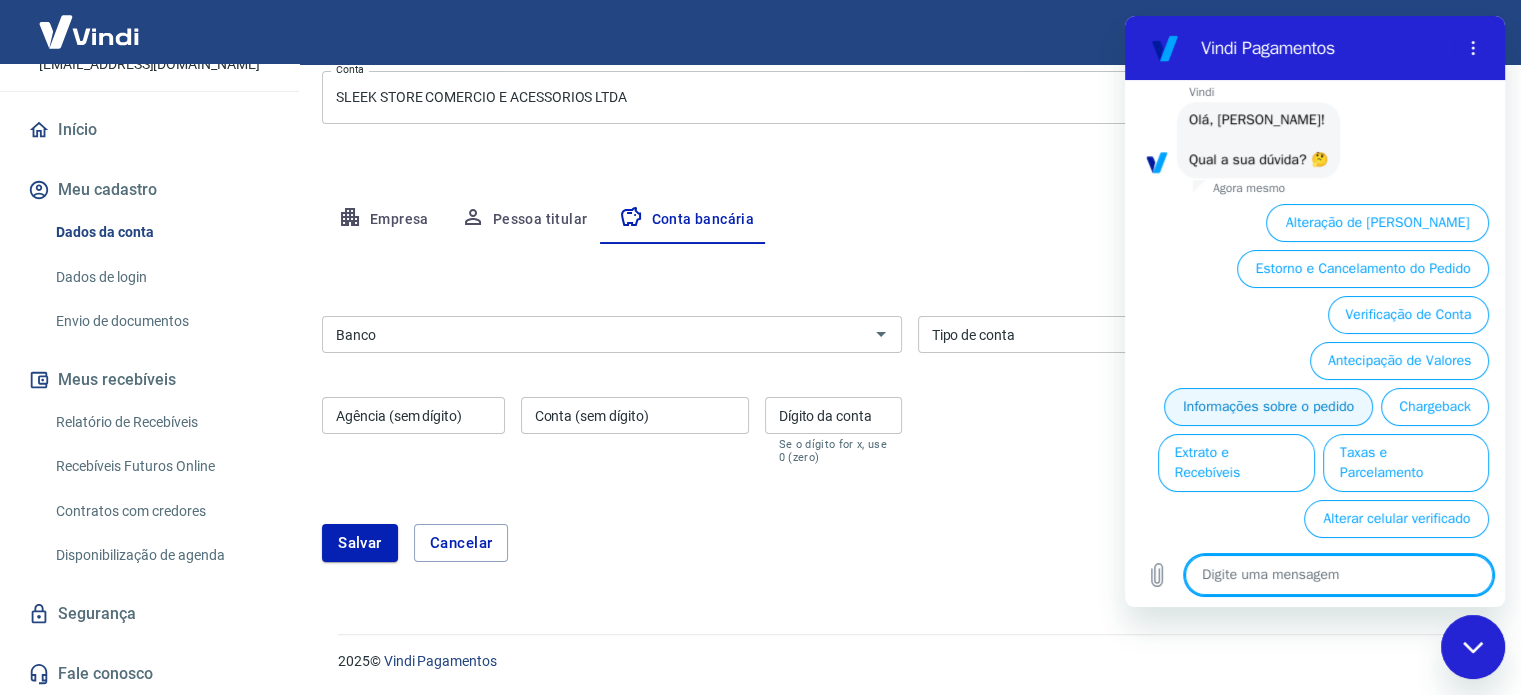scroll, scrollTop: 1818, scrollLeft: 0, axis: vertical 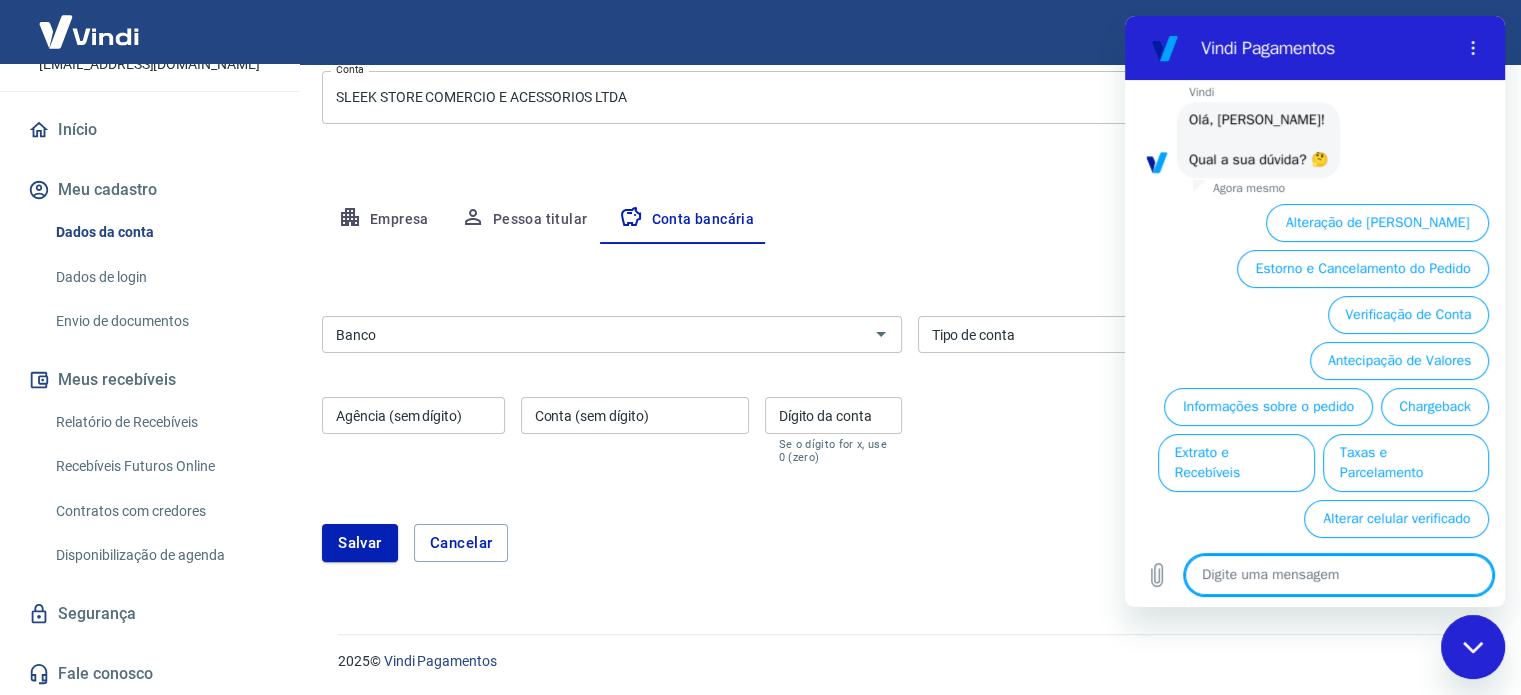 click on "Banco" at bounding box center (595, 334) 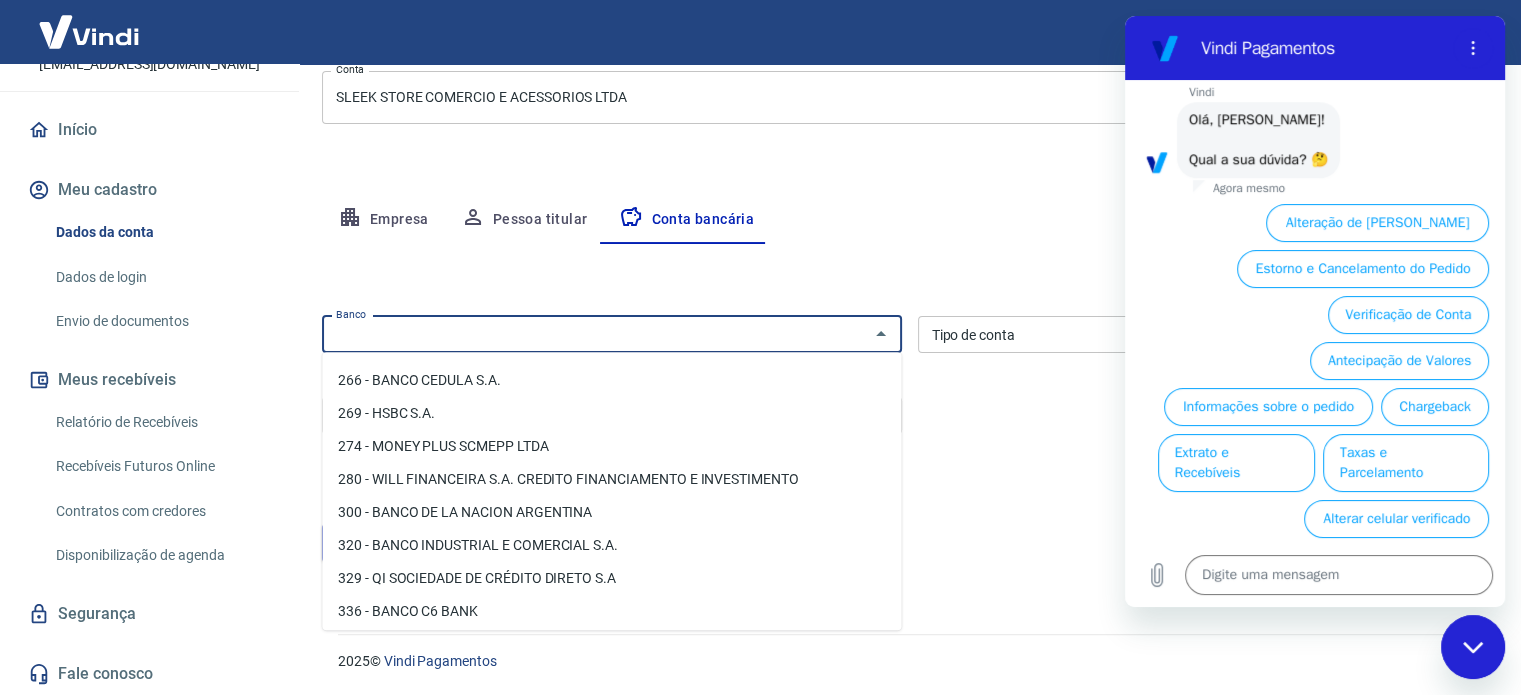 scroll, scrollTop: 1800, scrollLeft: 0, axis: vertical 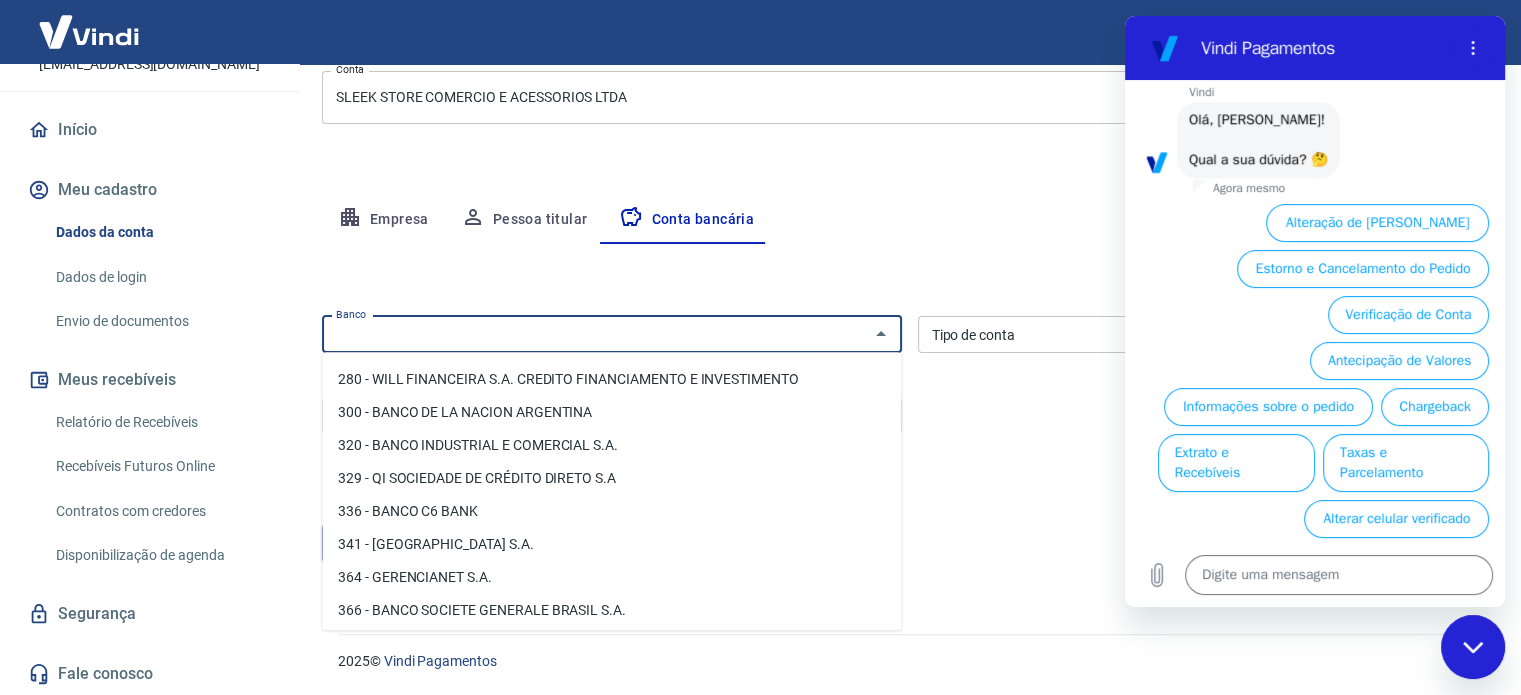 click on "Banco Banco Tipo de conta Conta Corrente Conta Poupança Tipo de conta Agência (sem dígito) Agência (sem dígito) Conta (sem dígito) Conta (sem dígito) Dígito da conta Dígito da conta Se o dígito for x, use 0 (zero)" at bounding box center [909, 388] 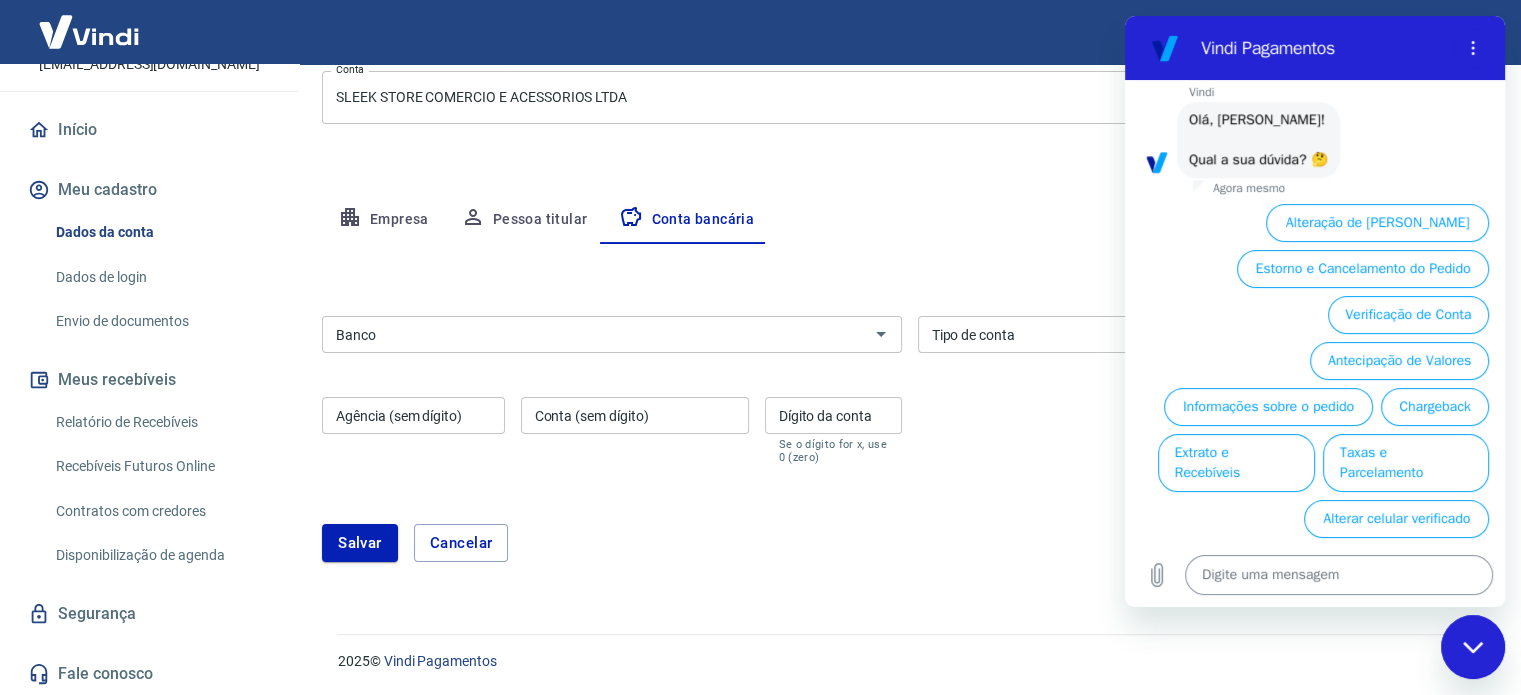 click at bounding box center [1339, 575] 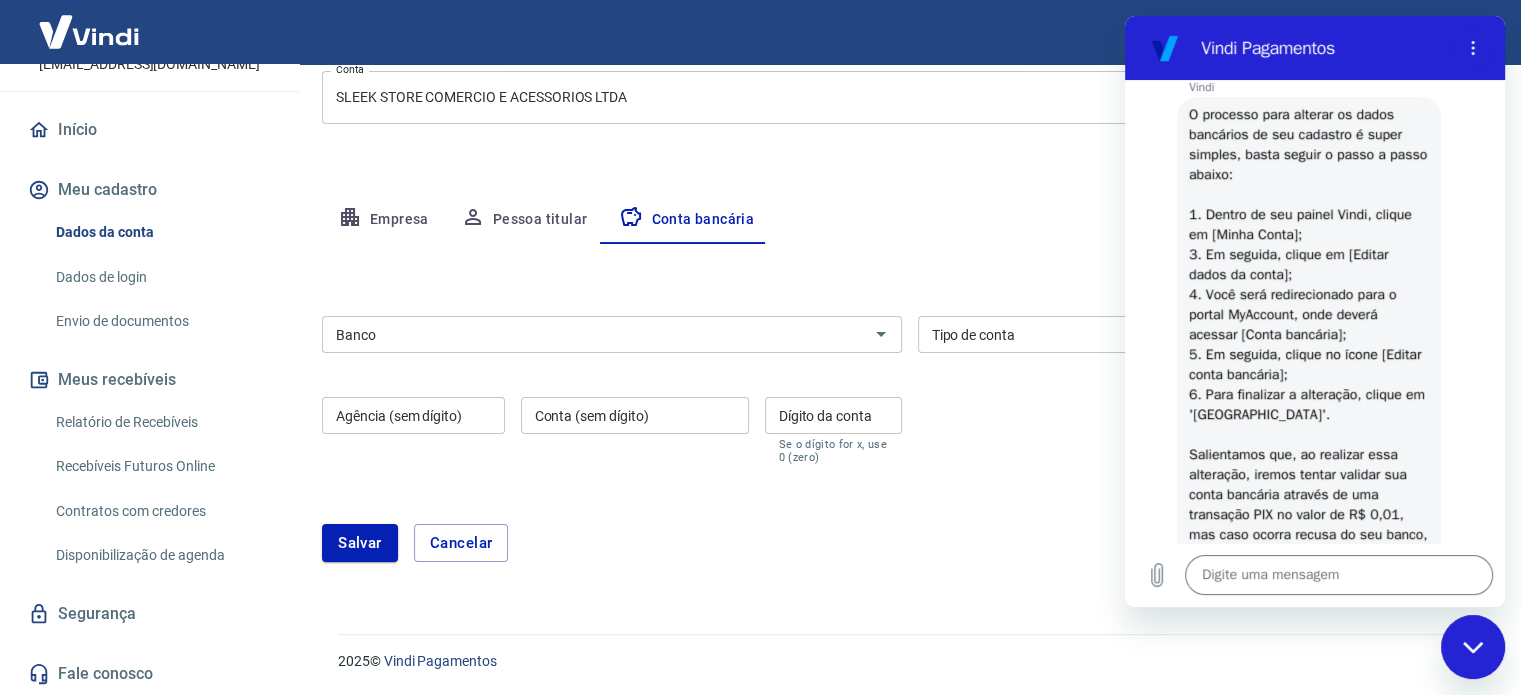 scroll, scrollTop: 1122, scrollLeft: 0, axis: vertical 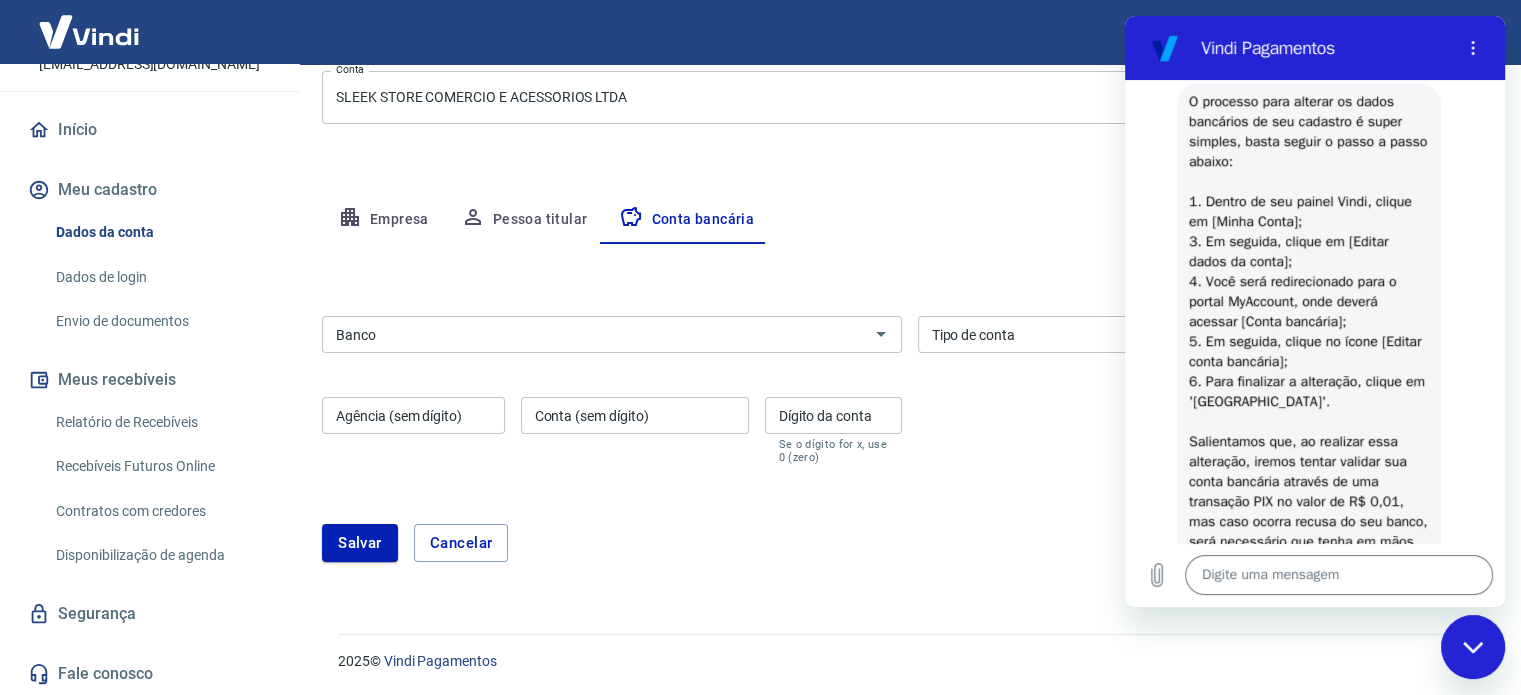 drag, startPoint x: 1512, startPoint y: 343, endPoint x: 1506, endPoint y: 372, distance: 29.614185 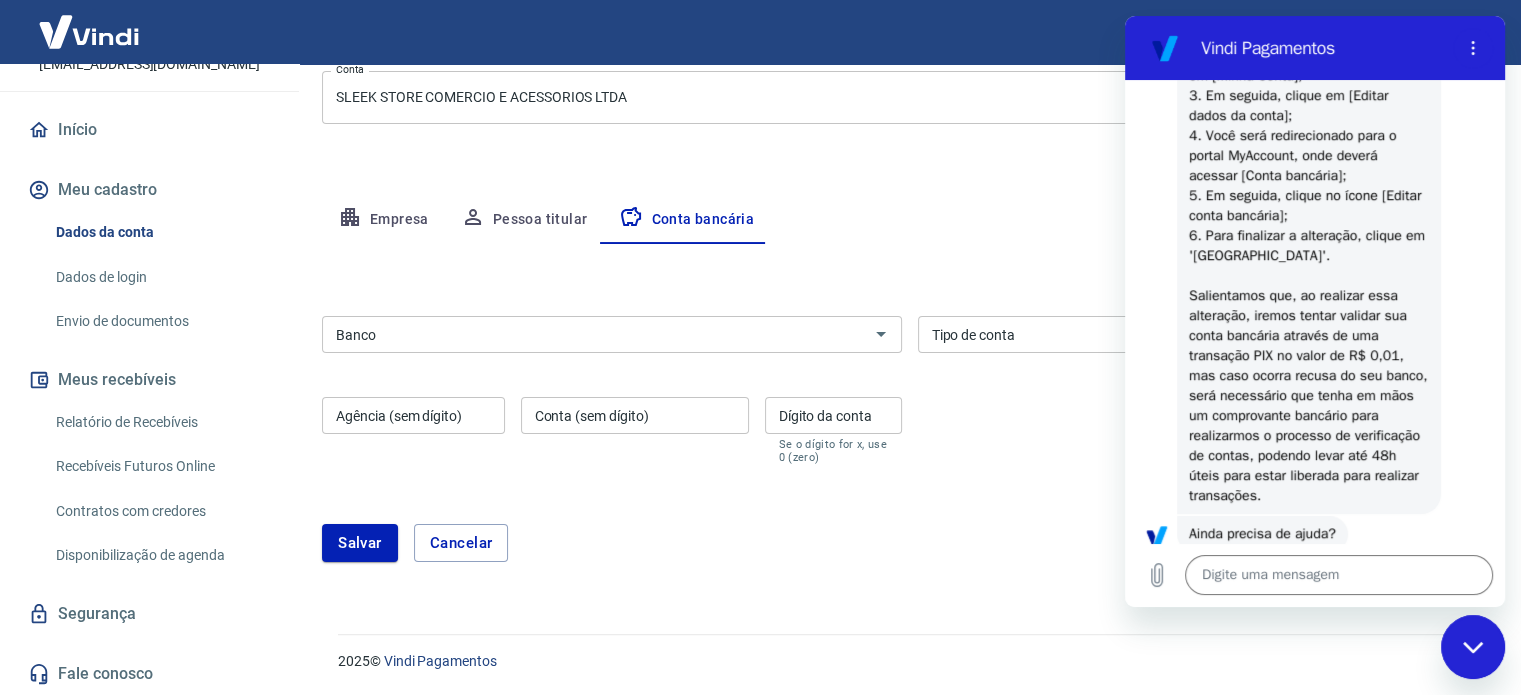 drag, startPoint x: 1499, startPoint y: 363, endPoint x: 2073, endPoint y: 35, distance: 661.10516 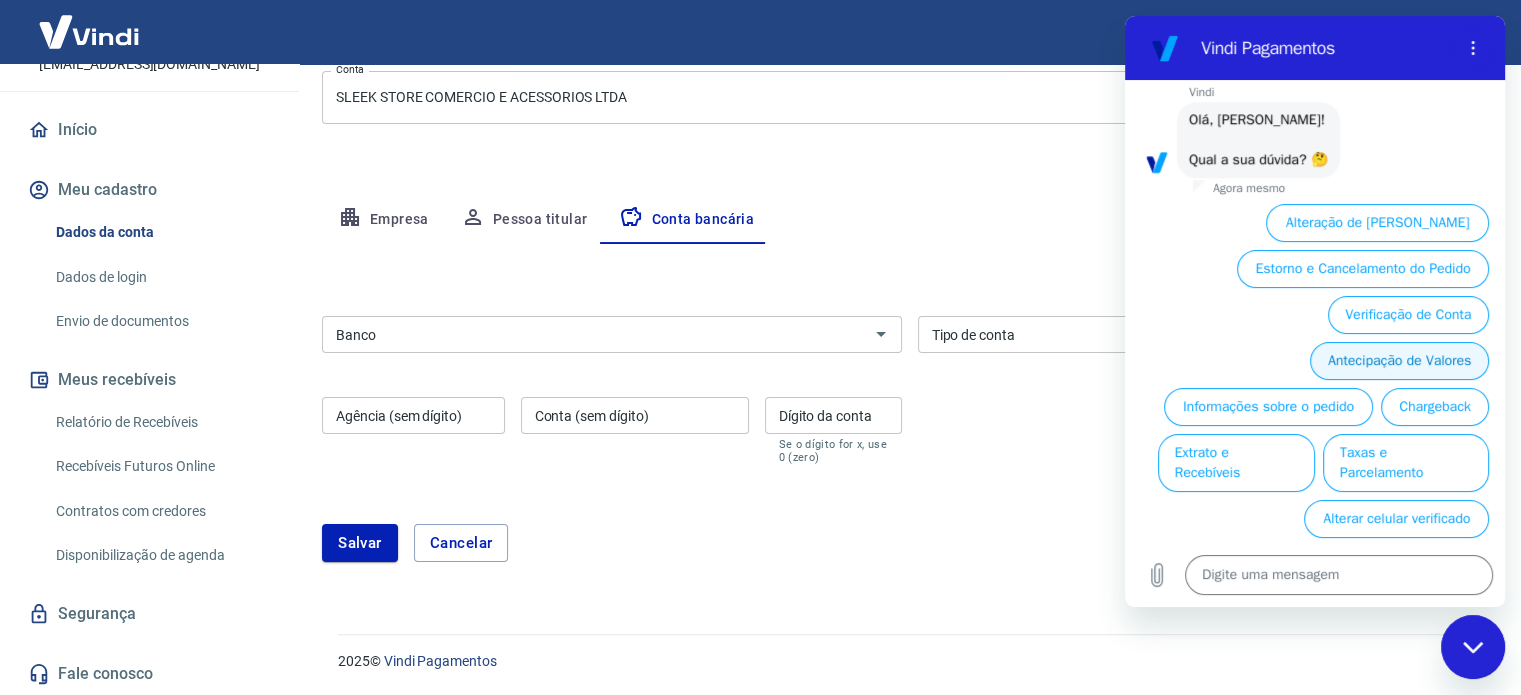 scroll, scrollTop: 1818, scrollLeft: 0, axis: vertical 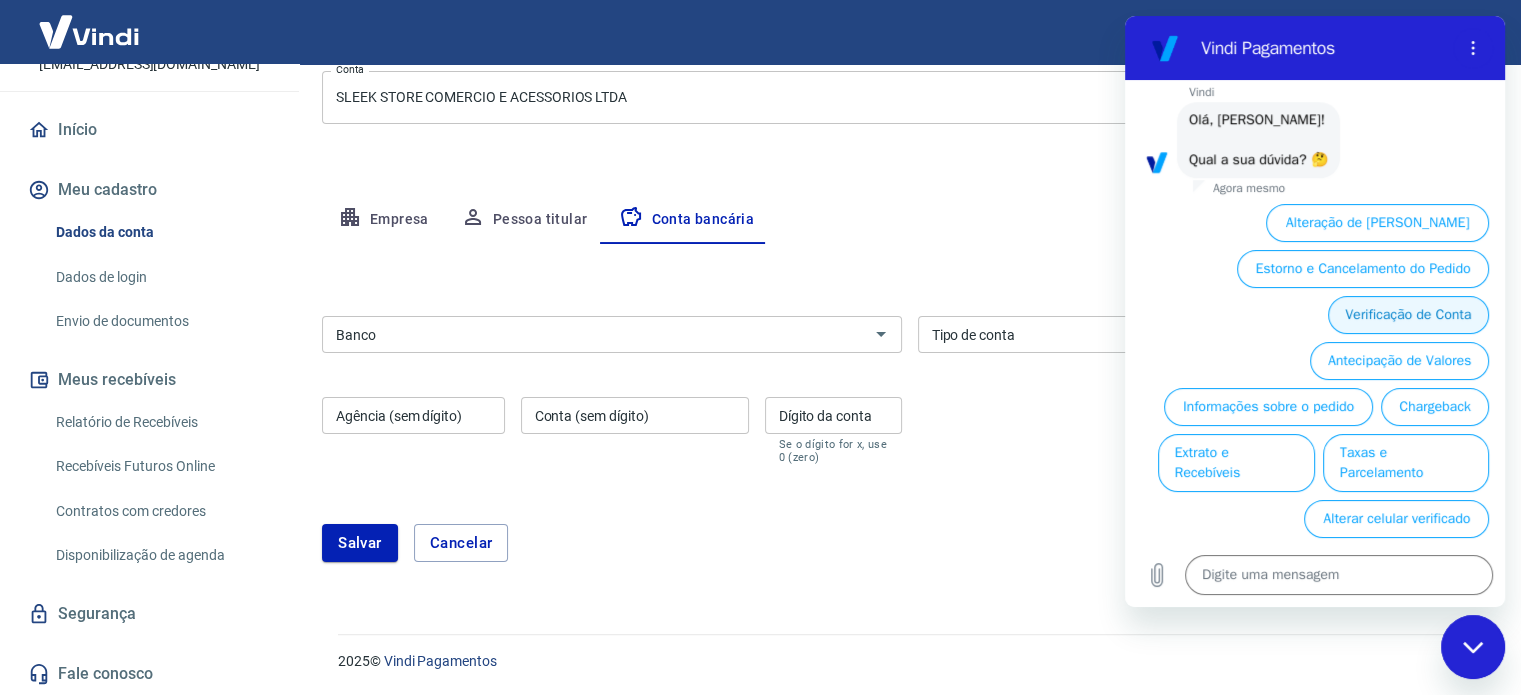 click on "Verificação de Conta" at bounding box center [1408, 315] 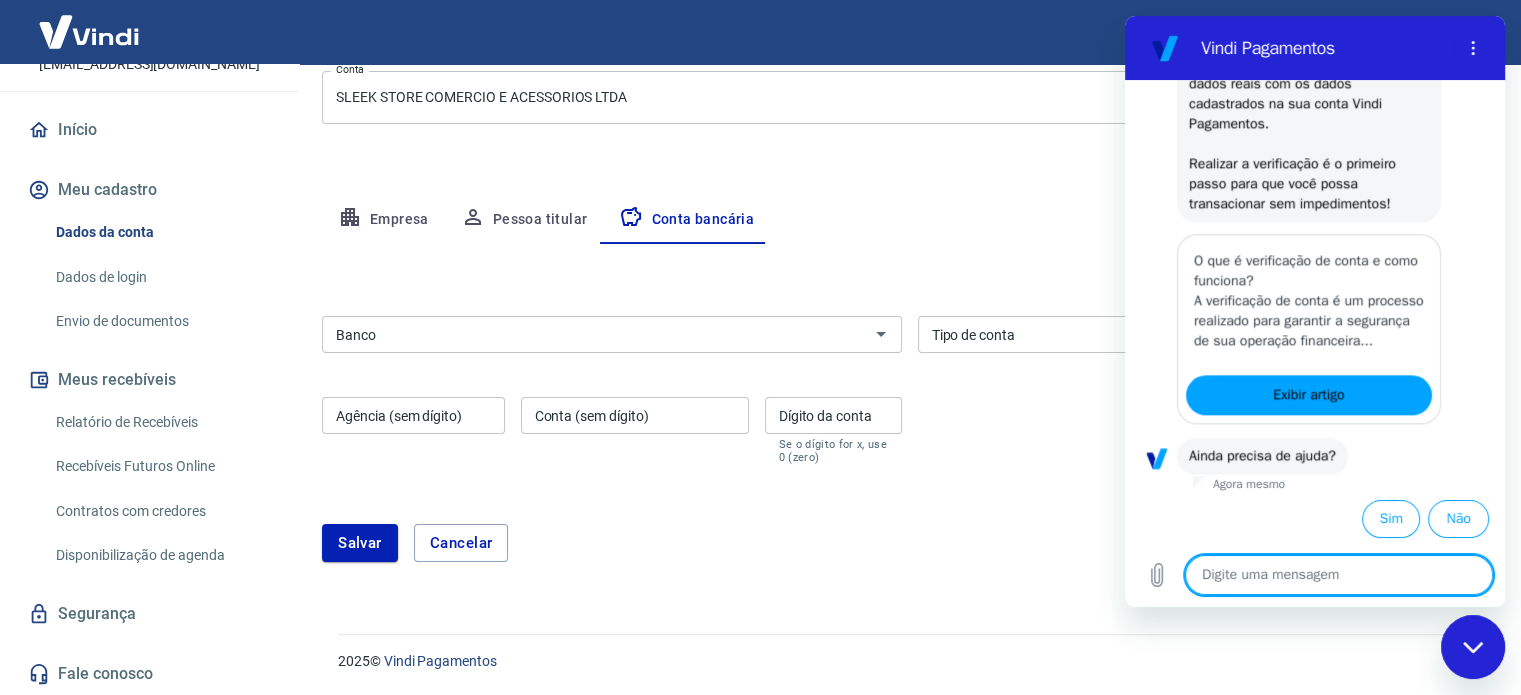 scroll, scrollTop: 2064, scrollLeft: 0, axis: vertical 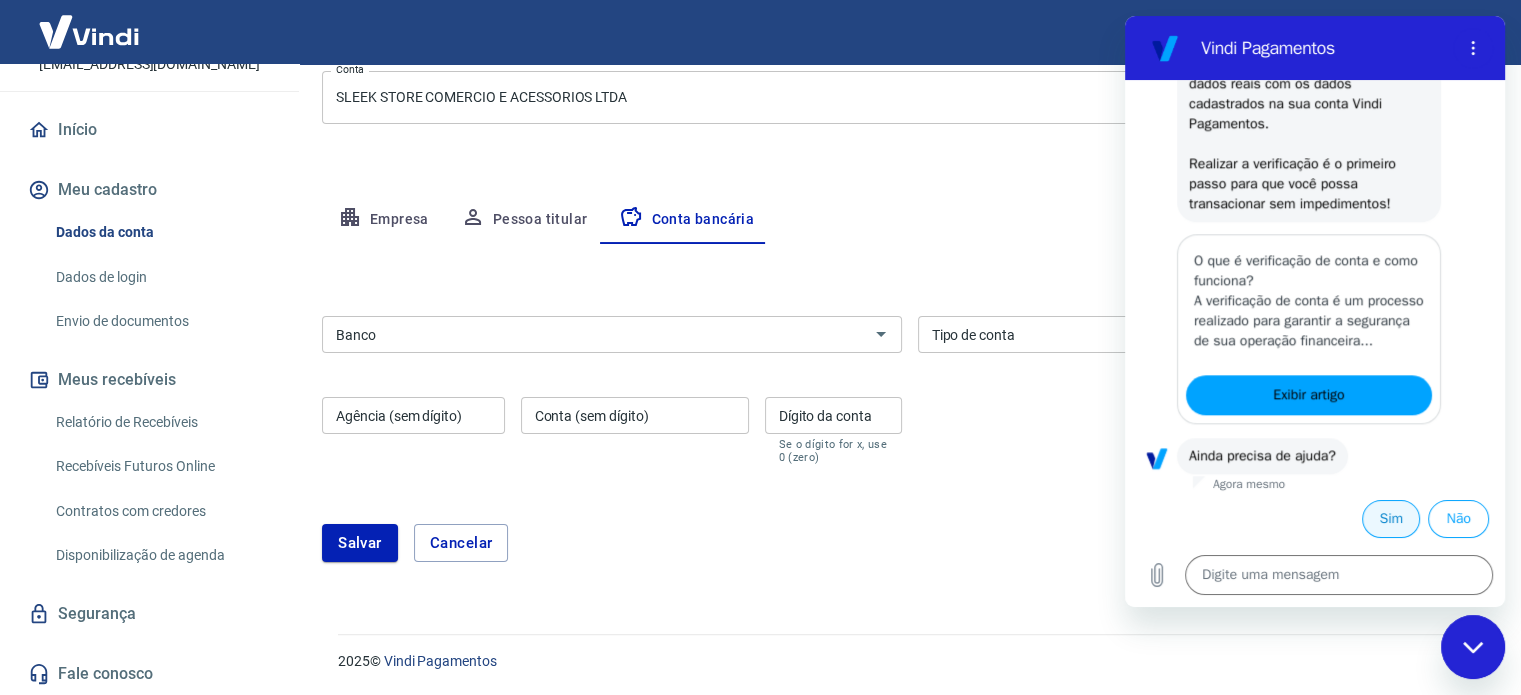 click on "Sim" at bounding box center [1391, 519] 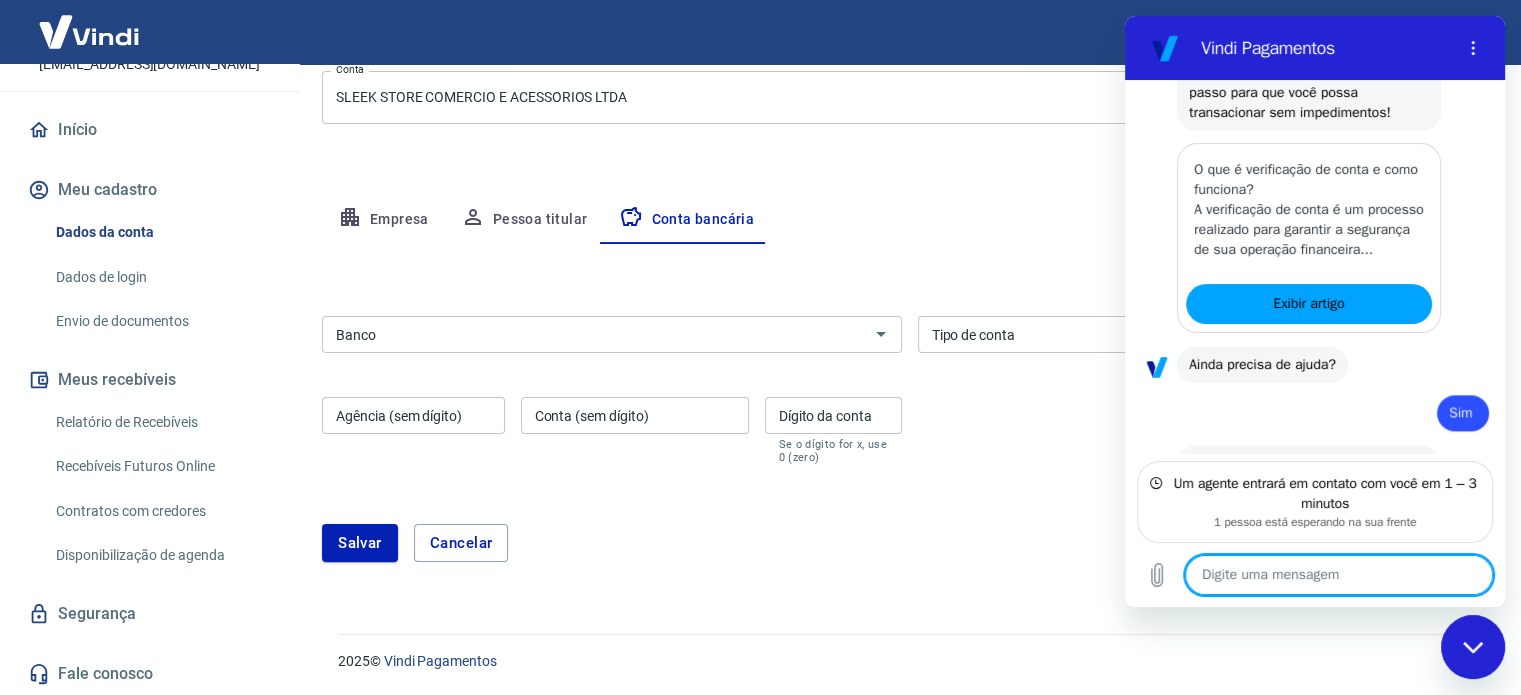 scroll, scrollTop: 2227, scrollLeft: 0, axis: vertical 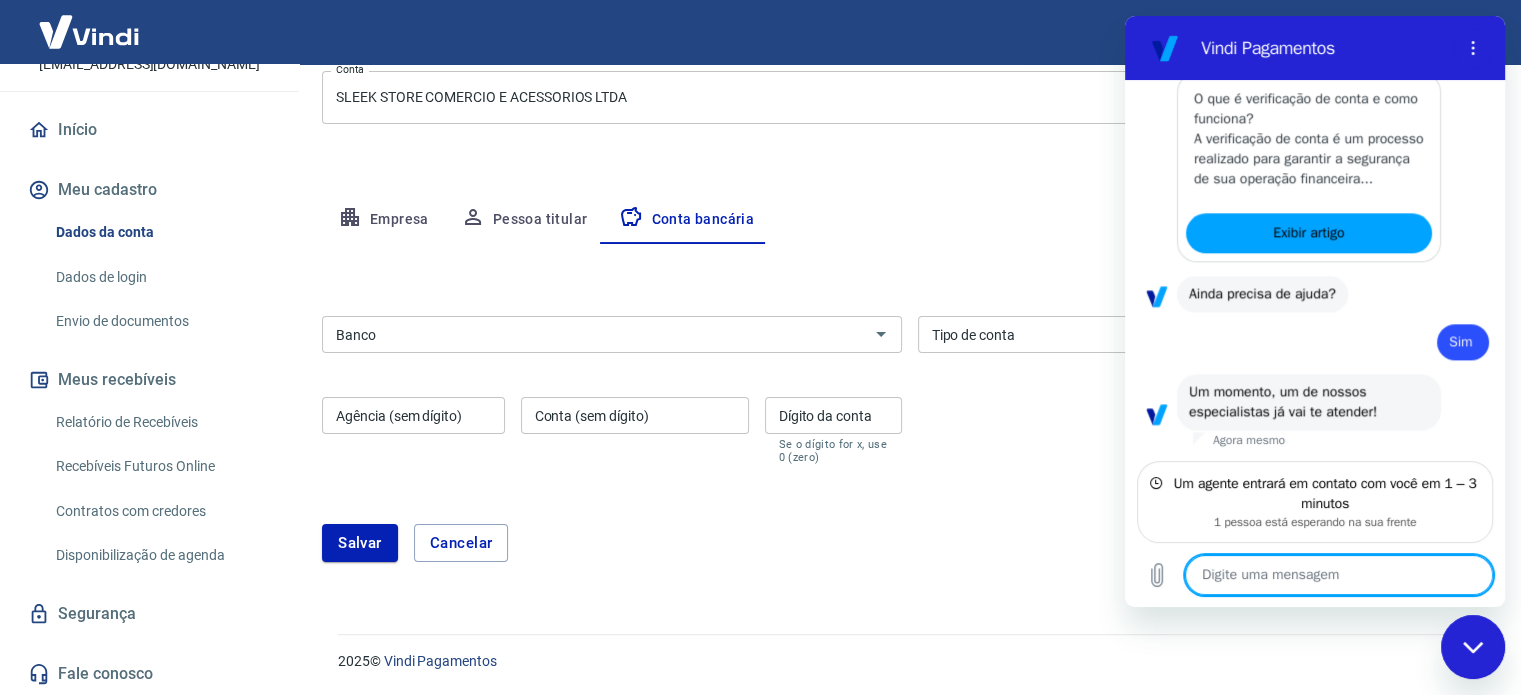 type on "x" 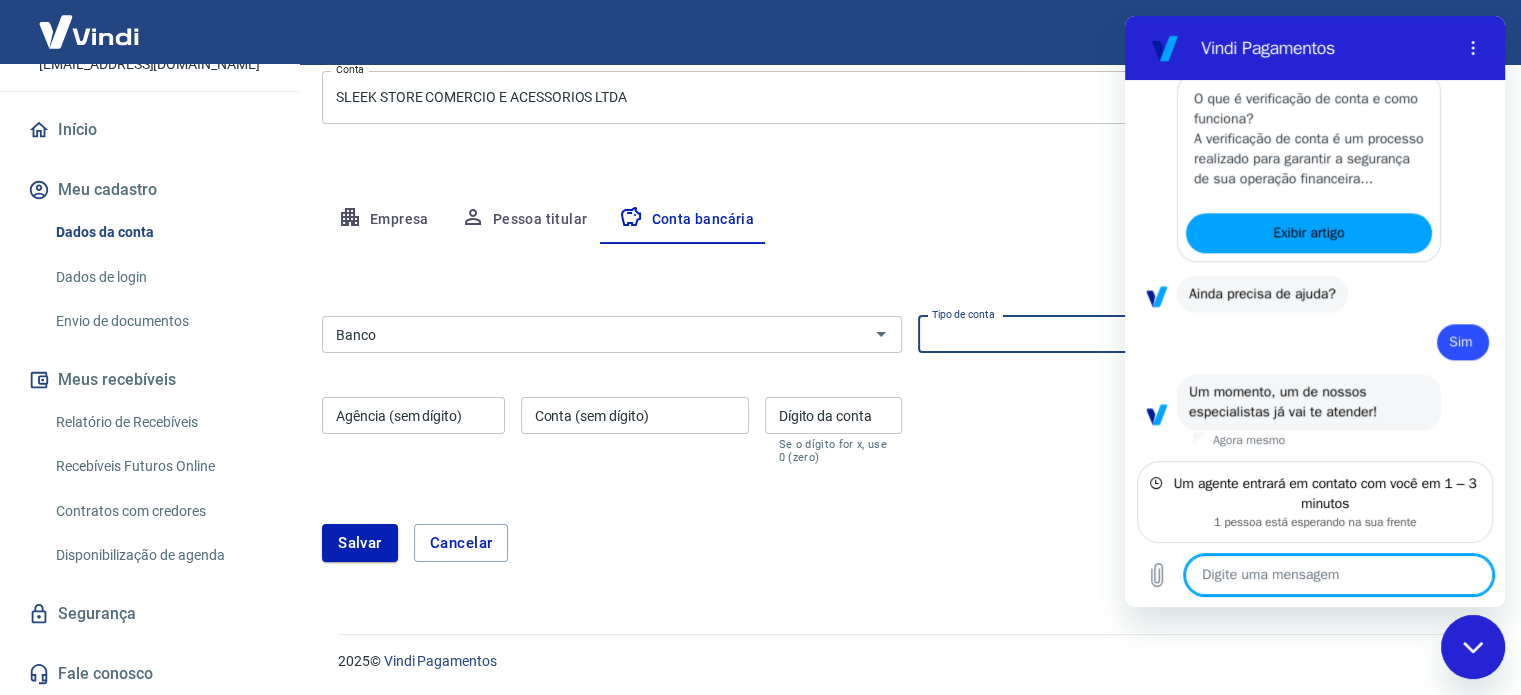 click on "Conta Corrente Conta Poupança" at bounding box center (1208, 334) 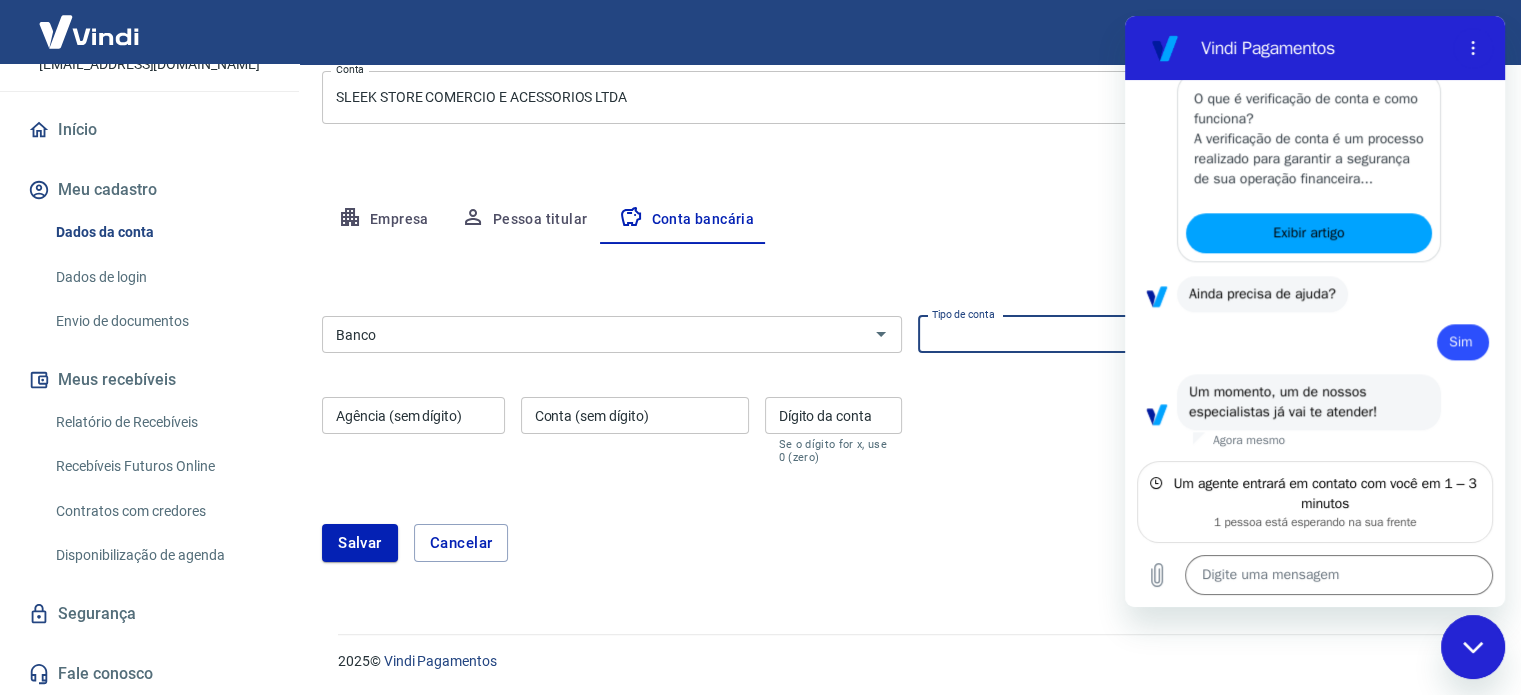 select on "1" 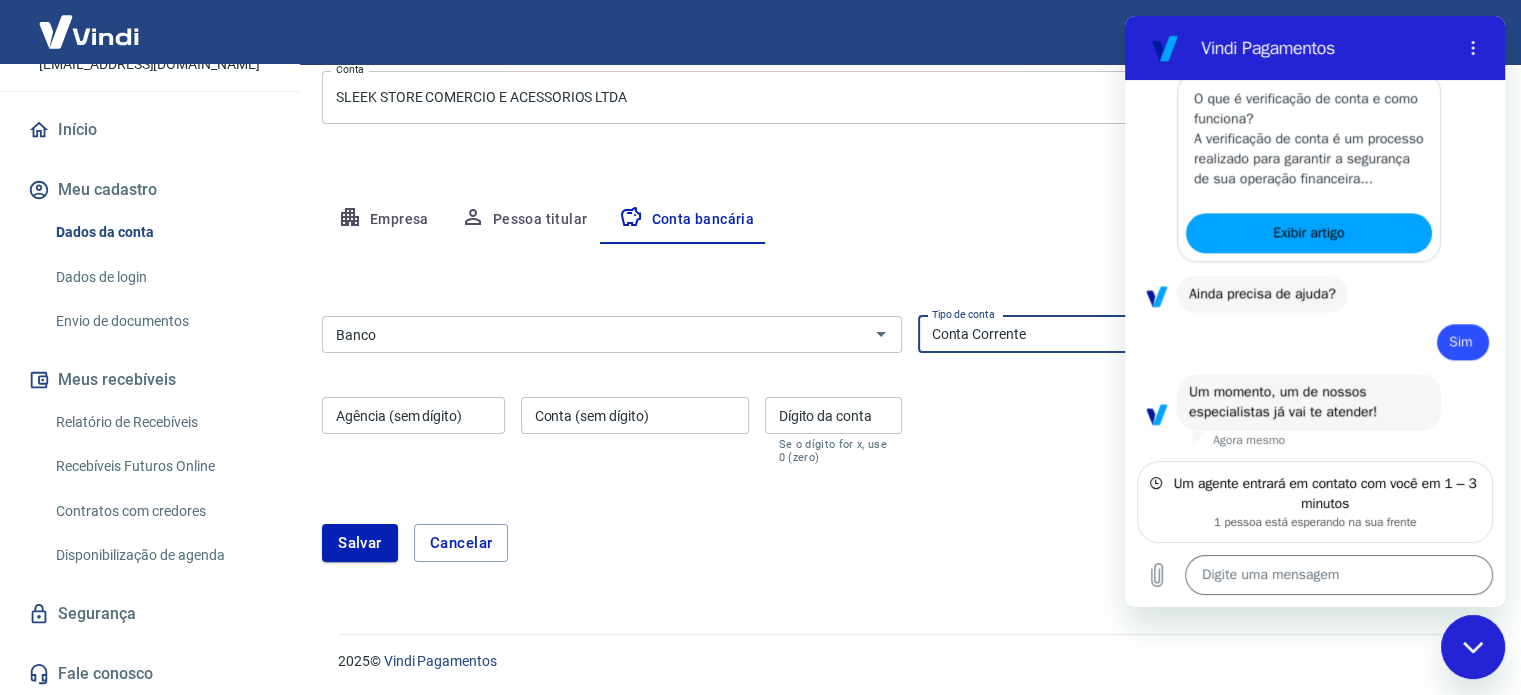 click on "Conta Corrente Conta Poupança" at bounding box center (1208, 334) 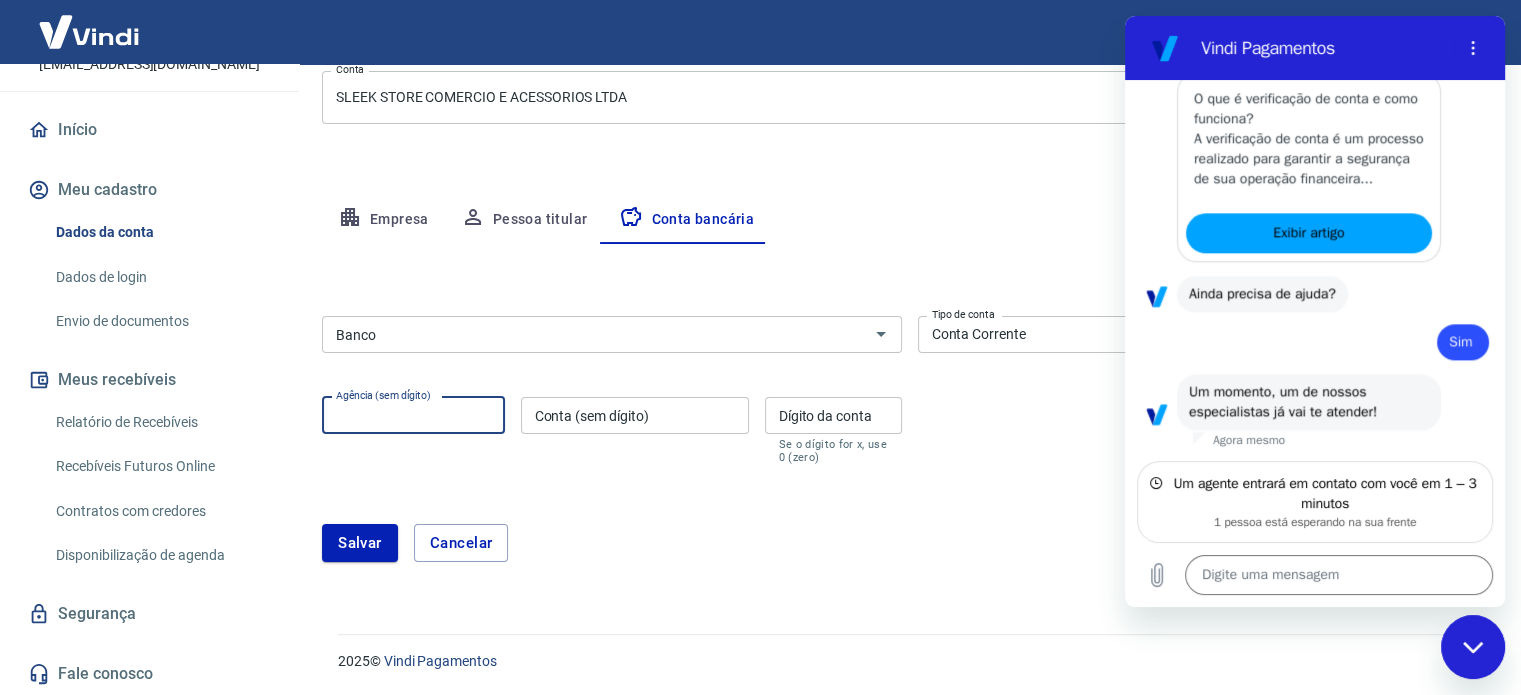 click on "Agência (sem dígito)" at bounding box center [413, 415] 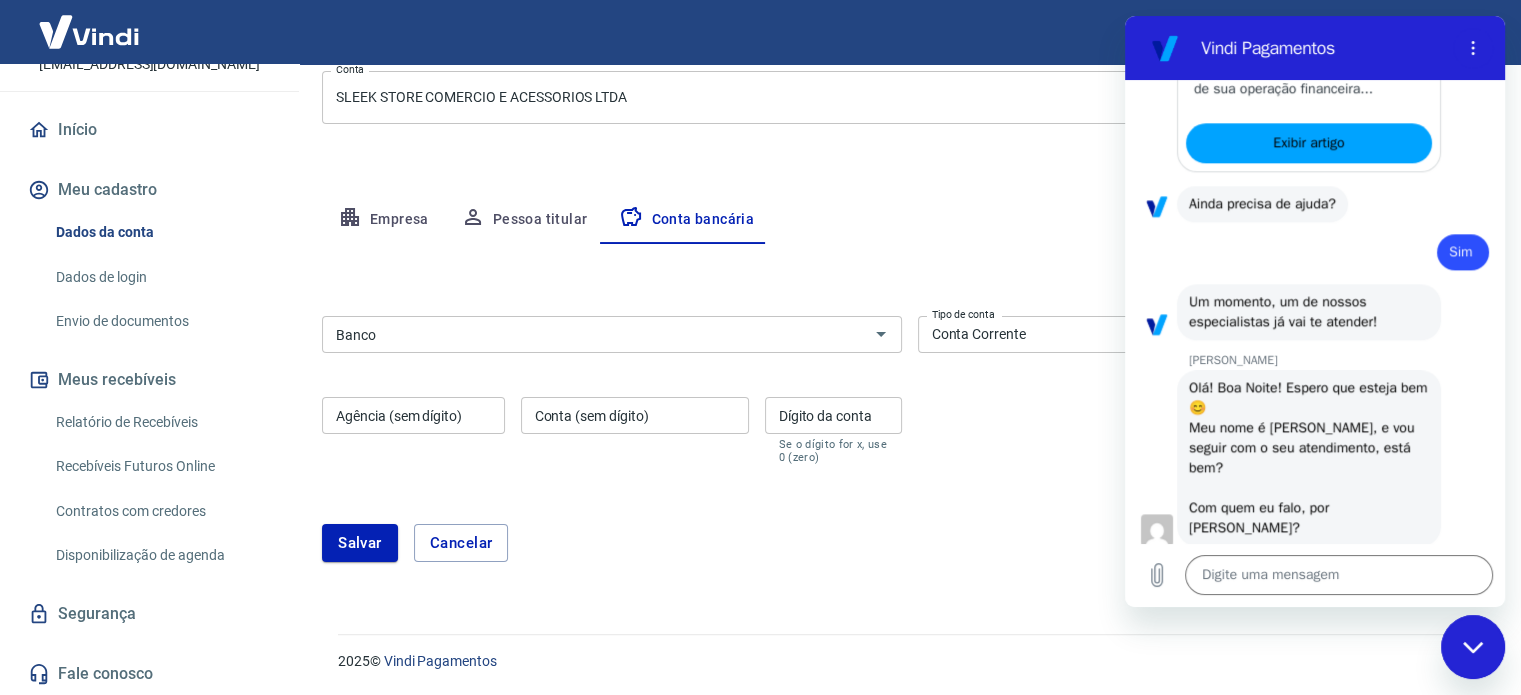 scroll, scrollTop: 2303, scrollLeft: 0, axis: vertical 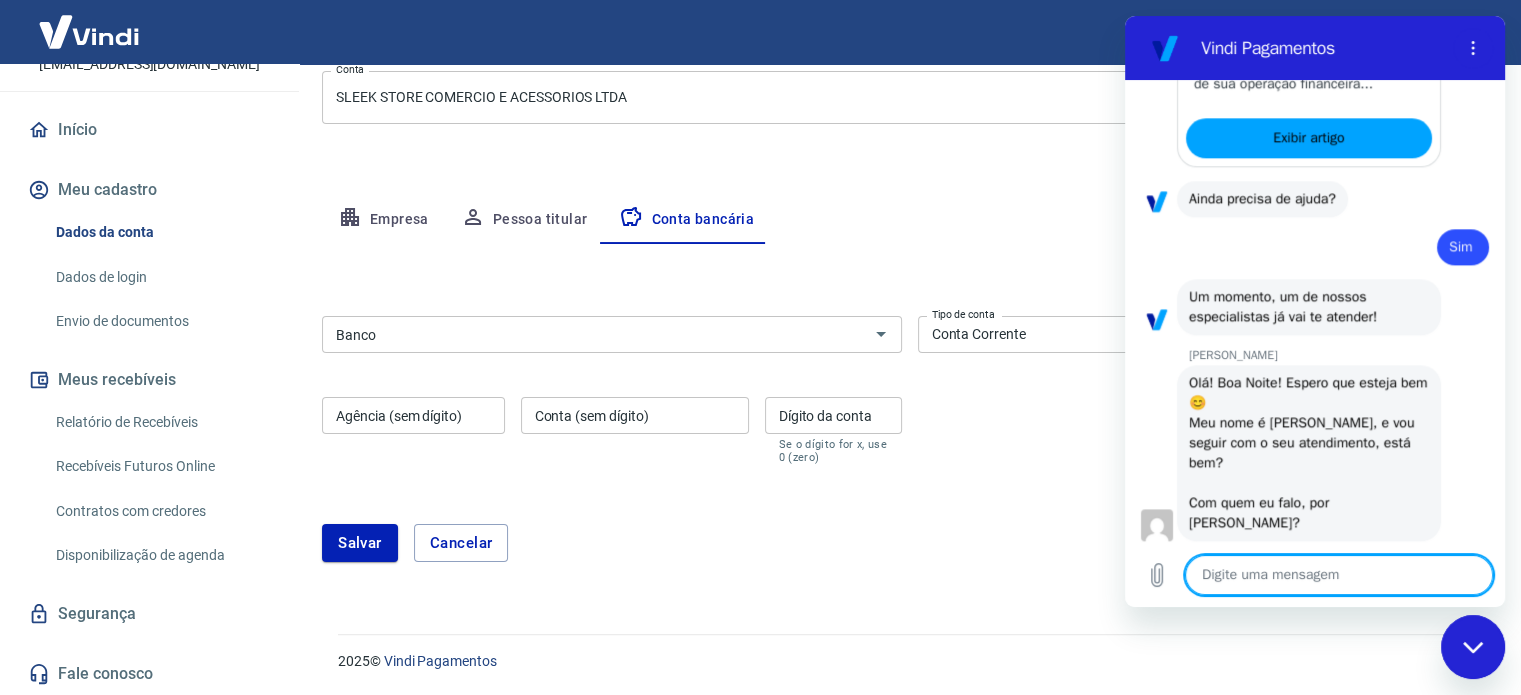 type on "x" 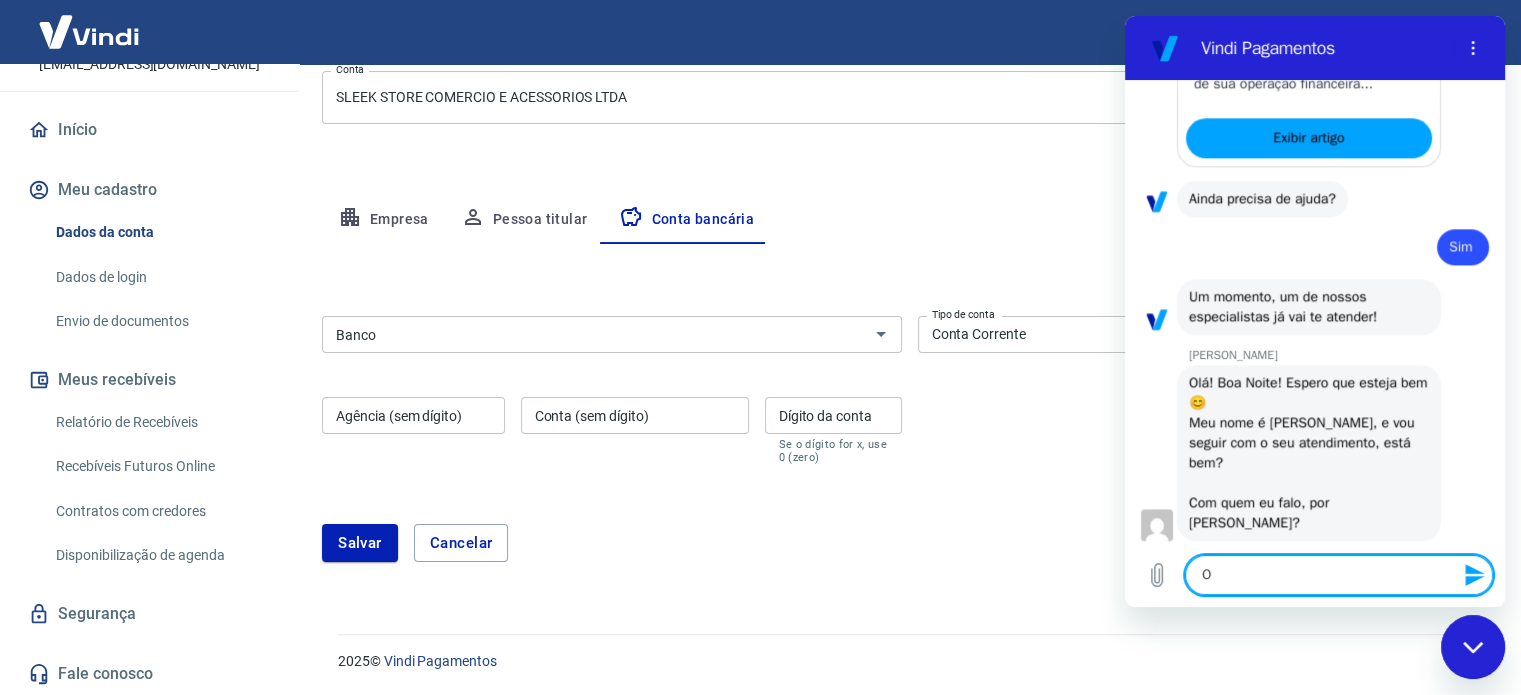 type on "Ol" 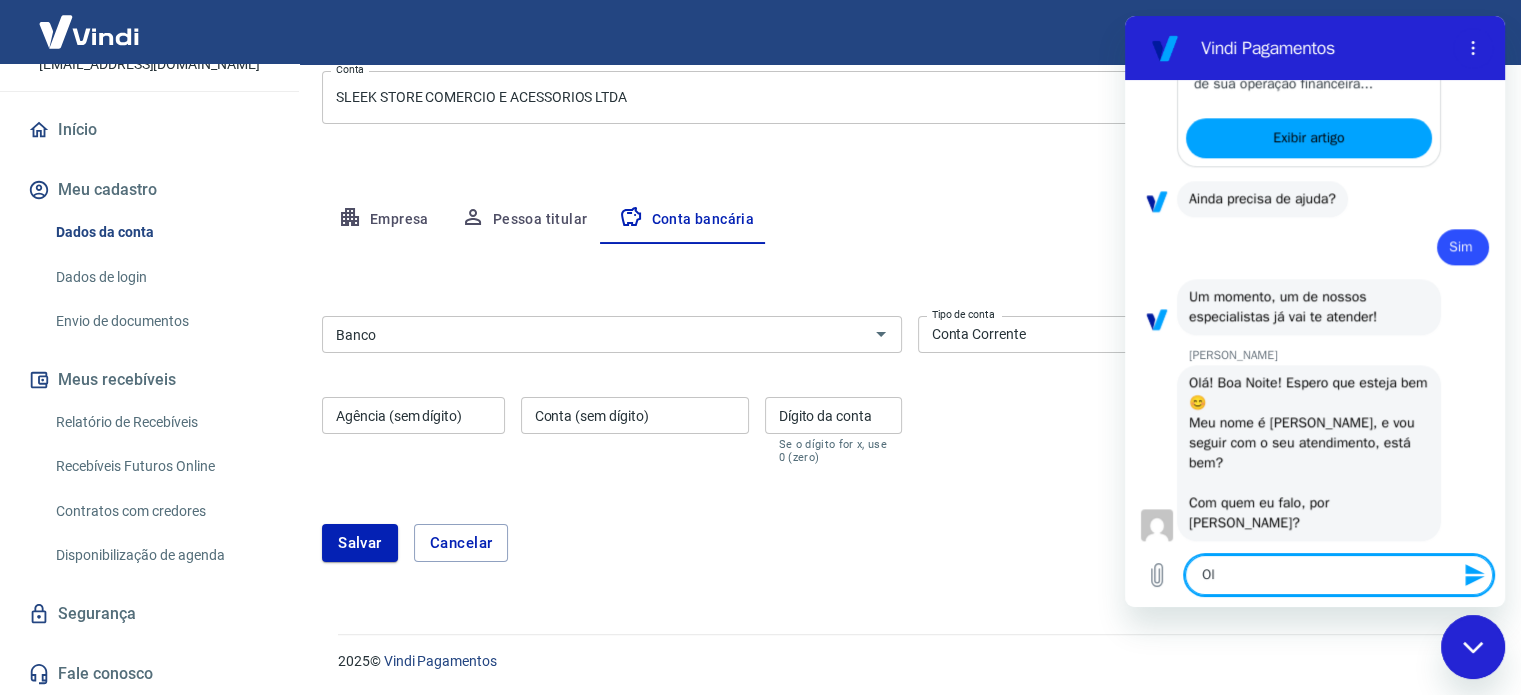 type on "Olá" 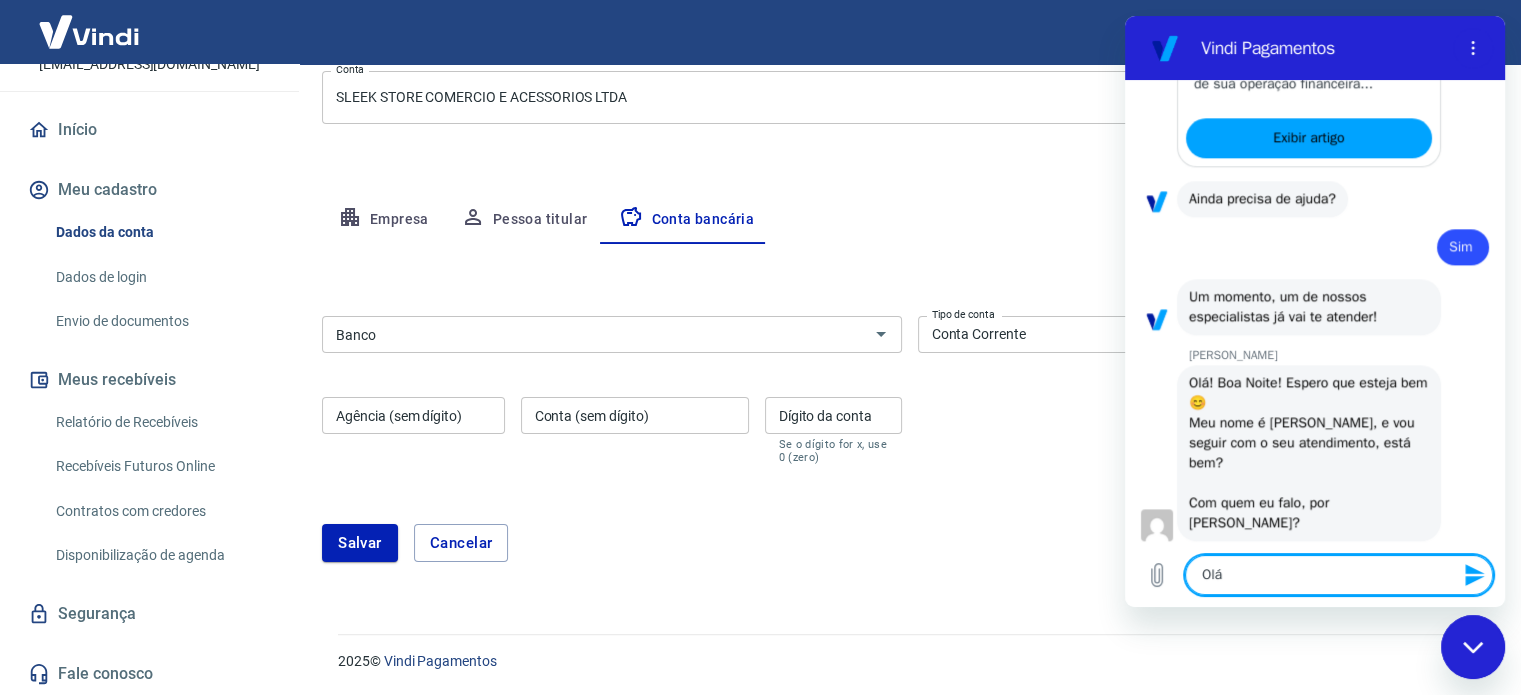 type on "x" 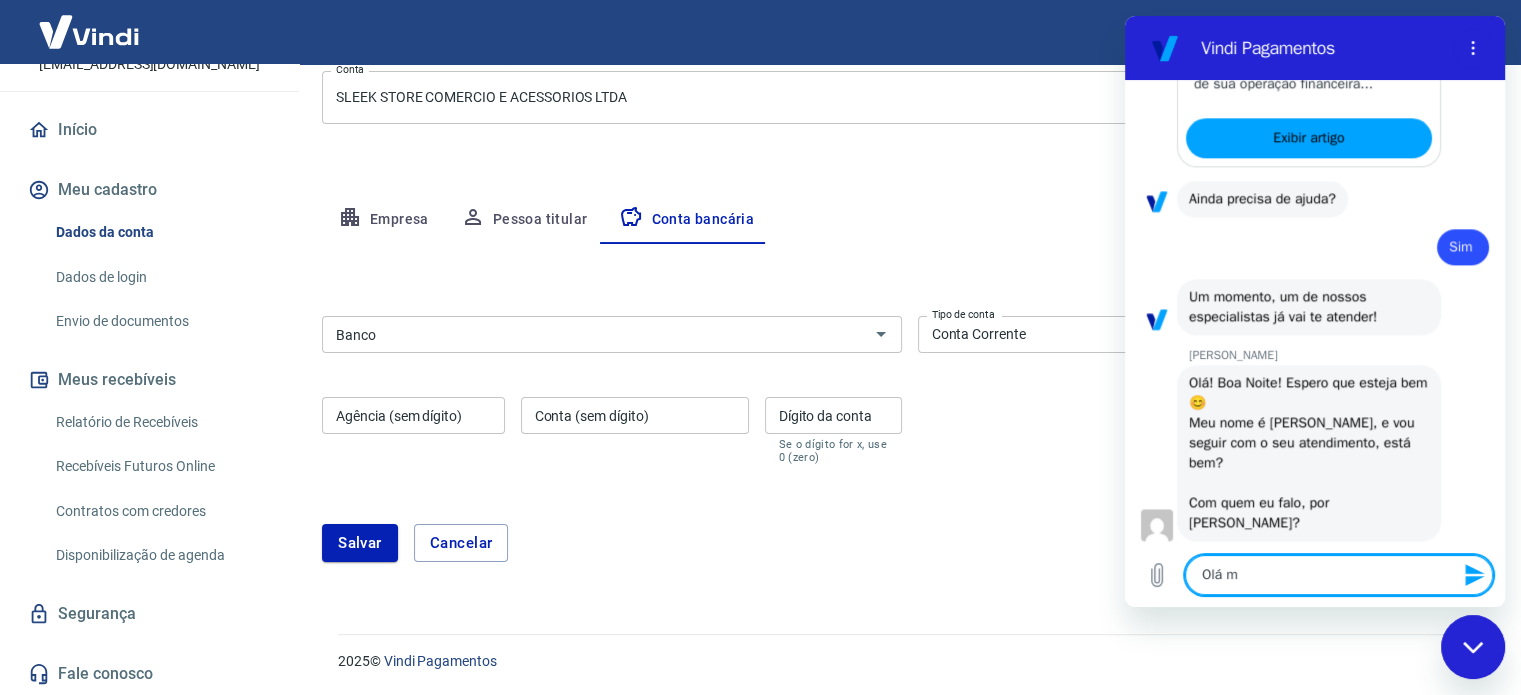 type on "Olá ma" 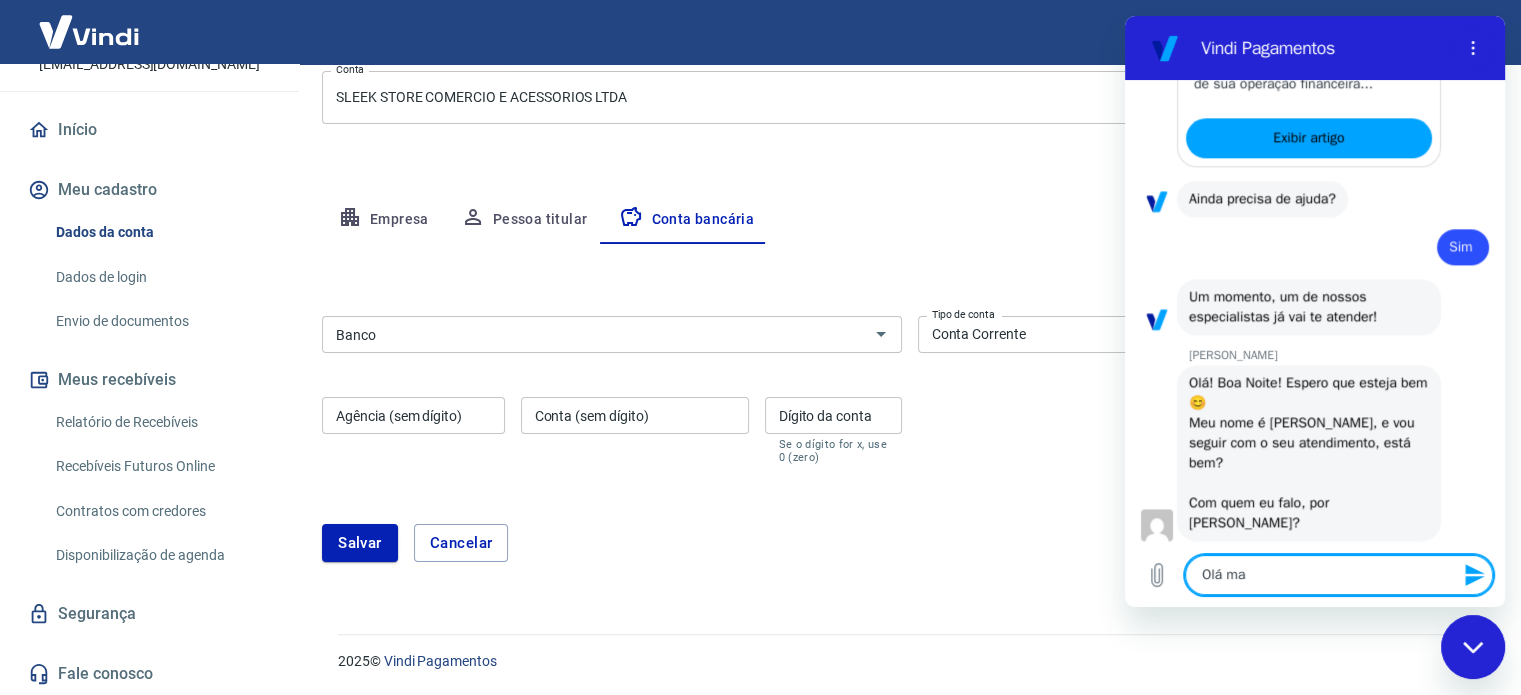 type on "Olá mar" 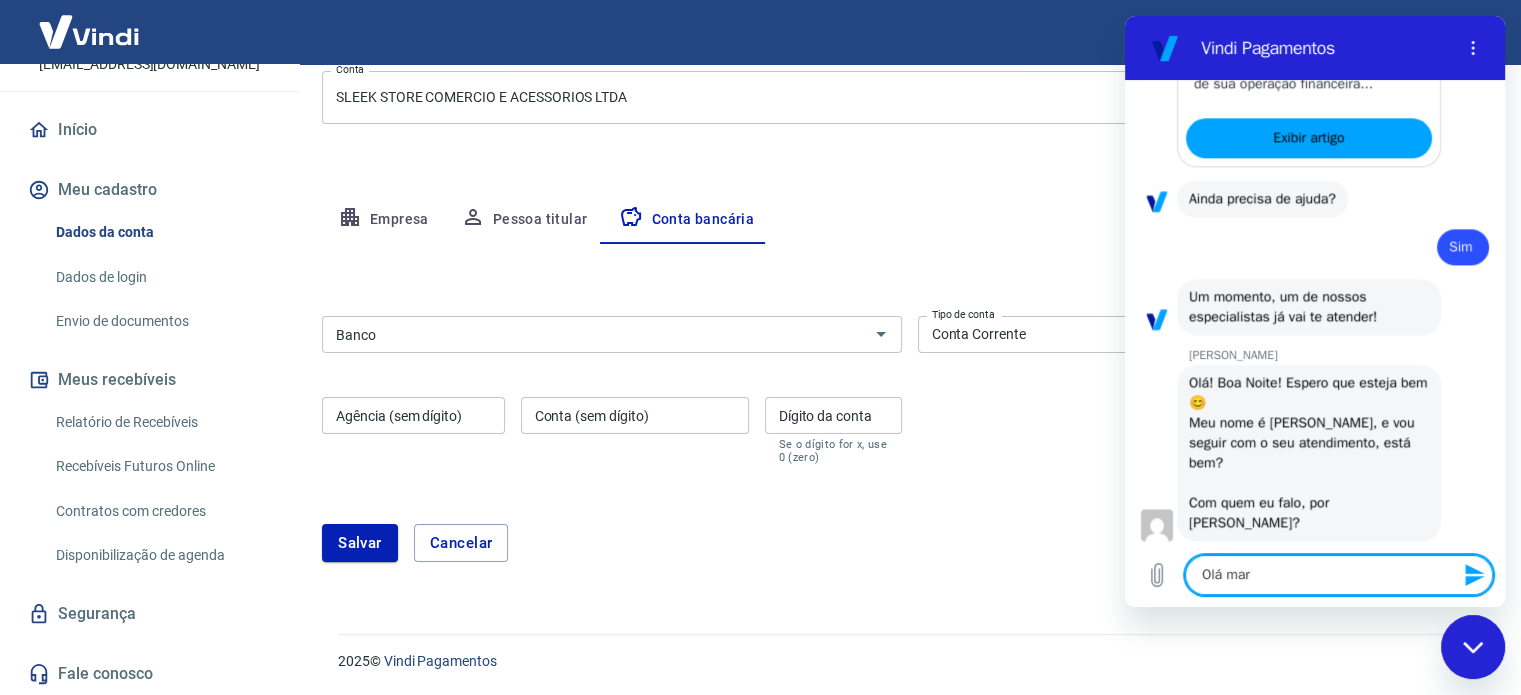 type on "Olá marc" 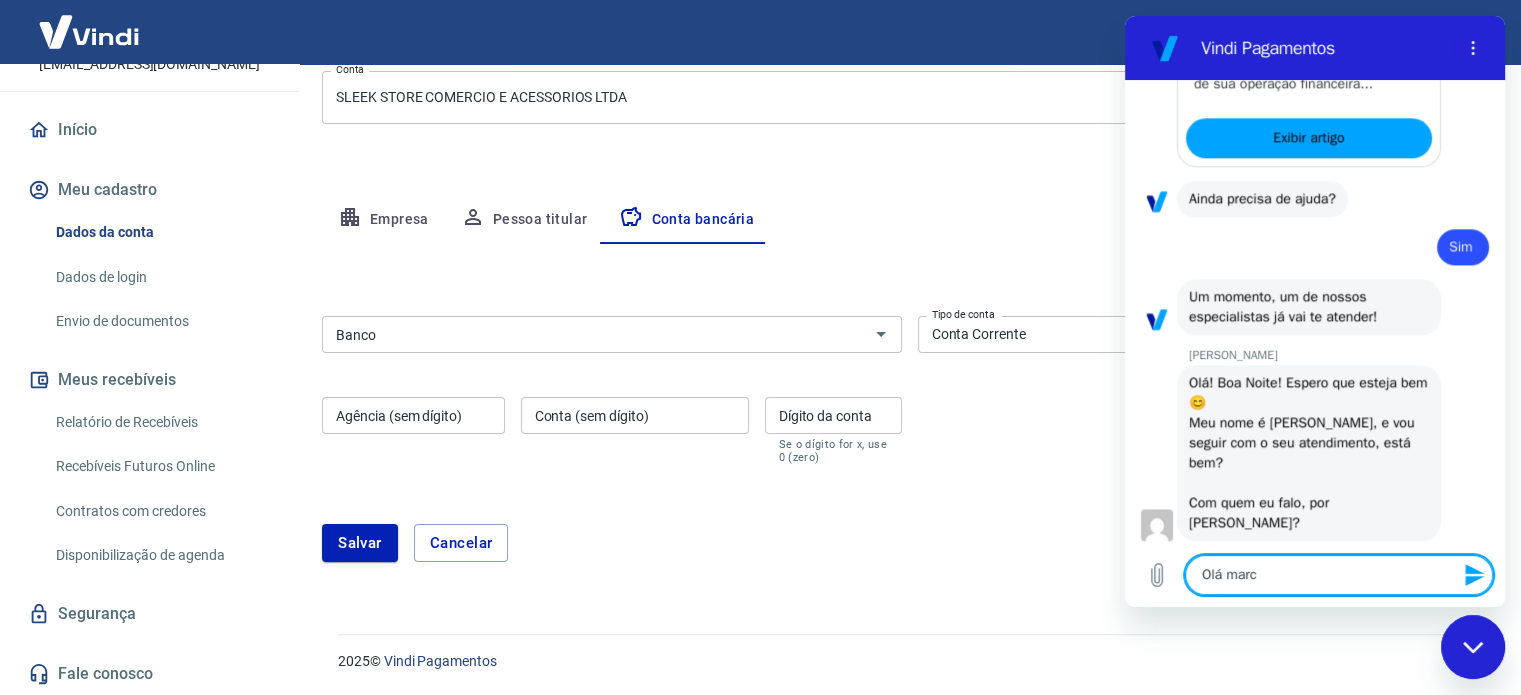 type on "Olá marce" 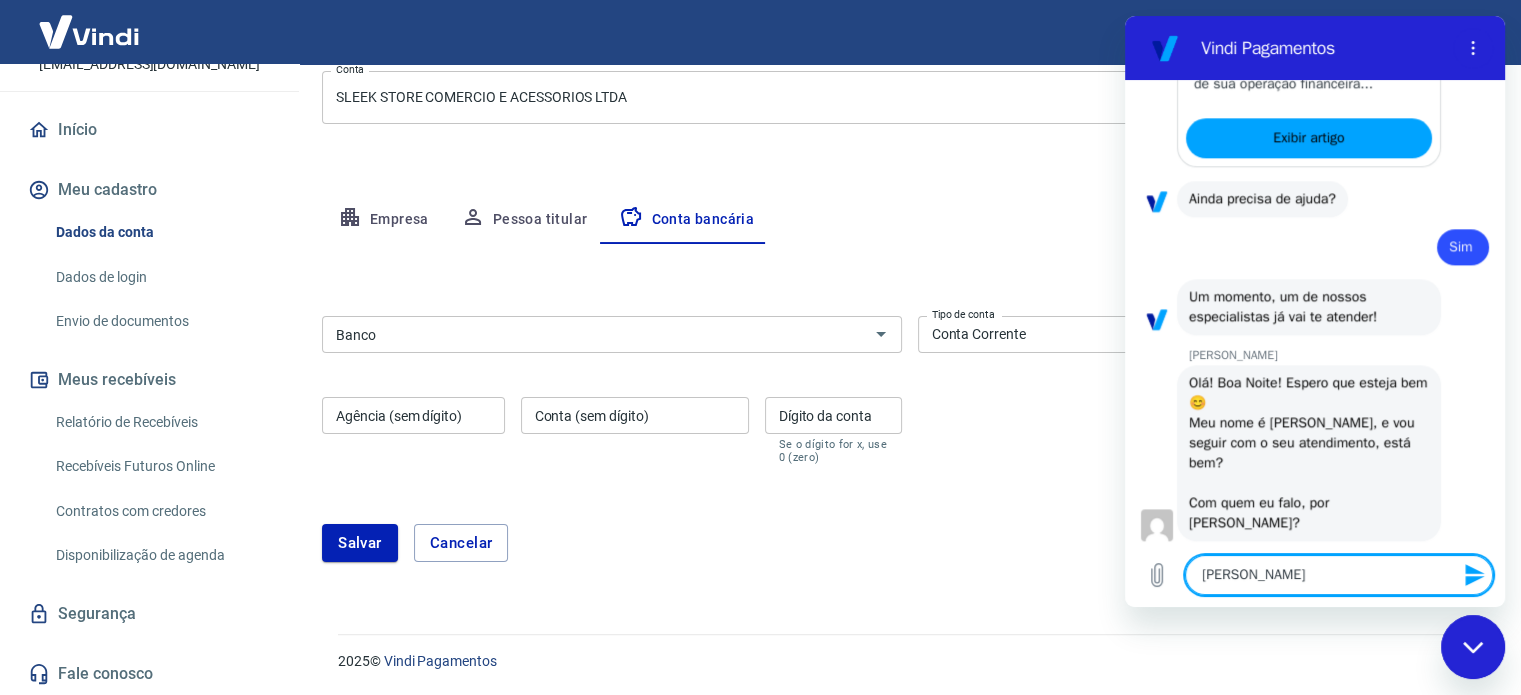 type on "Olá marcel" 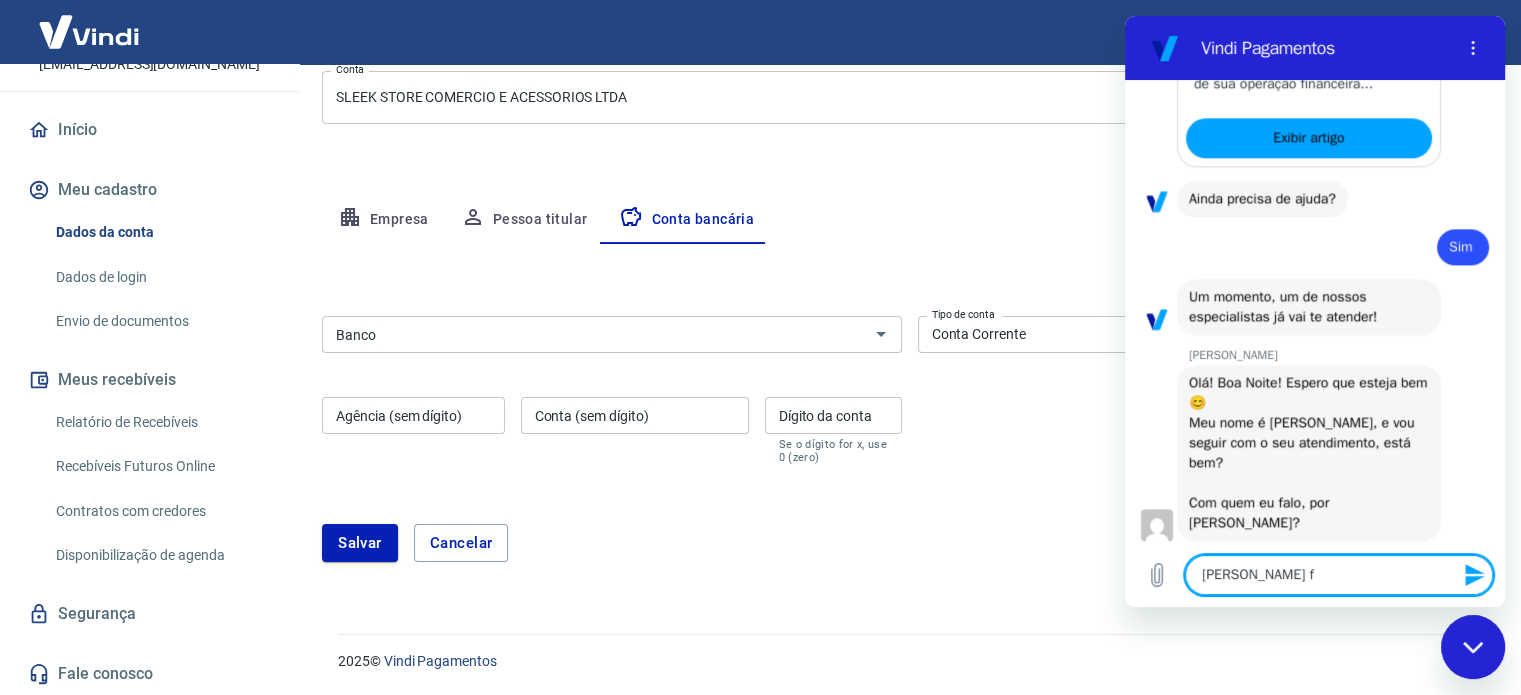 type on "x" 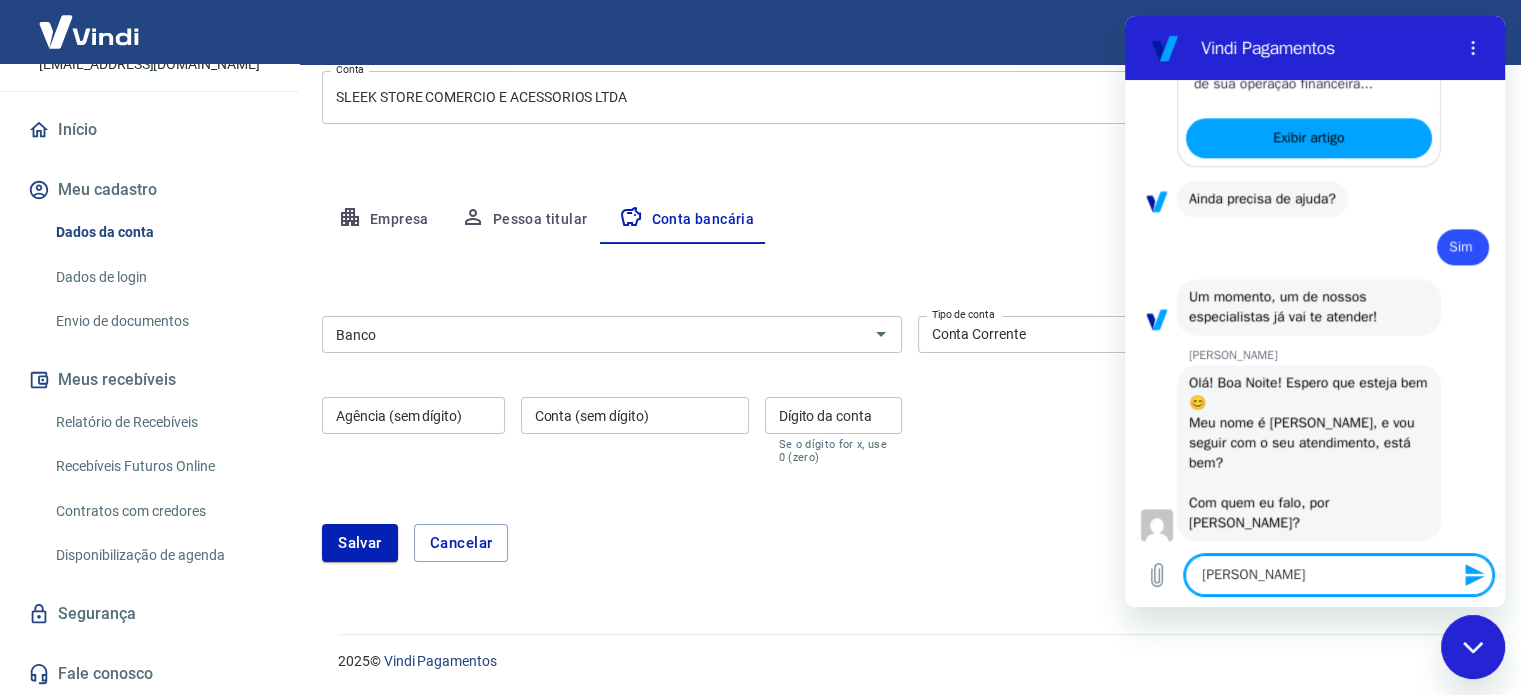 type 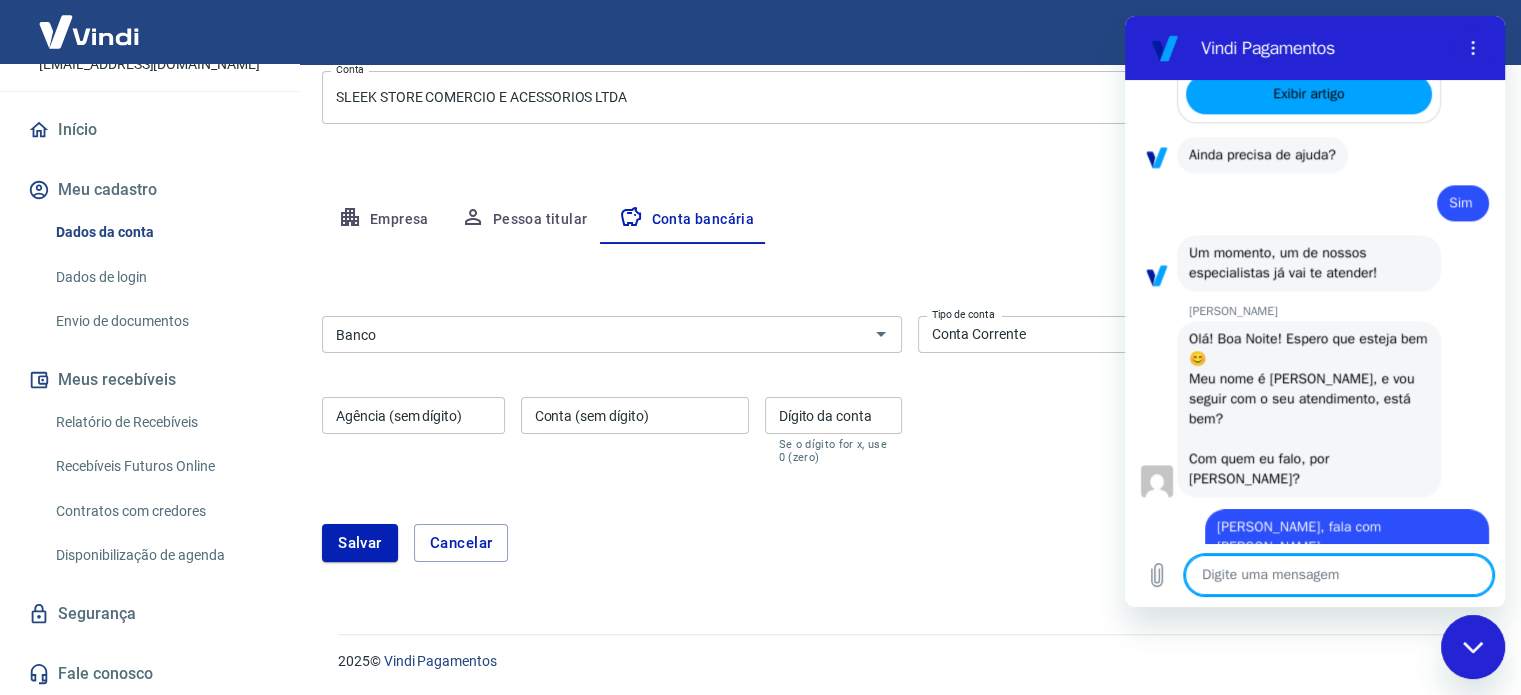 scroll, scrollTop: 2351, scrollLeft: 0, axis: vertical 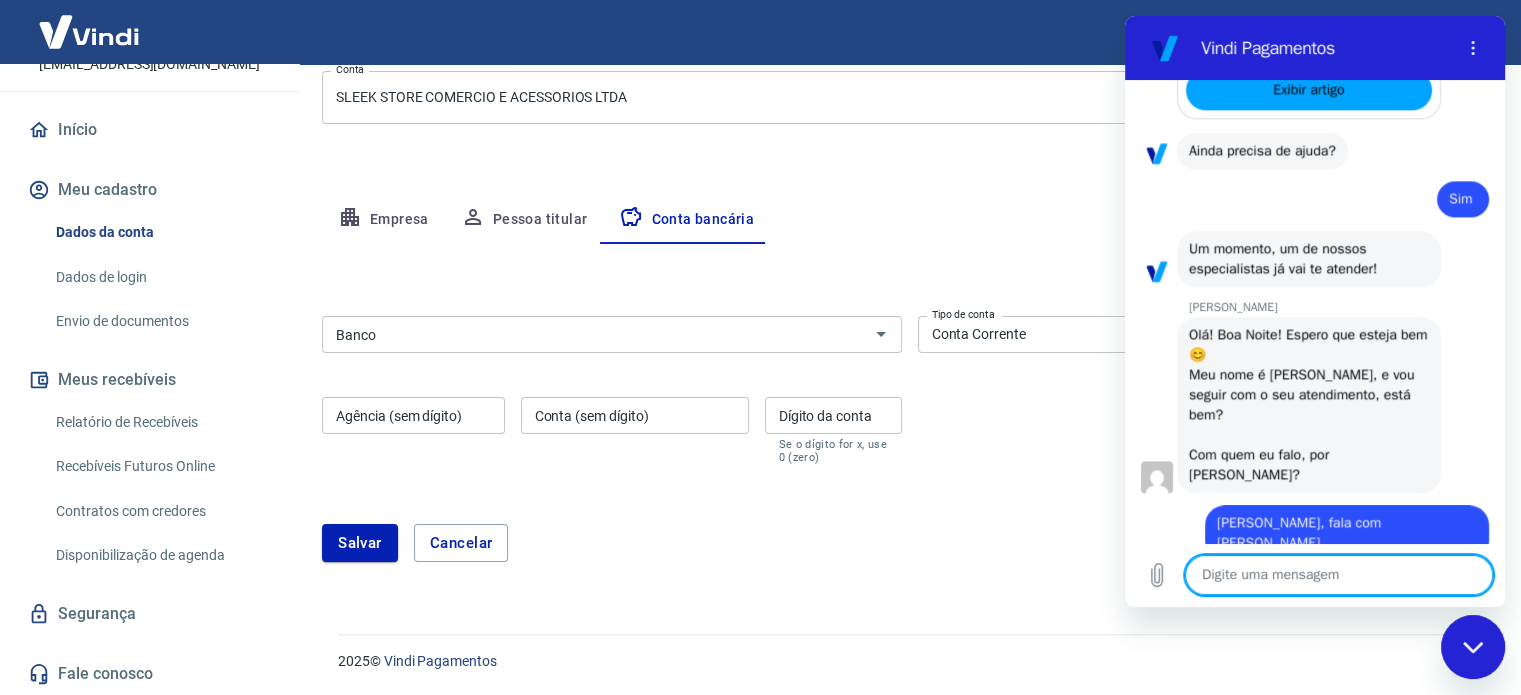 click at bounding box center [1339, 575] 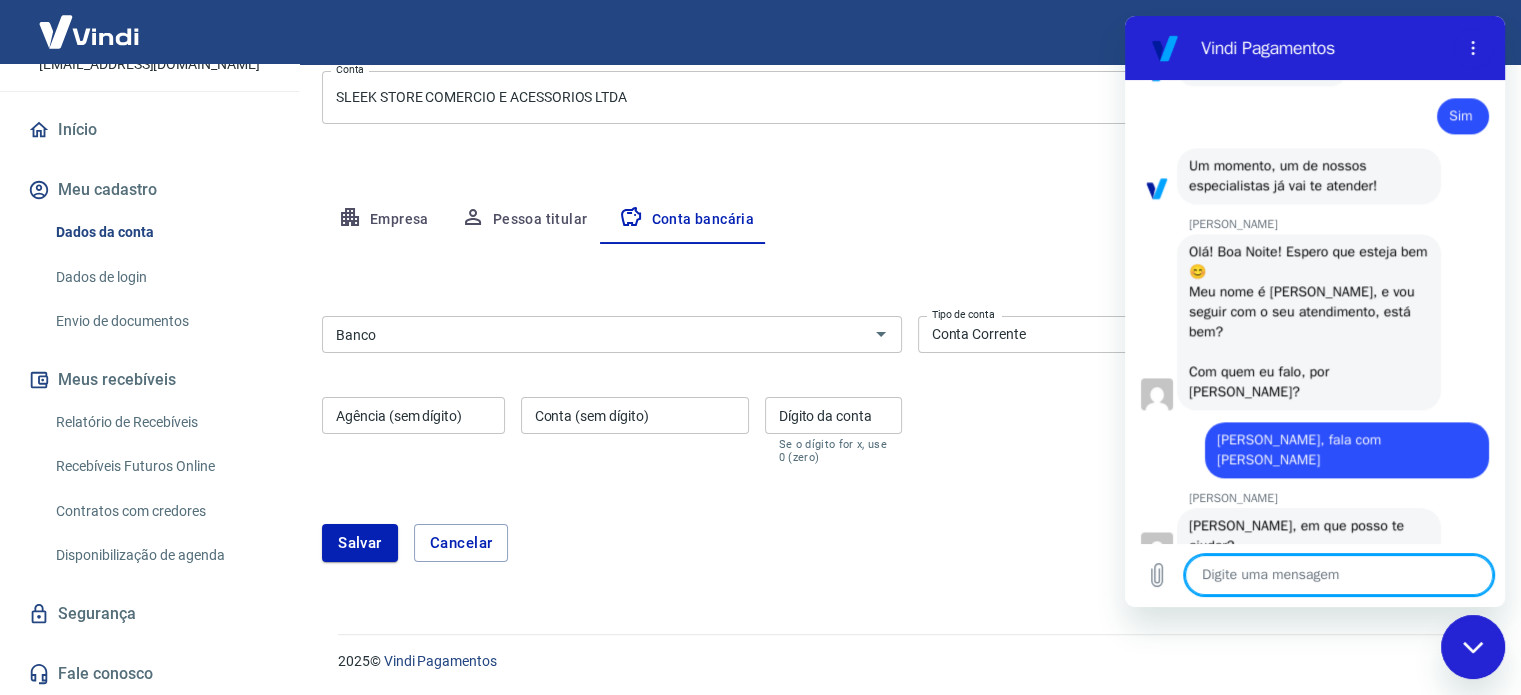 scroll, scrollTop: 2437, scrollLeft: 0, axis: vertical 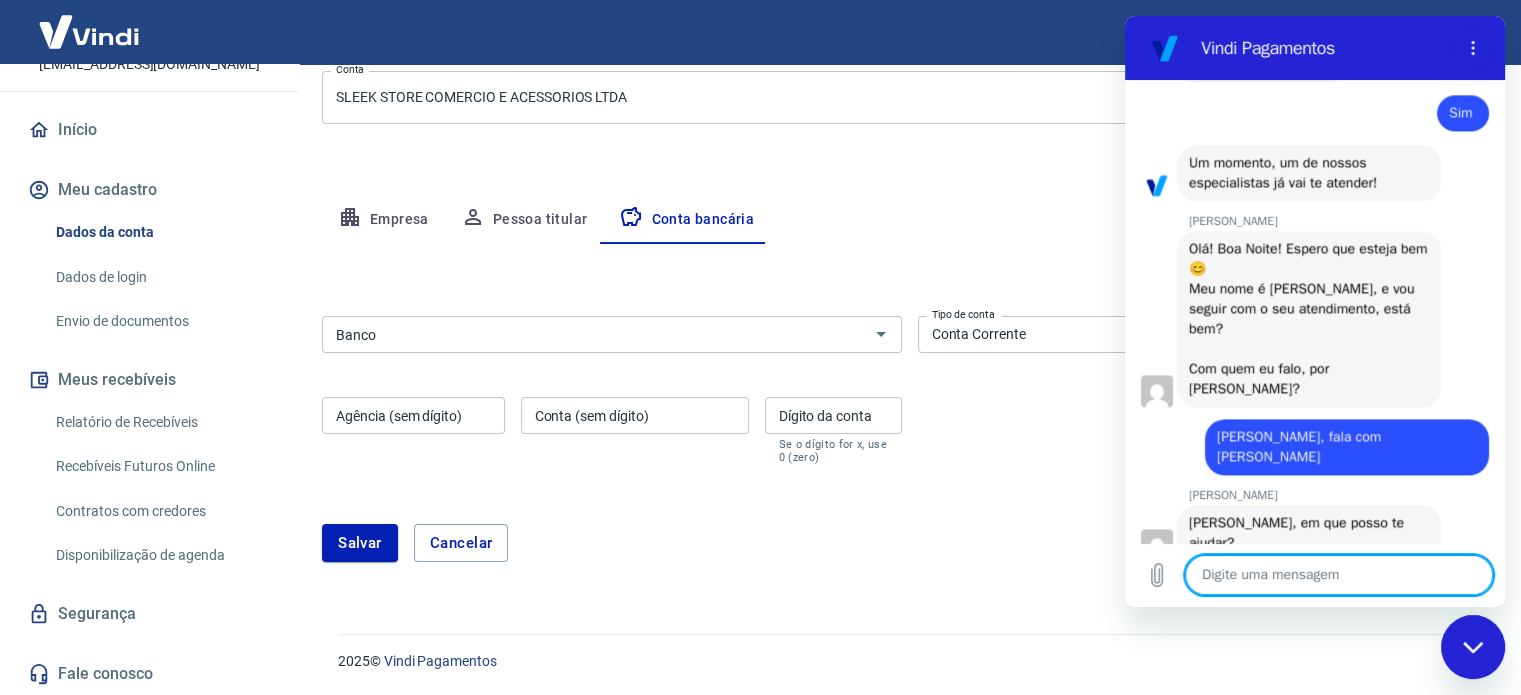 click at bounding box center [1339, 575] 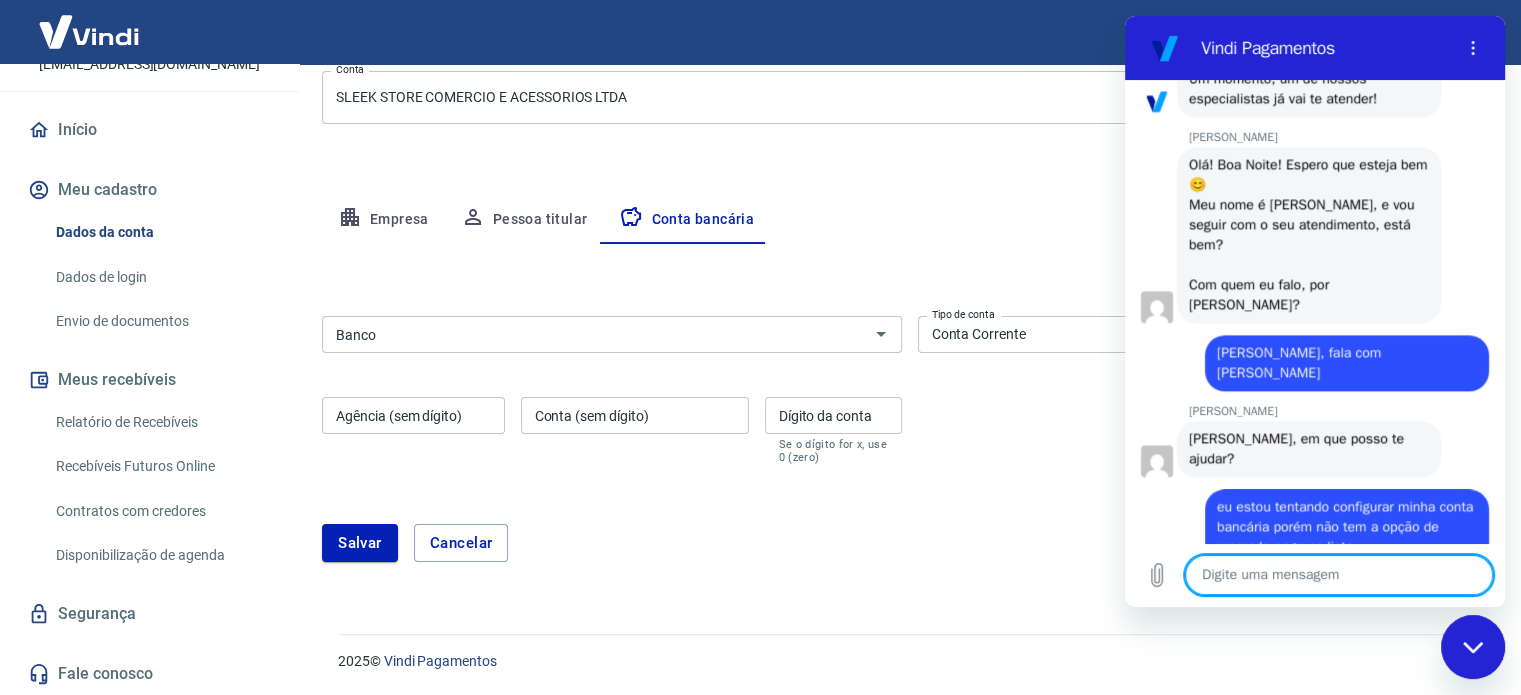 scroll, scrollTop: 2525, scrollLeft: 0, axis: vertical 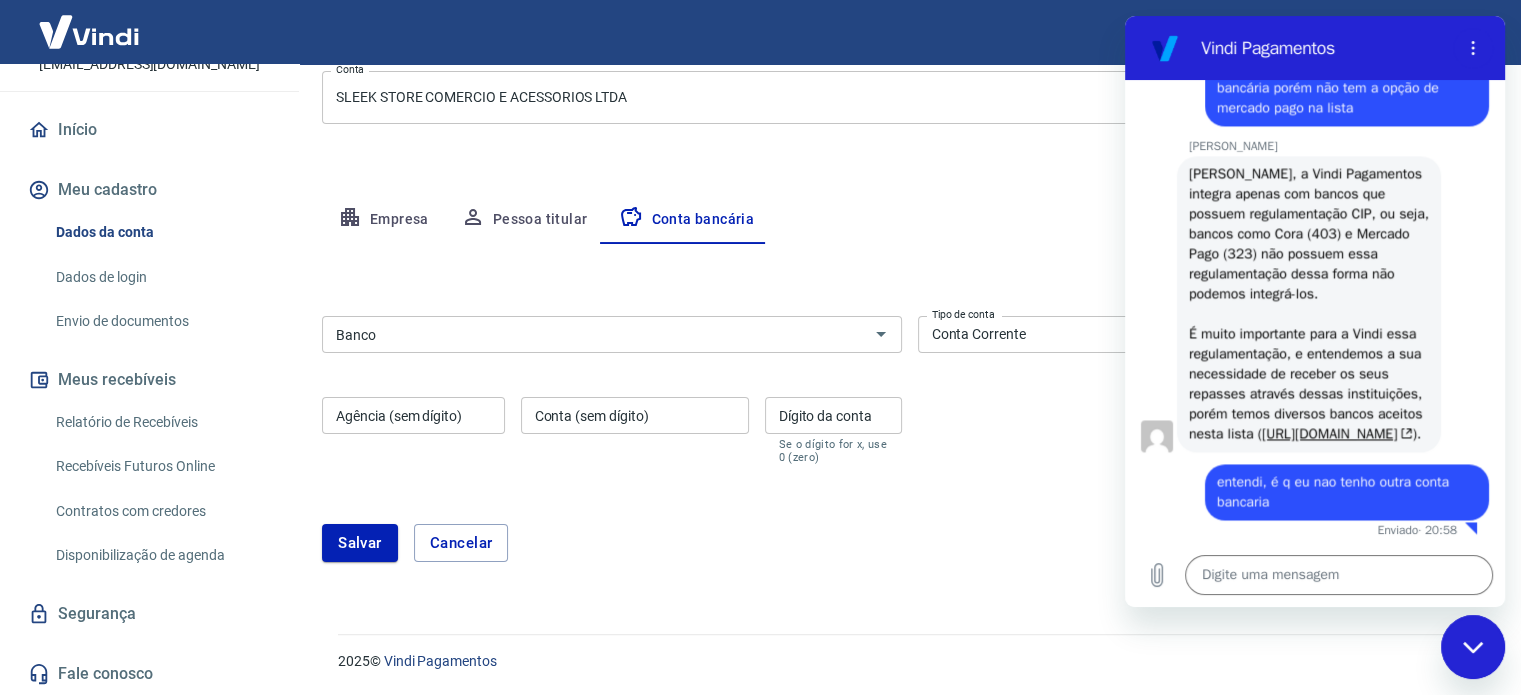 click on "Banco Banco Tipo de conta Conta Corrente Conta Poupança Tipo de conta Agência (sem dígito) Agência (sem dígito) Conta (sem dígito) Conta (sem dígito) Dígito da conta Dígito da conta Se o dígito for x, use 0 (zero)" at bounding box center (909, 388) 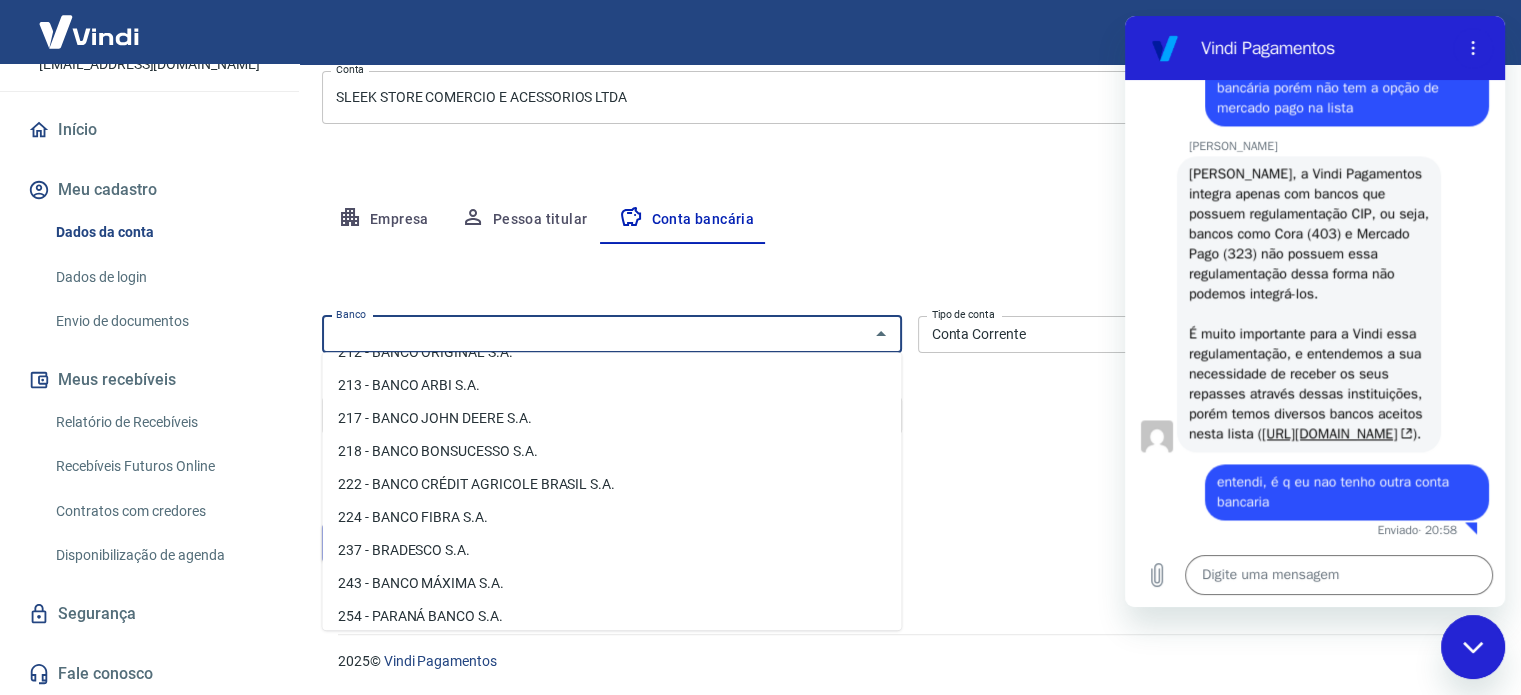 scroll, scrollTop: 1400, scrollLeft: 0, axis: vertical 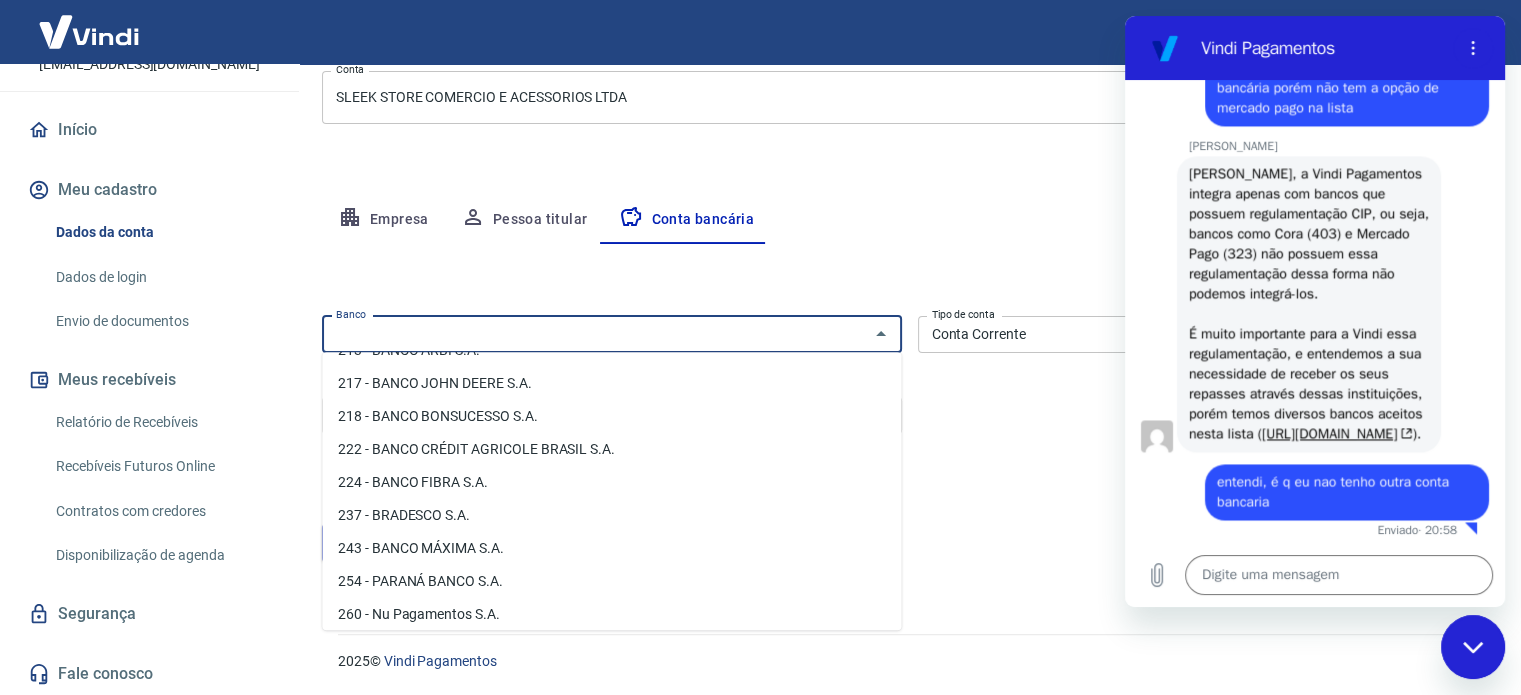 click on "237 - BRADESCO S.A." at bounding box center [611, 515] 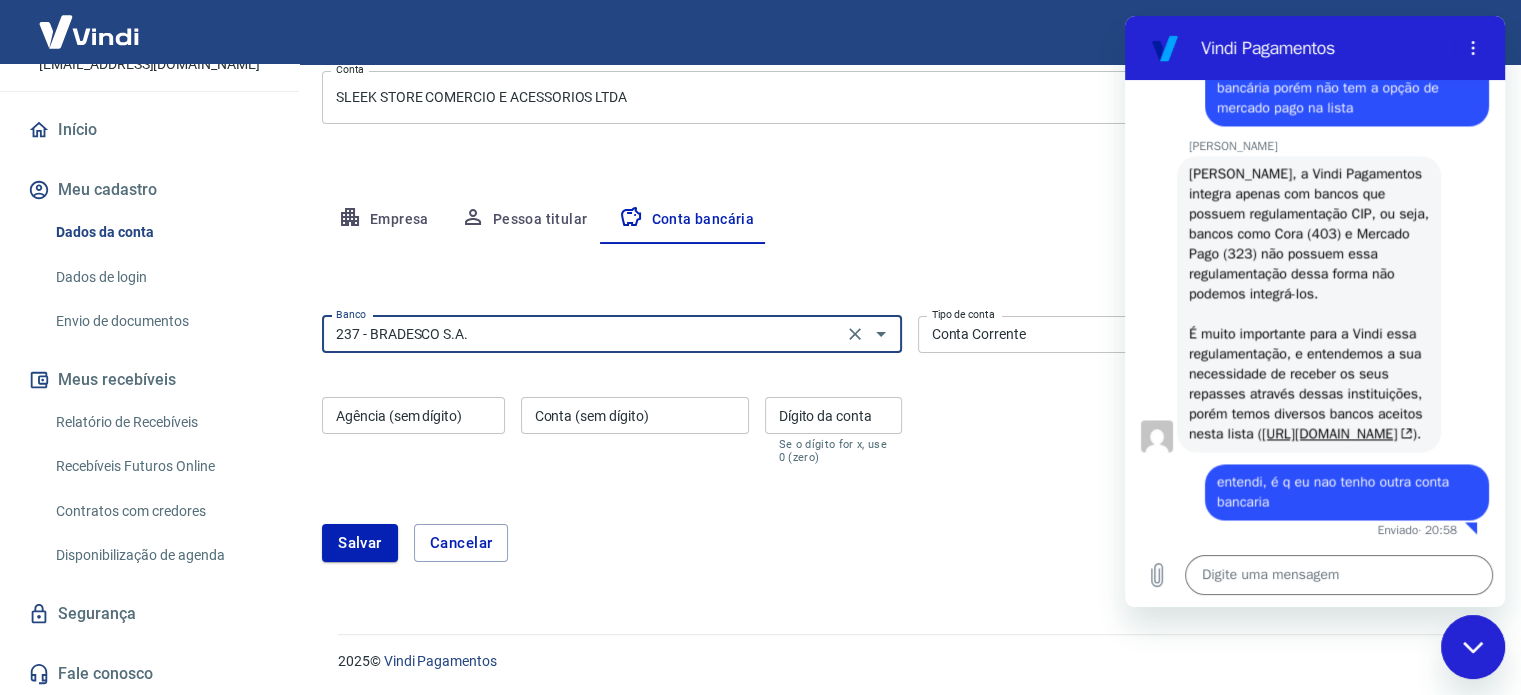 click on "Conta Corrente Conta Poupança" at bounding box center (1208, 334) 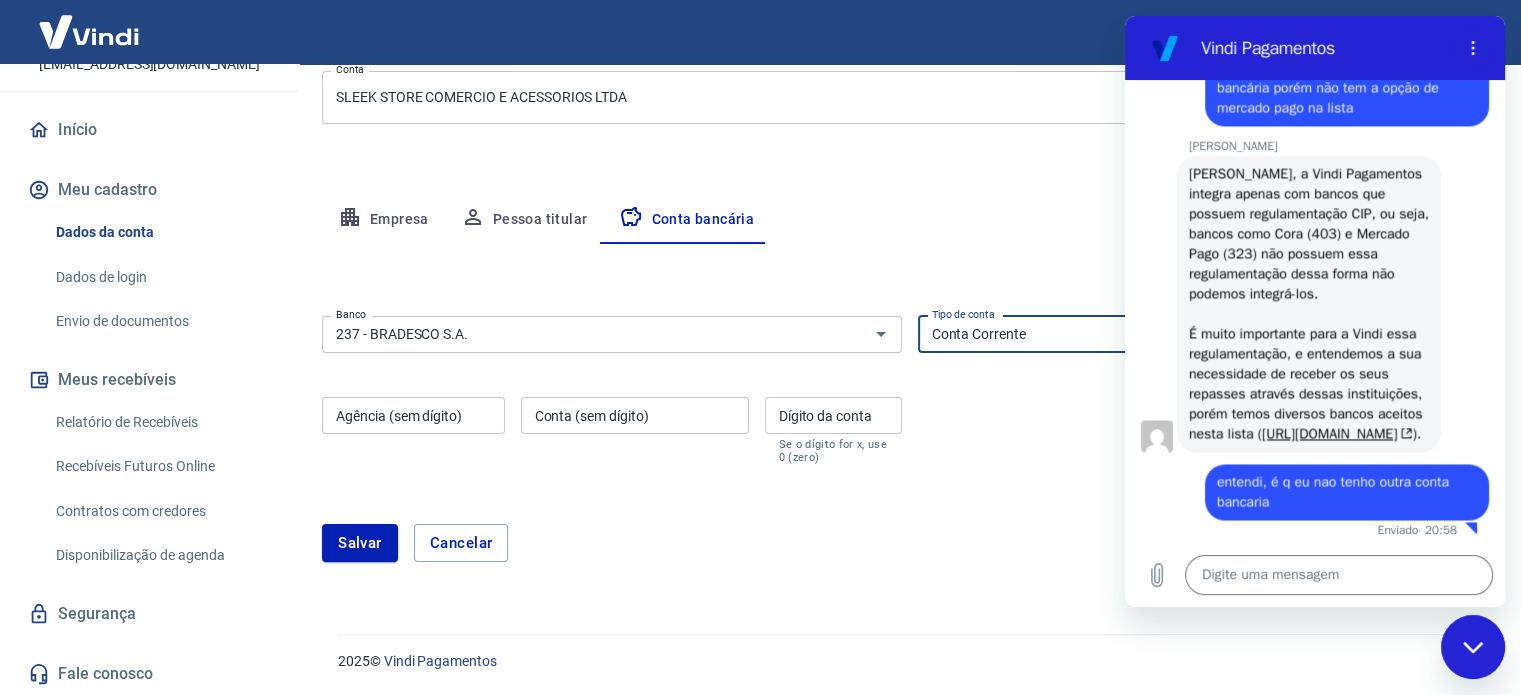 click on "Conta Corrente Conta Poupança" at bounding box center [1208, 334] 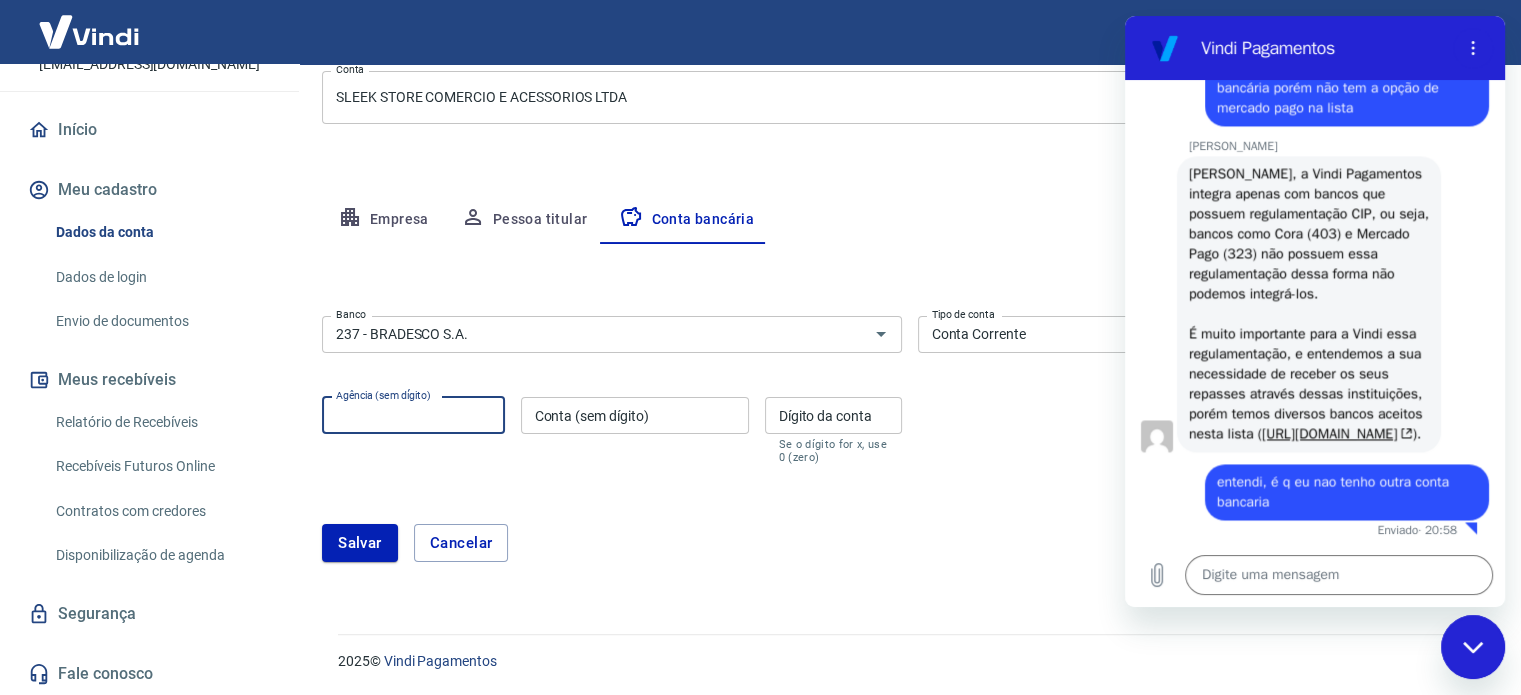 click on "Agência (sem dígito)" at bounding box center (413, 415) 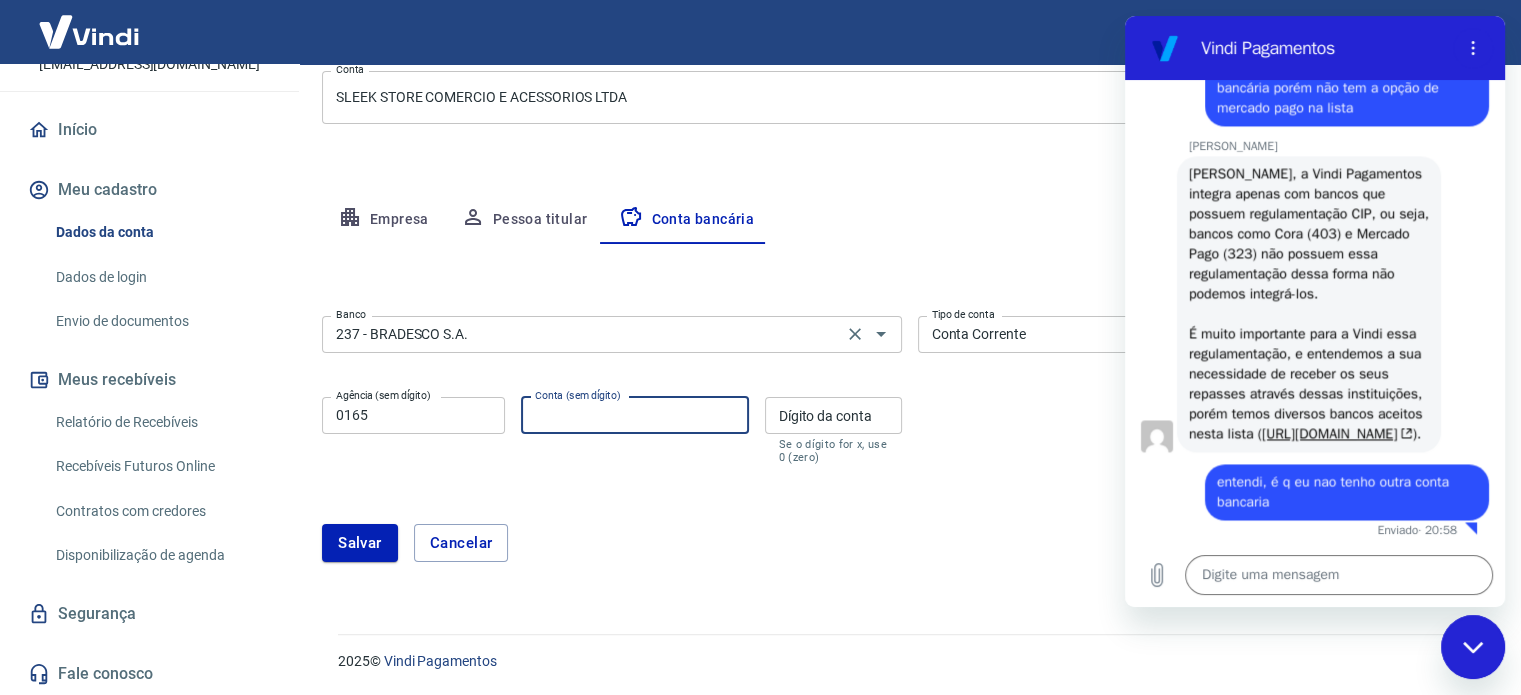 paste on "696073" 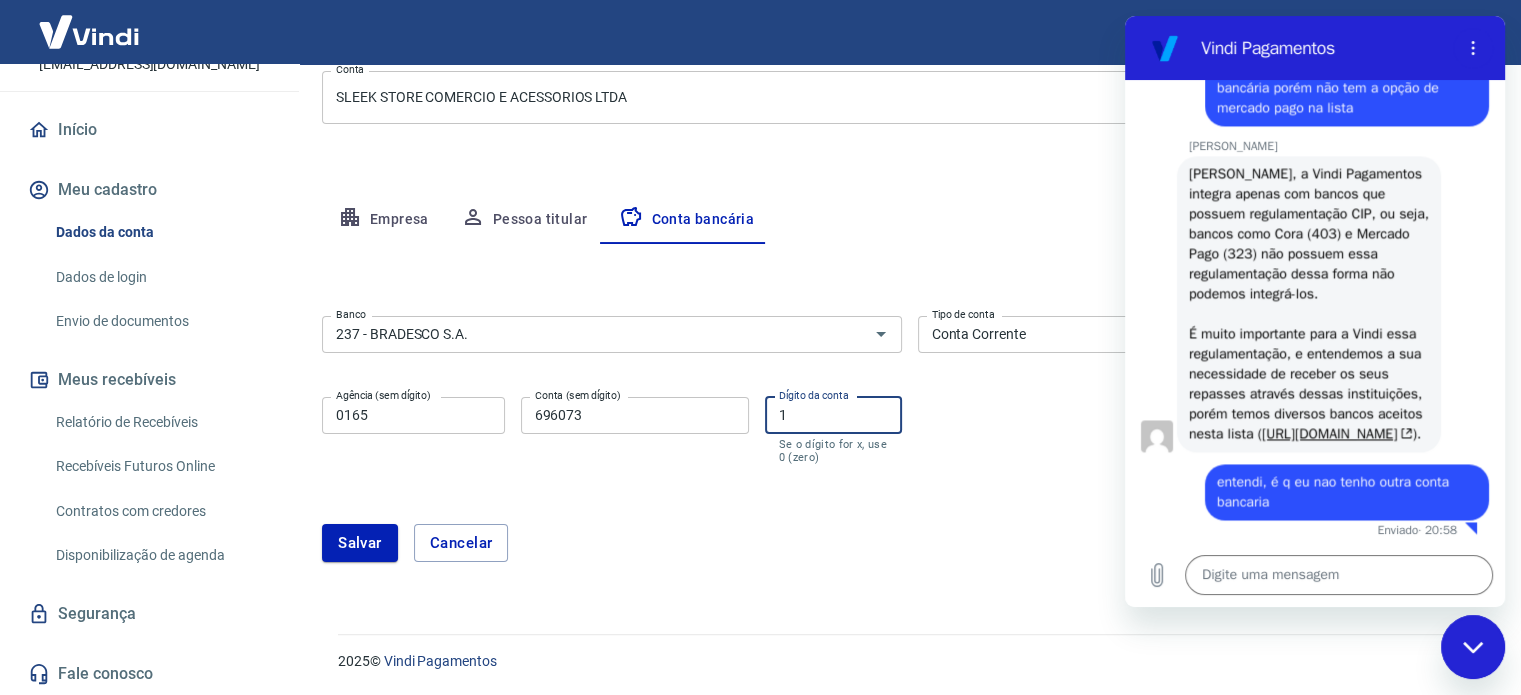 click on "Banco 237 - BRADESCO S.A. Banco Tipo de conta Conta Corrente Conta Poupança Tipo de conta Agência (sem dígito) 0165 Agência (sem dígito) Conta (sem dígito) 696073 Conta (sem dígito) Dígito da conta 1 Dígito da conta Se o dígito for x, use 0 (zero) Atenção Ao cadastrar uma nova conta bancária, faremos um crédito de valor simbólico na conta bancária informada. Este crédito é apenas para verificação de segurança e será feito automaticamente após a alteração da conta. Salvar Cancelar" at bounding box center (909, 447) 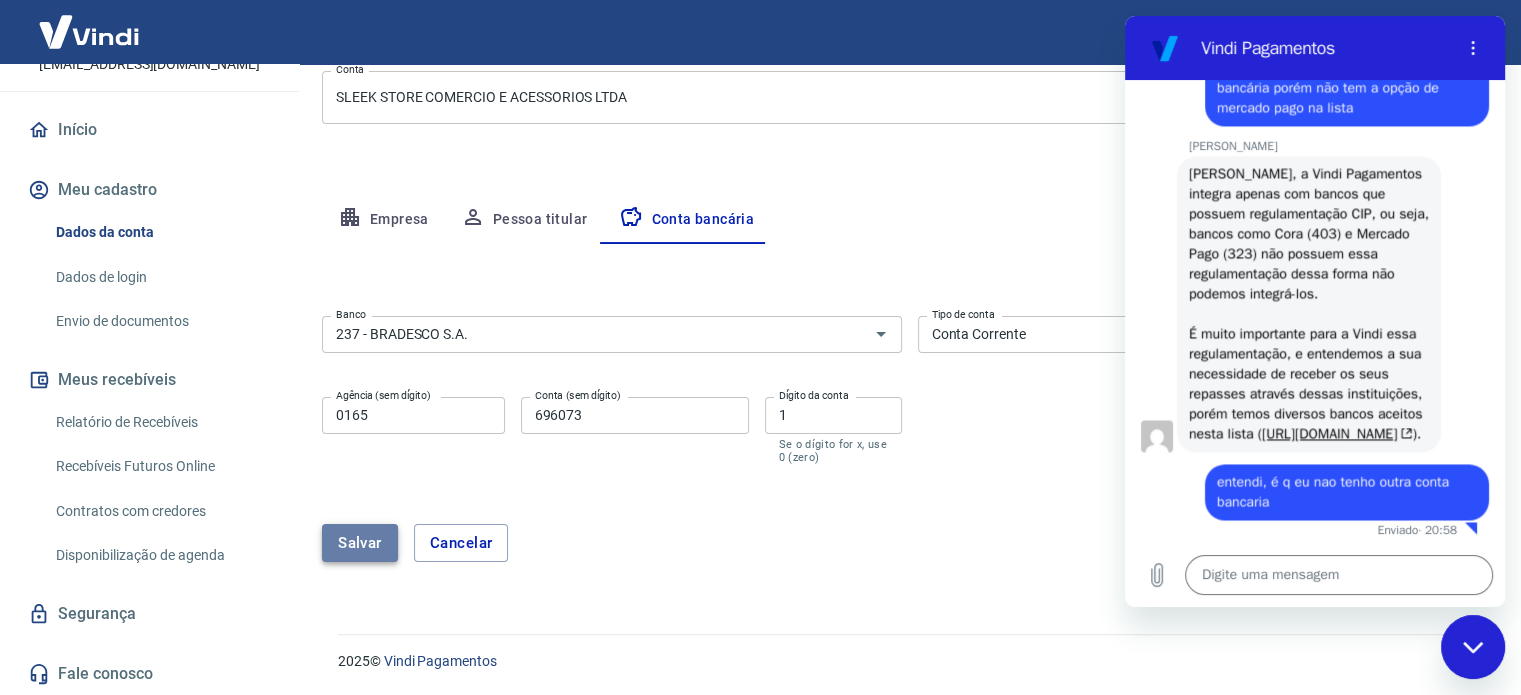 click on "Salvar" at bounding box center (360, 543) 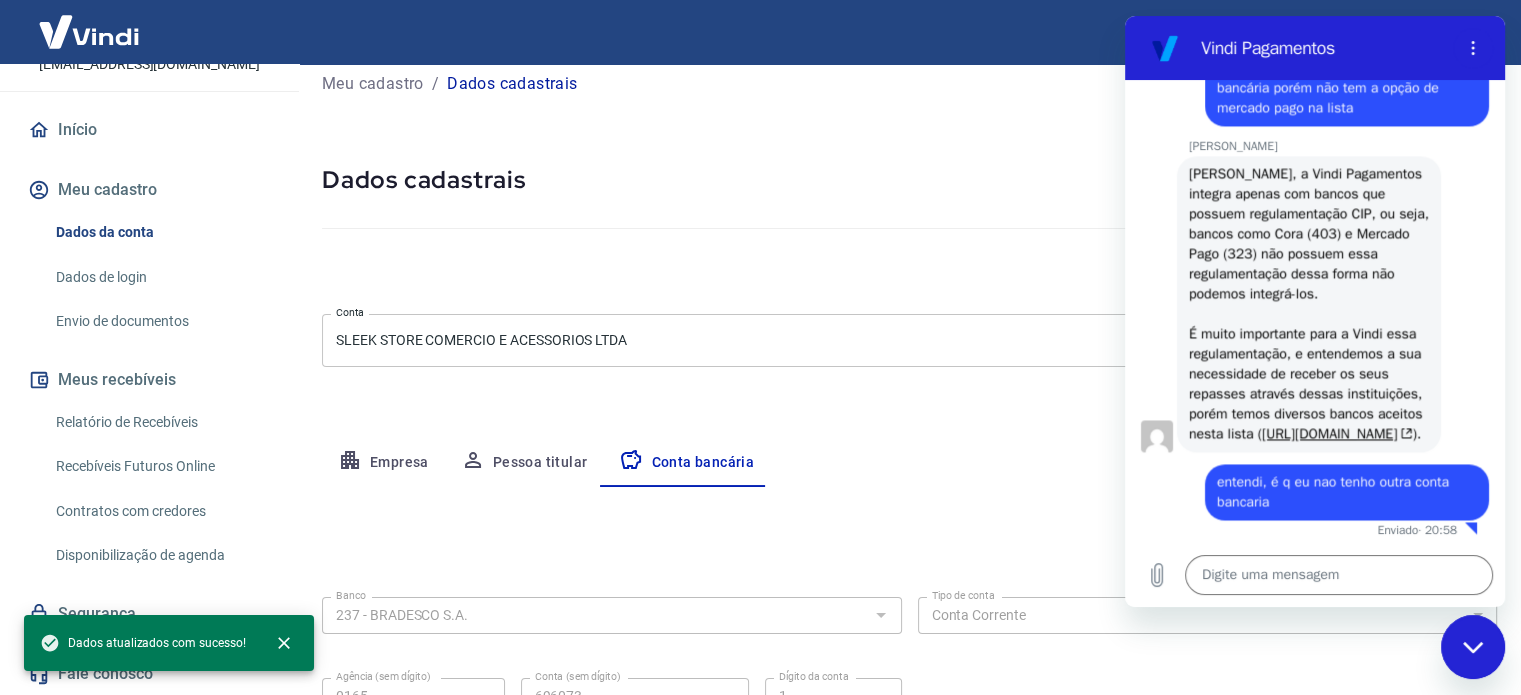 scroll, scrollTop: 215, scrollLeft: 0, axis: vertical 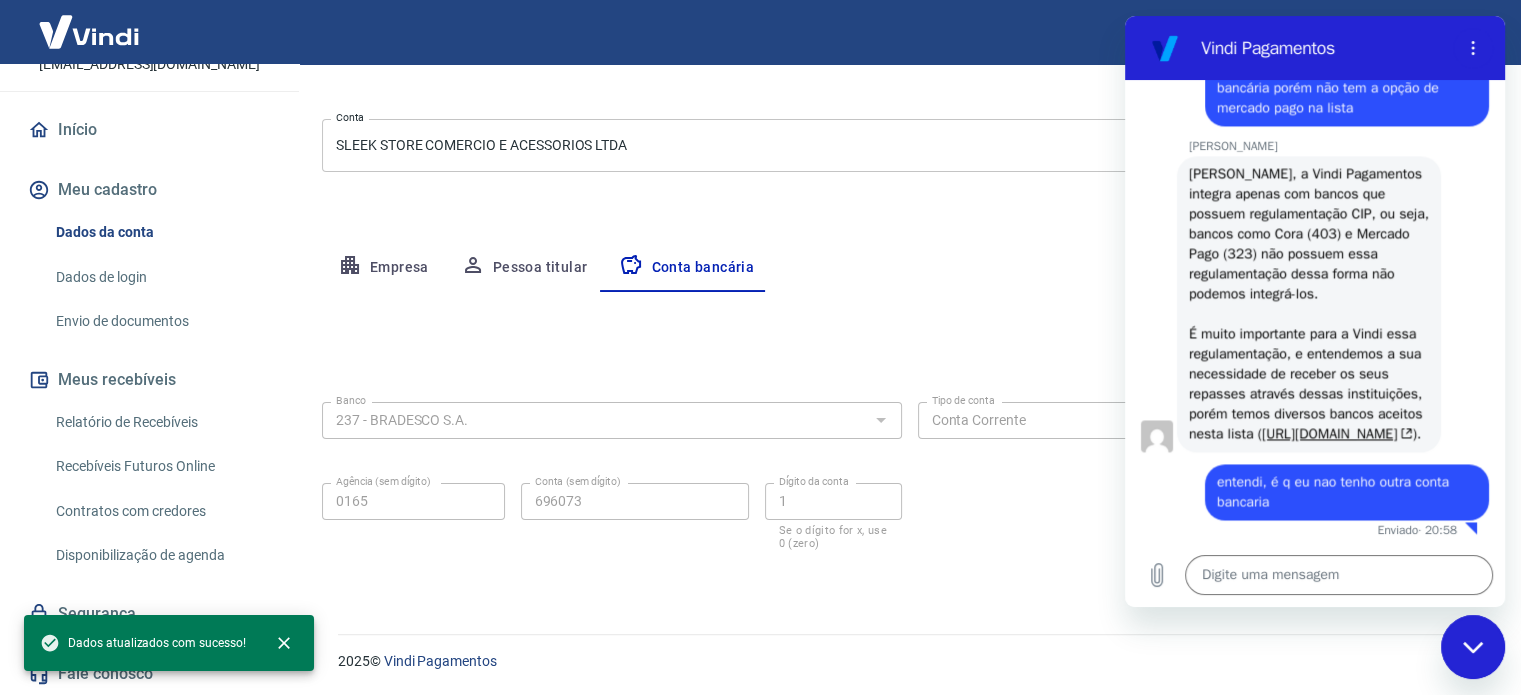 click 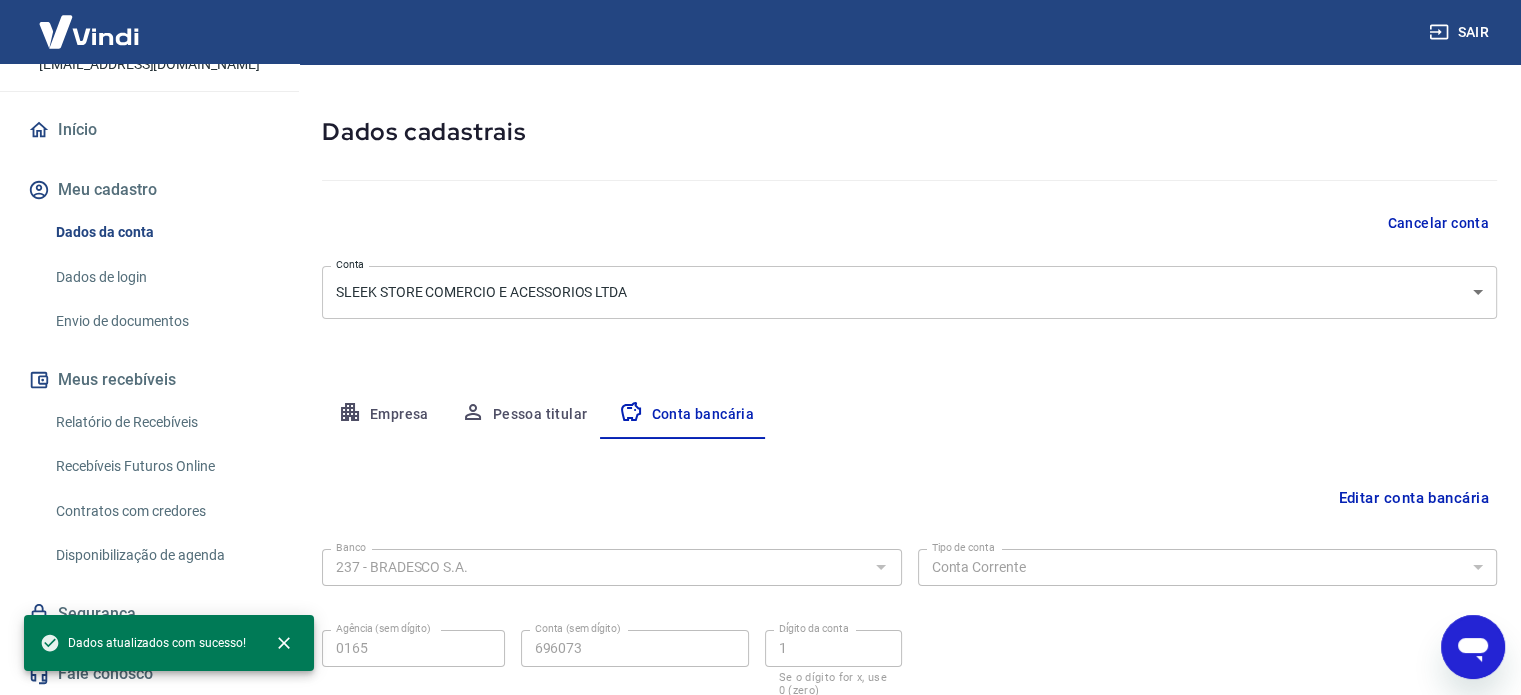 scroll, scrollTop: 215, scrollLeft: 0, axis: vertical 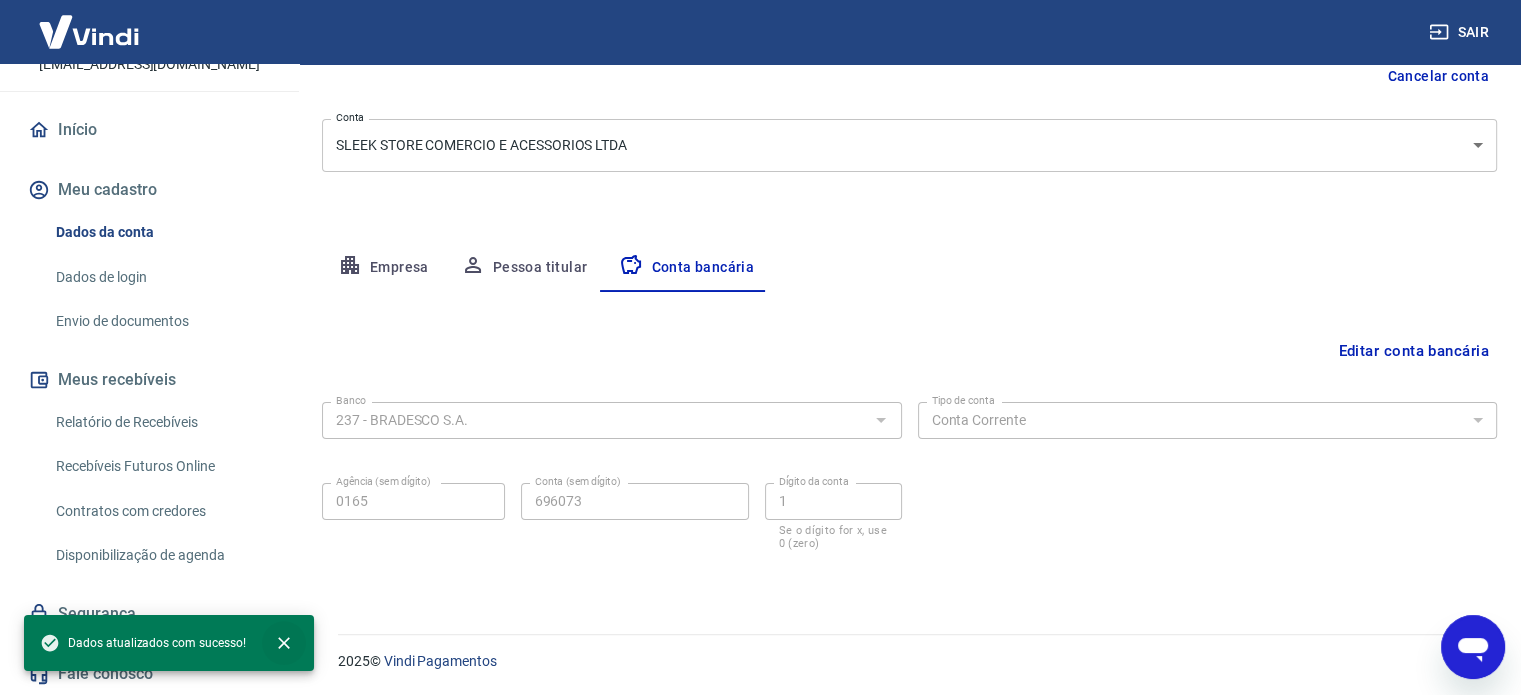 click 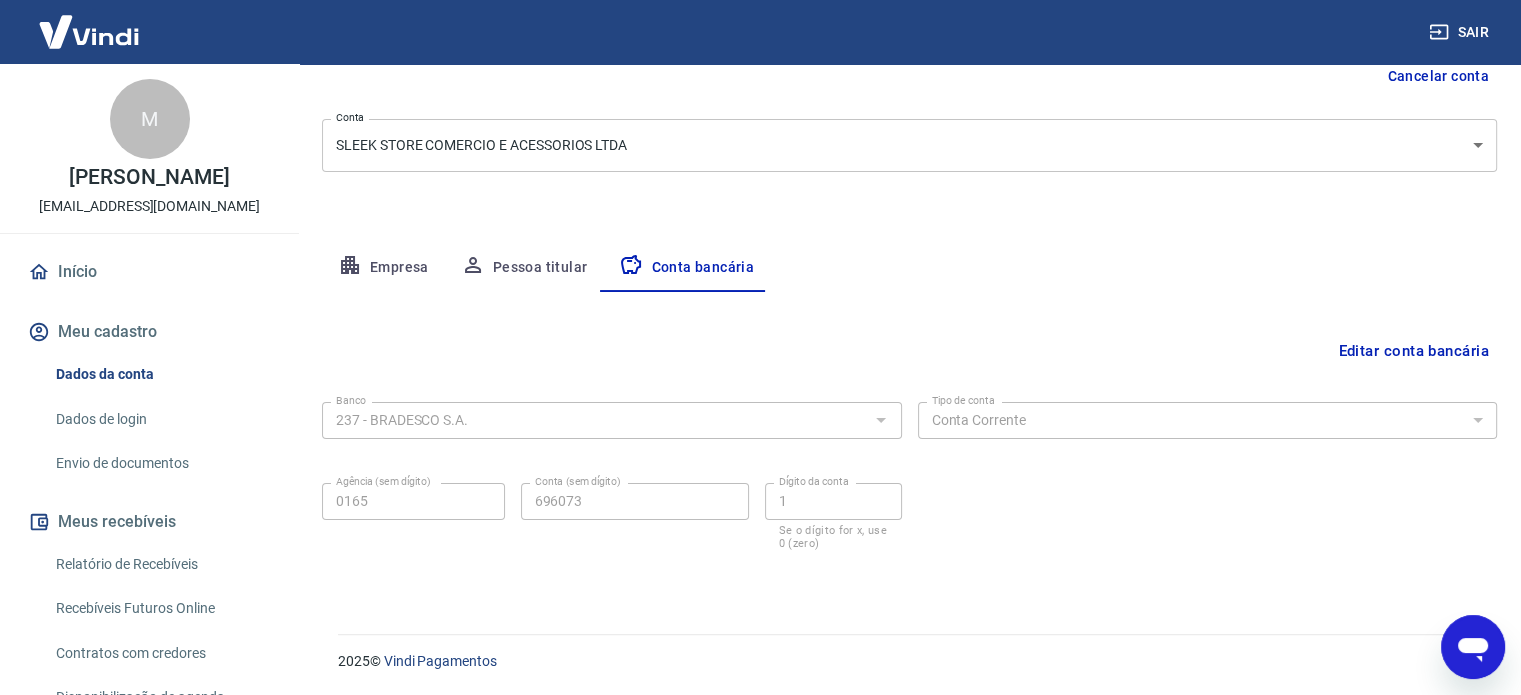 scroll, scrollTop: 0, scrollLeft: 0, axis: both 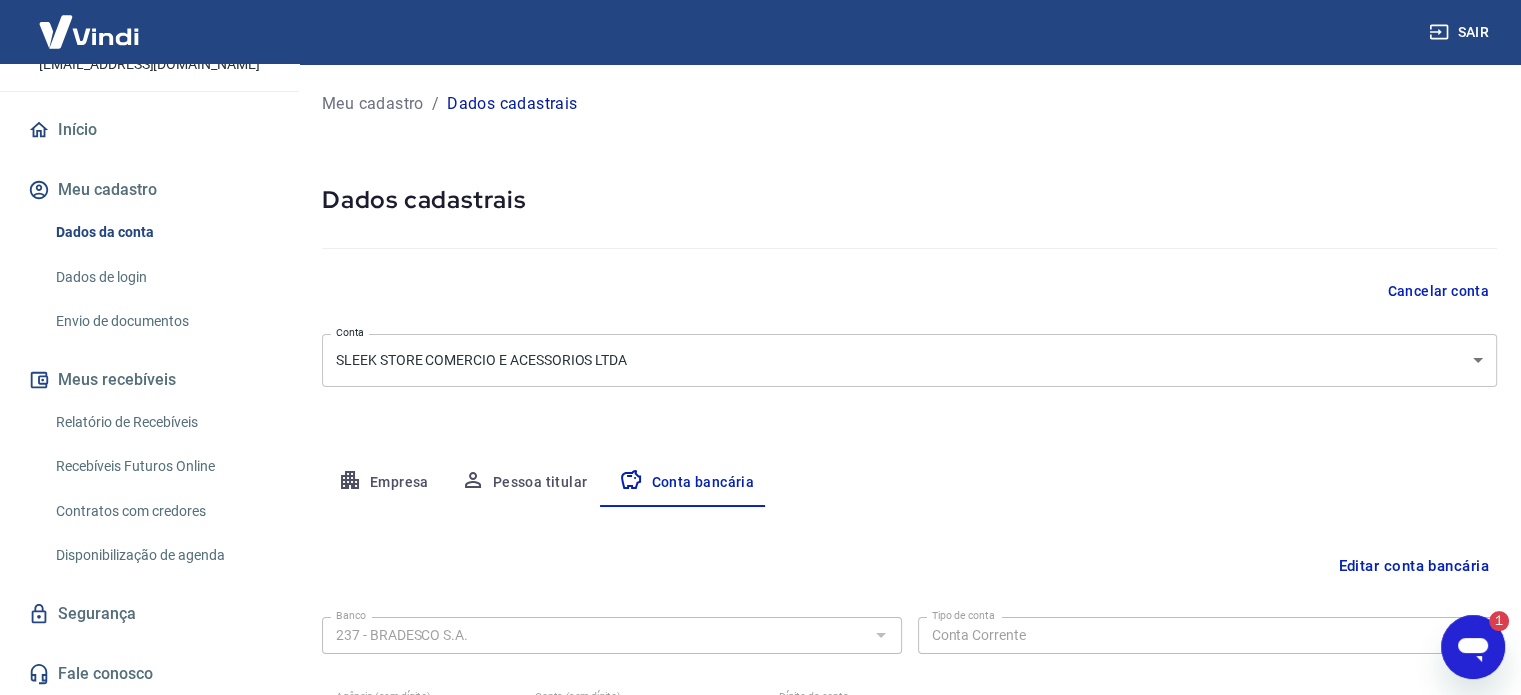 click 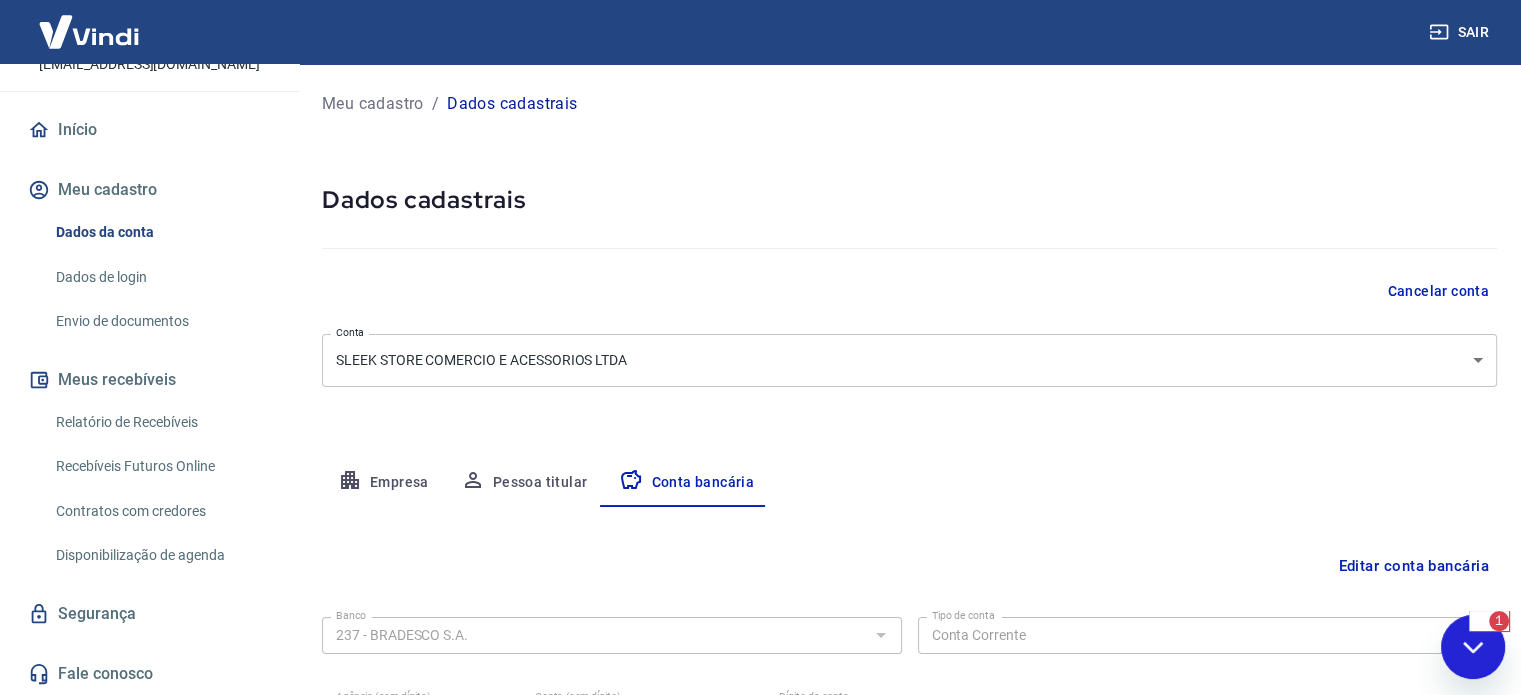 scroll, scrollTop: 0, scrollLeft: 0, axis: both 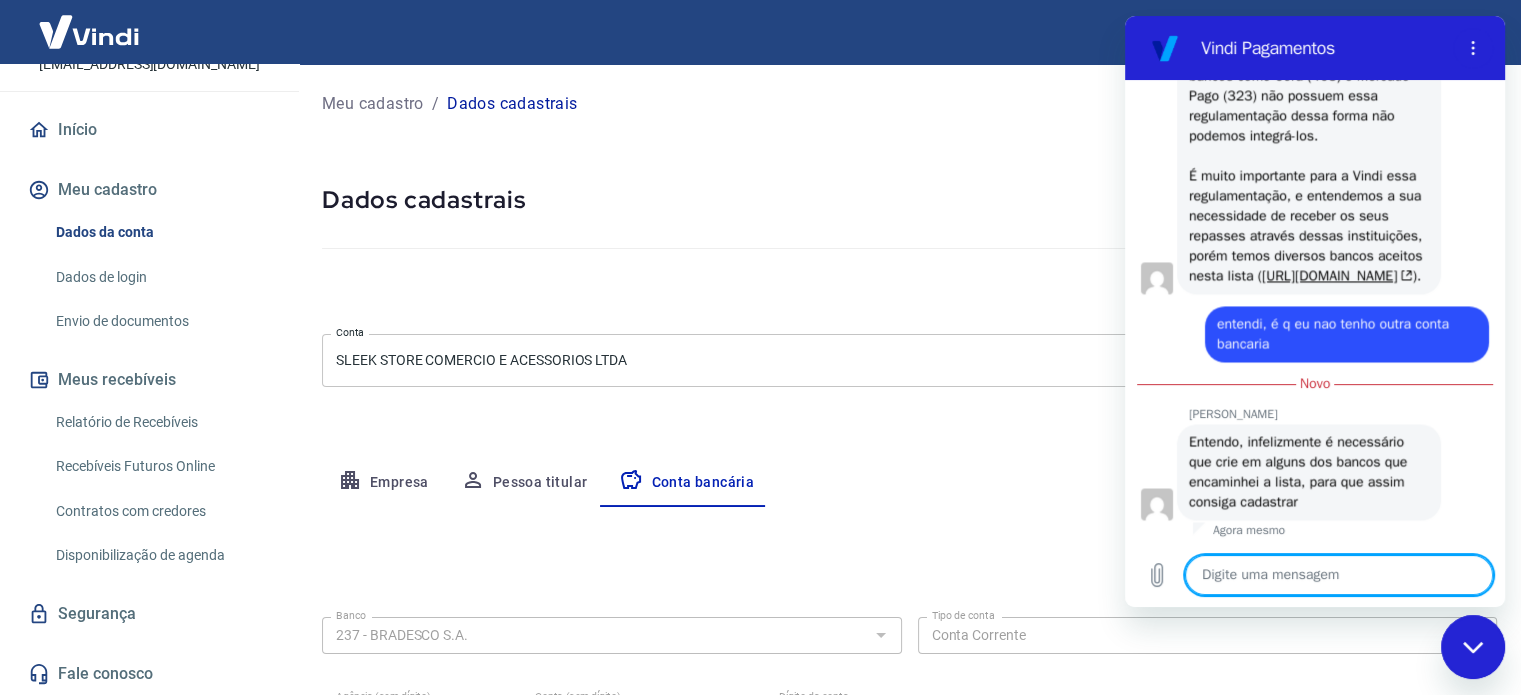 click at bounding box center [1339, 575] 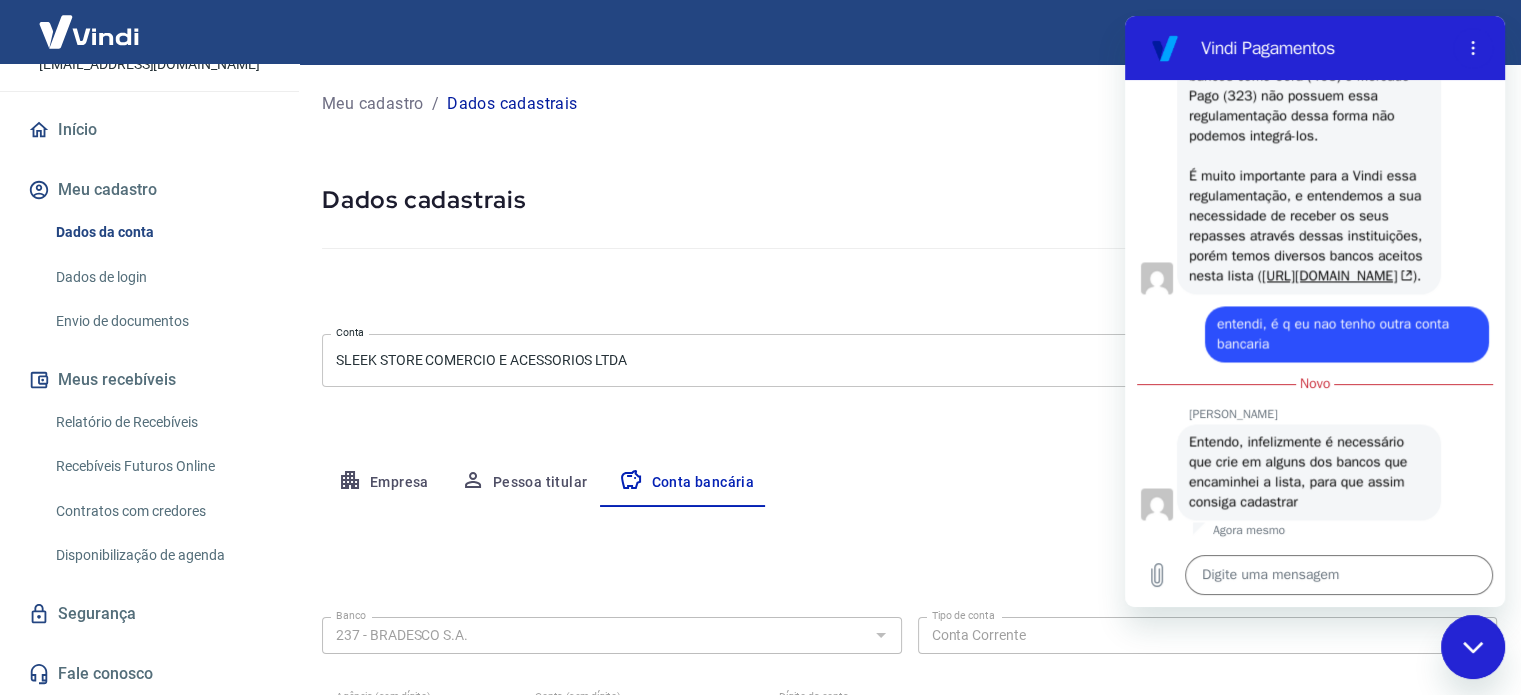 click at bounding box center [1473, 647] 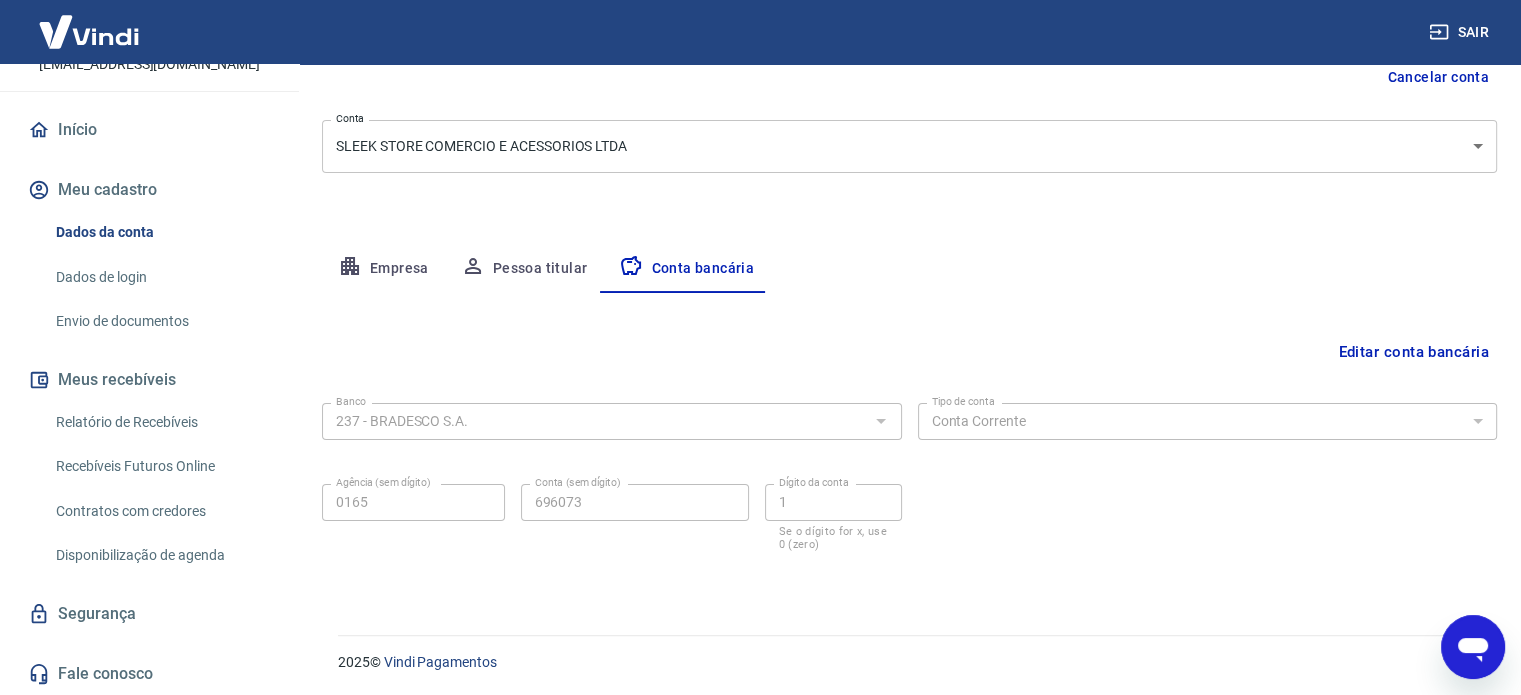 scroll, scrollTop: 215, scrollLeft: 0, axis: vertical 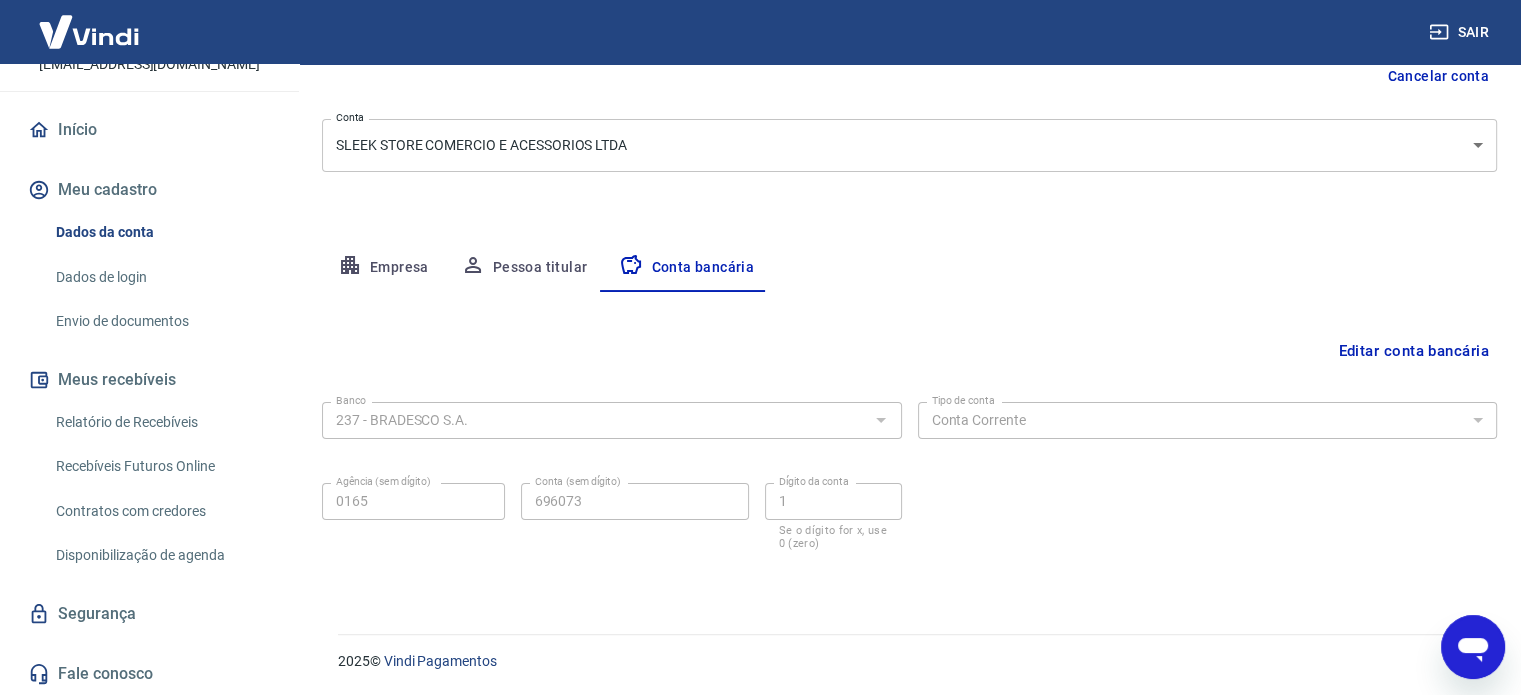 click on "Empresa" at bounding box center [383, 268] 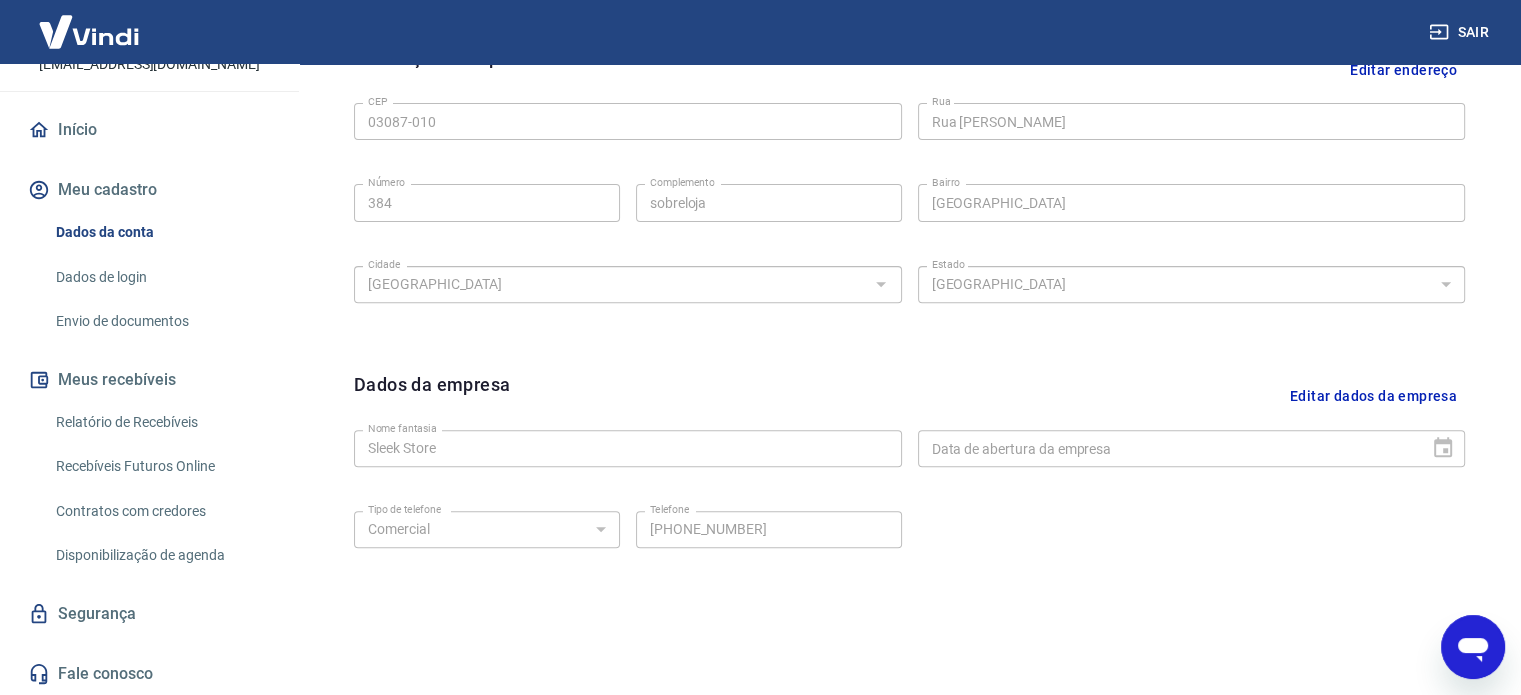 scroll, scrollTop: 746, scrollLeft: 0, axis: vertical 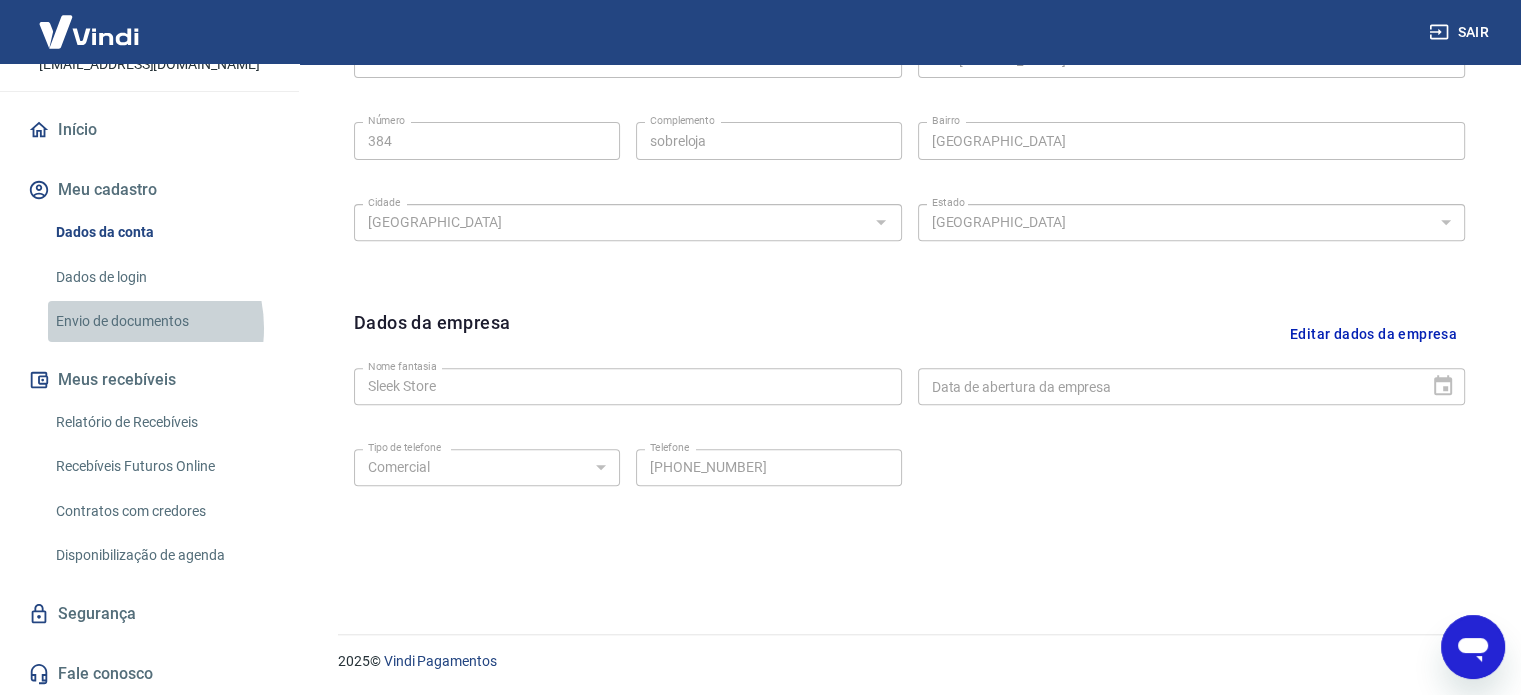click on "Envio de documentos" at bounding box center [161, 321] 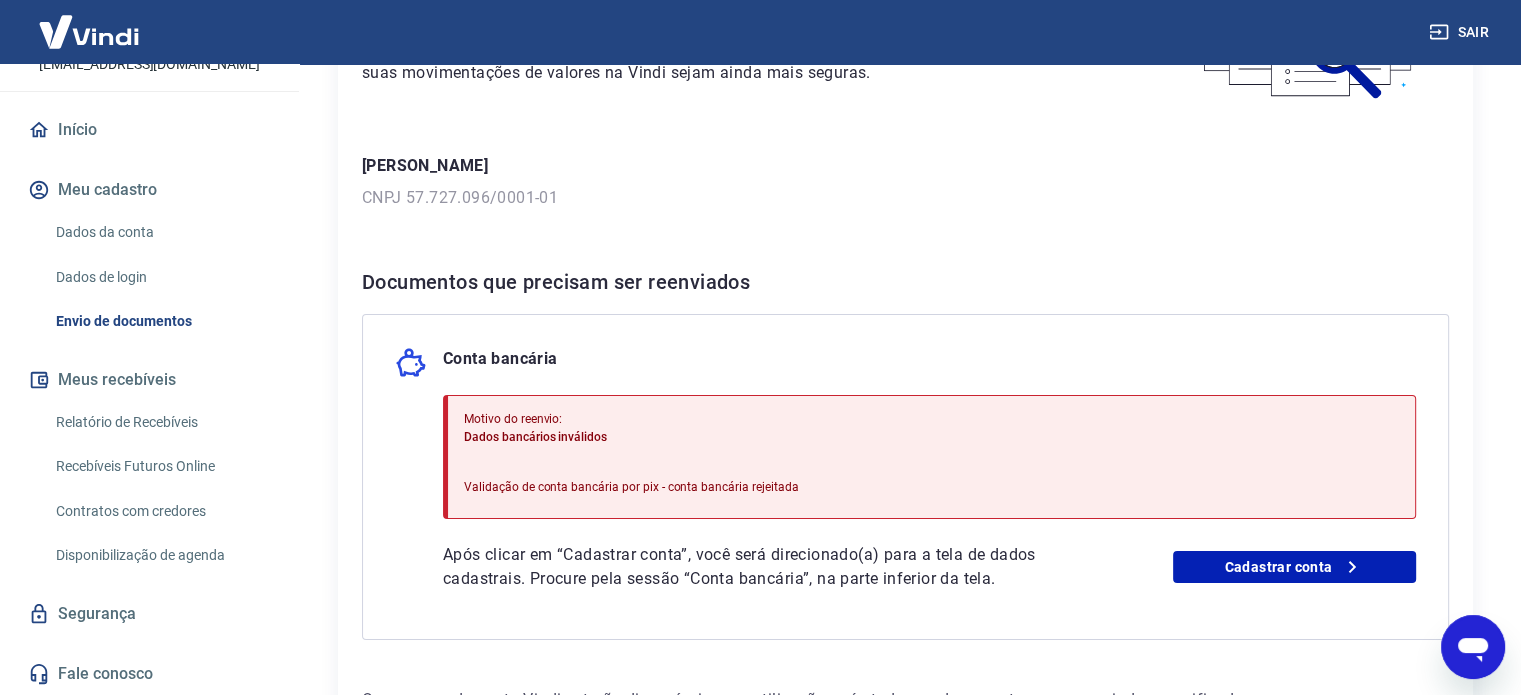 scroll, scrollTop: 300, scrollLeft: 0, axis: vertical 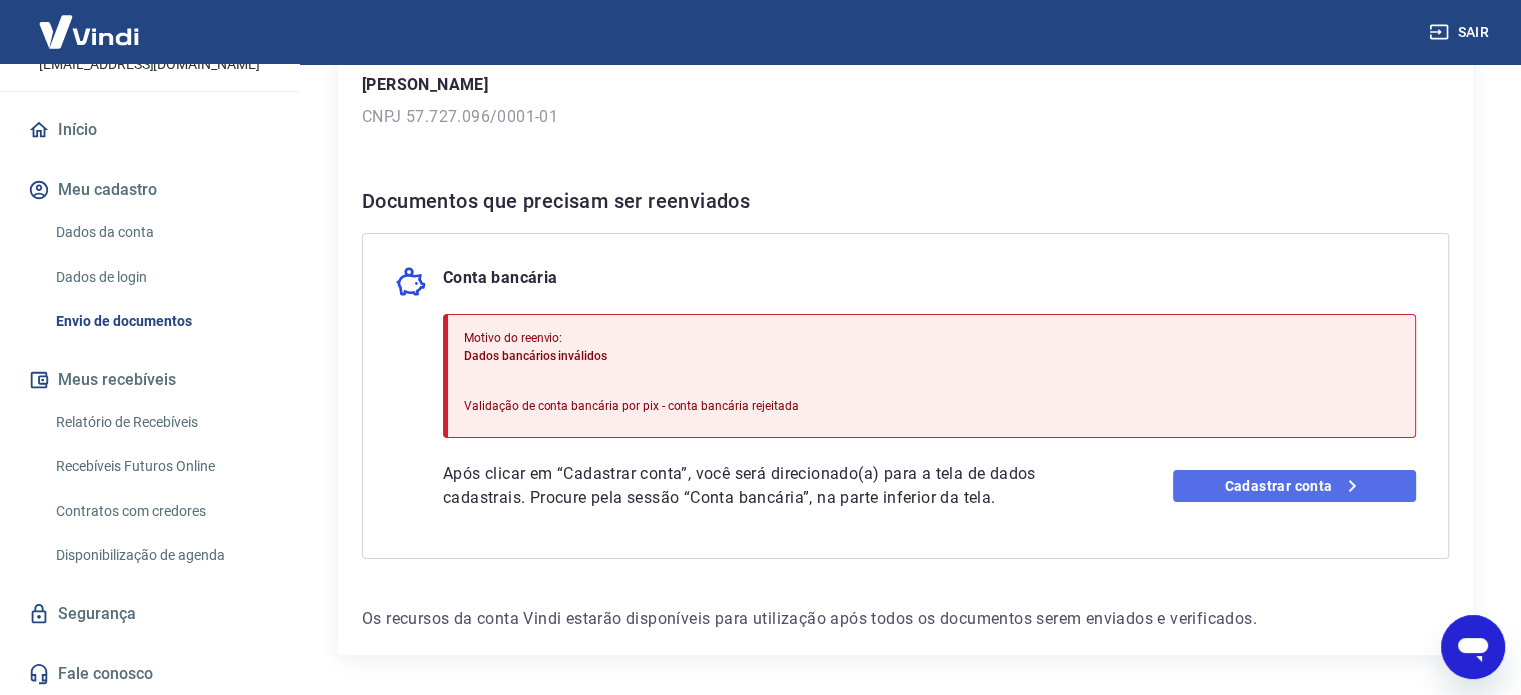 click on "Cadastrar conta" at bounding box center (1294, 486) 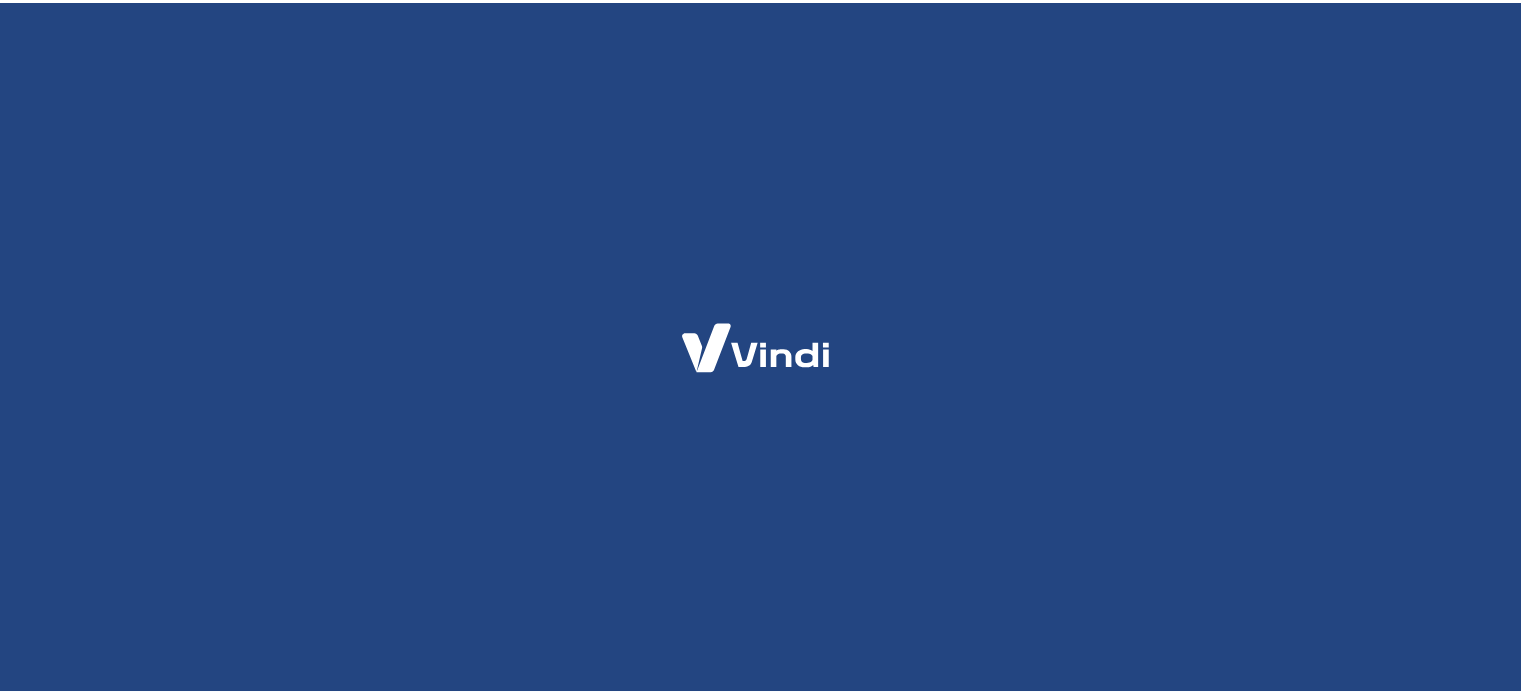 scroll, scrollTop: 0, scrollLeft: 0, axis: both 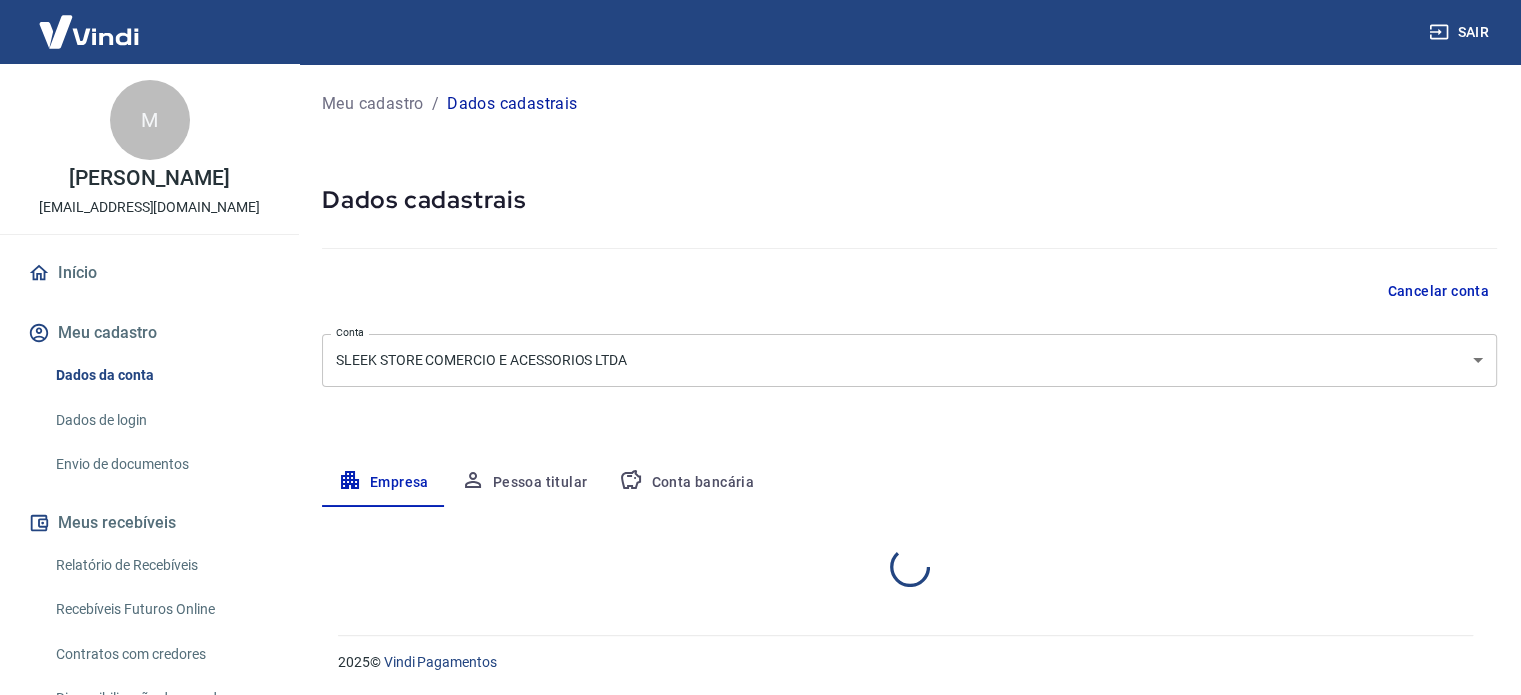 select on "SP" 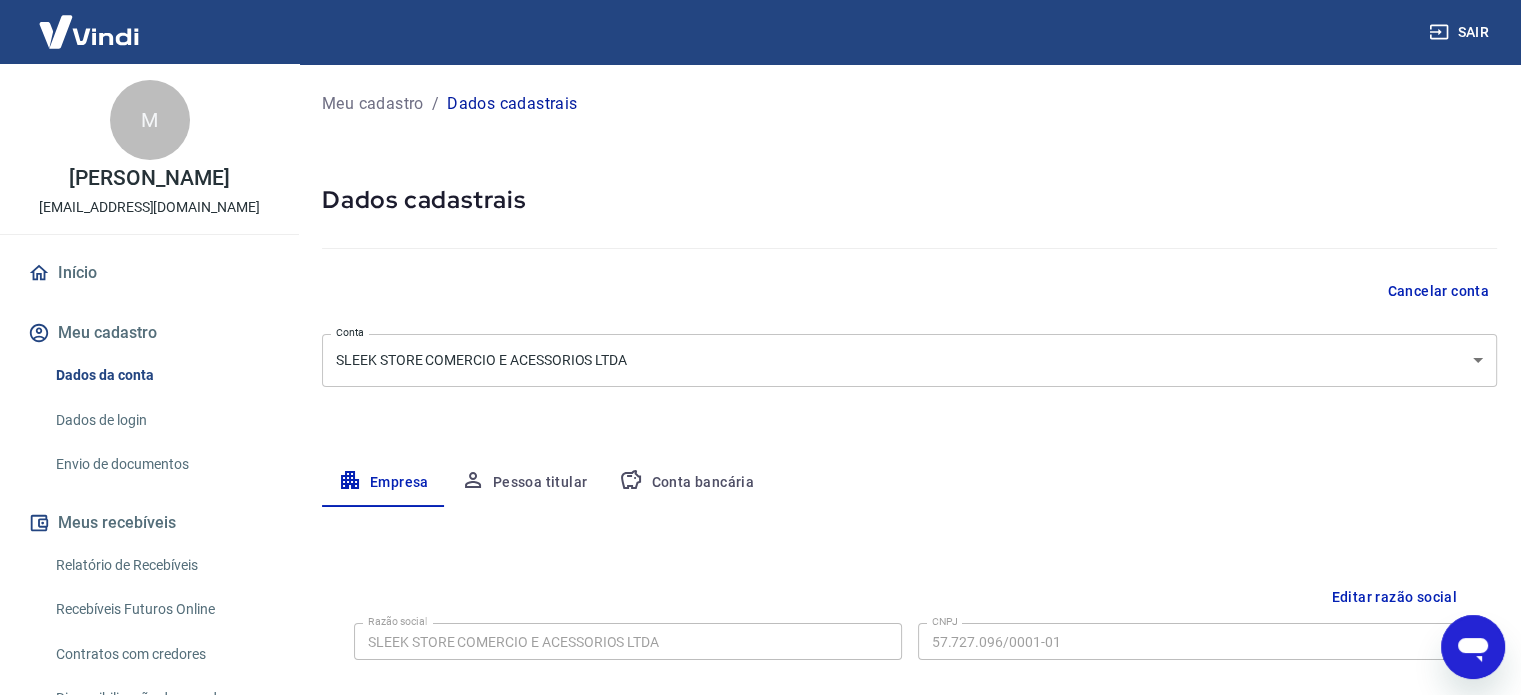 scroll, scrollTop: 0, scrollLeft: 0, axis: both 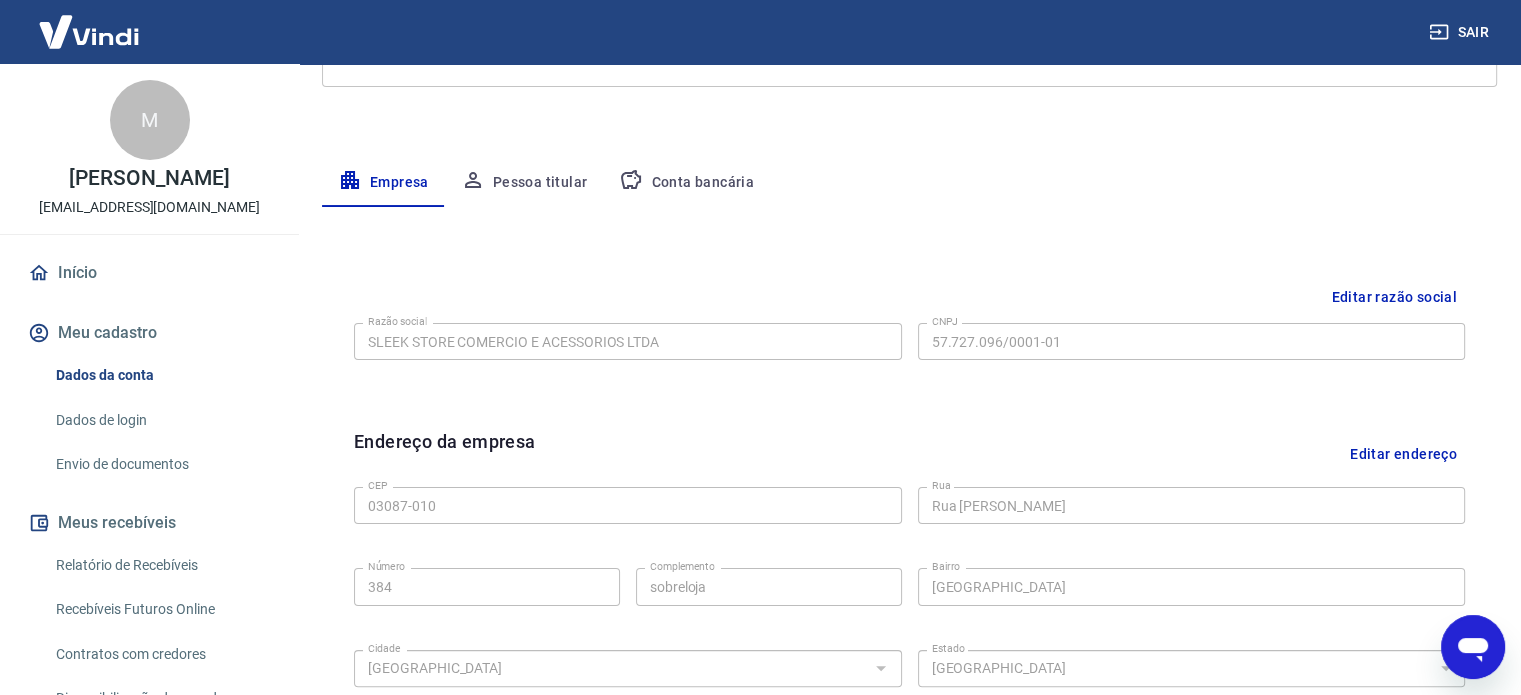 drag, startPoint x: 677, startPoint y: 148, endPoint x: 669, endPoint y: 202, distance: 54.589375 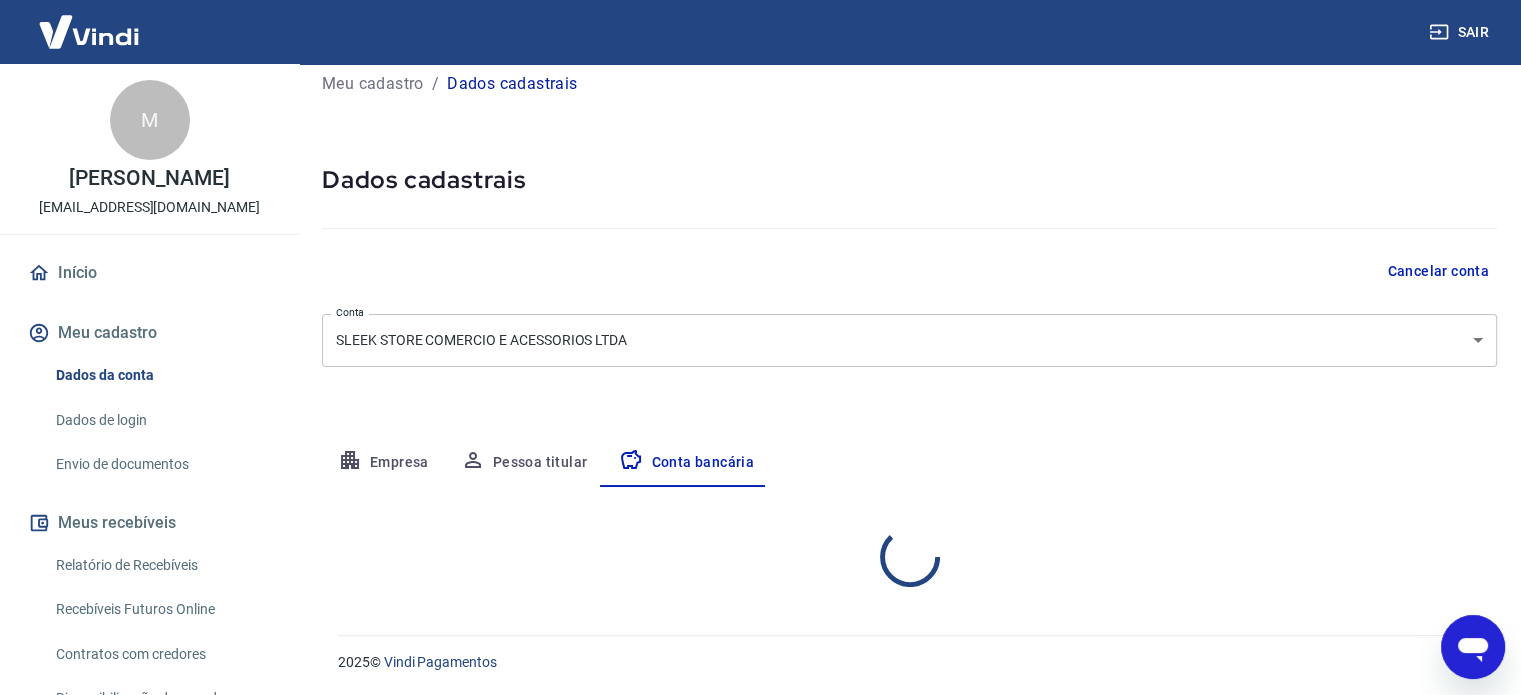 select on "1" 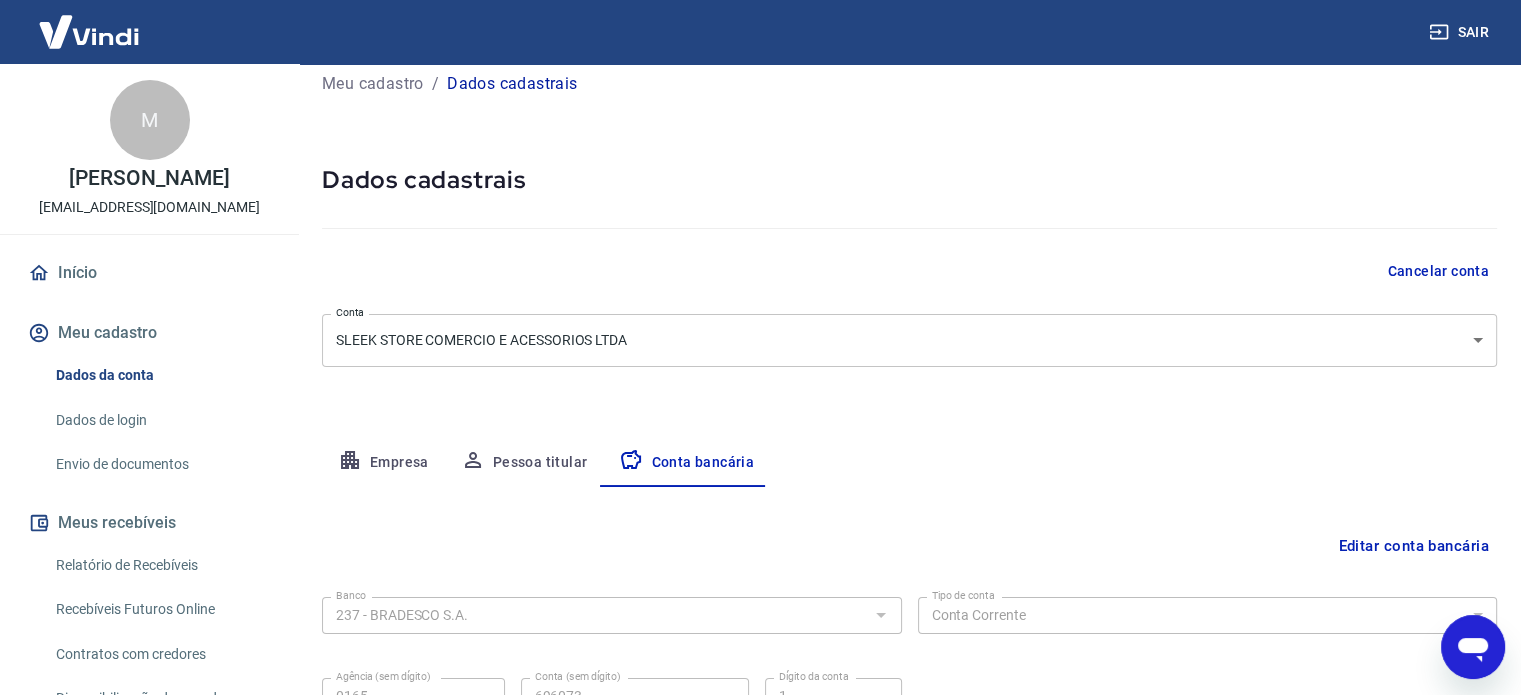 scroll, scrollTop: 215, scrollLeft: 0, axis: vertical 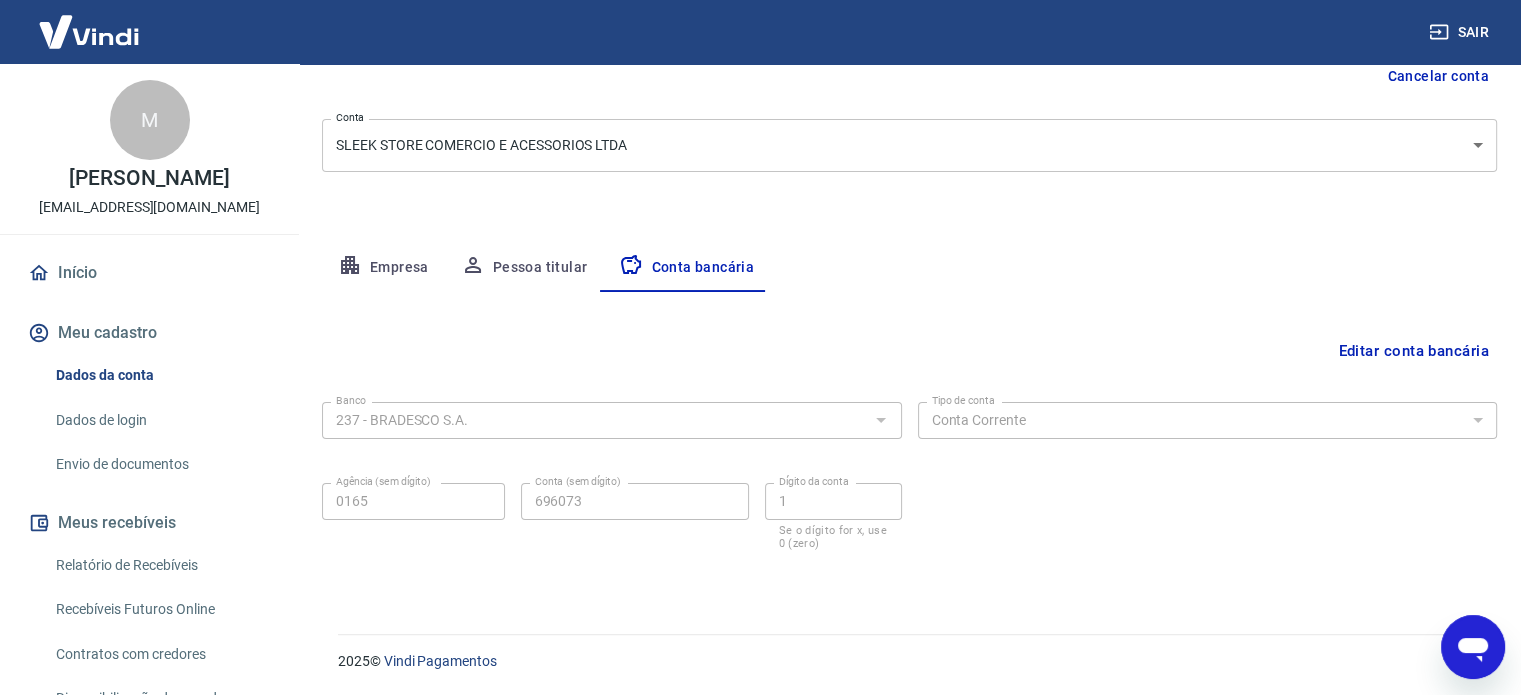 click on "Editar conta bancária" at bounding box center [1413, 351] 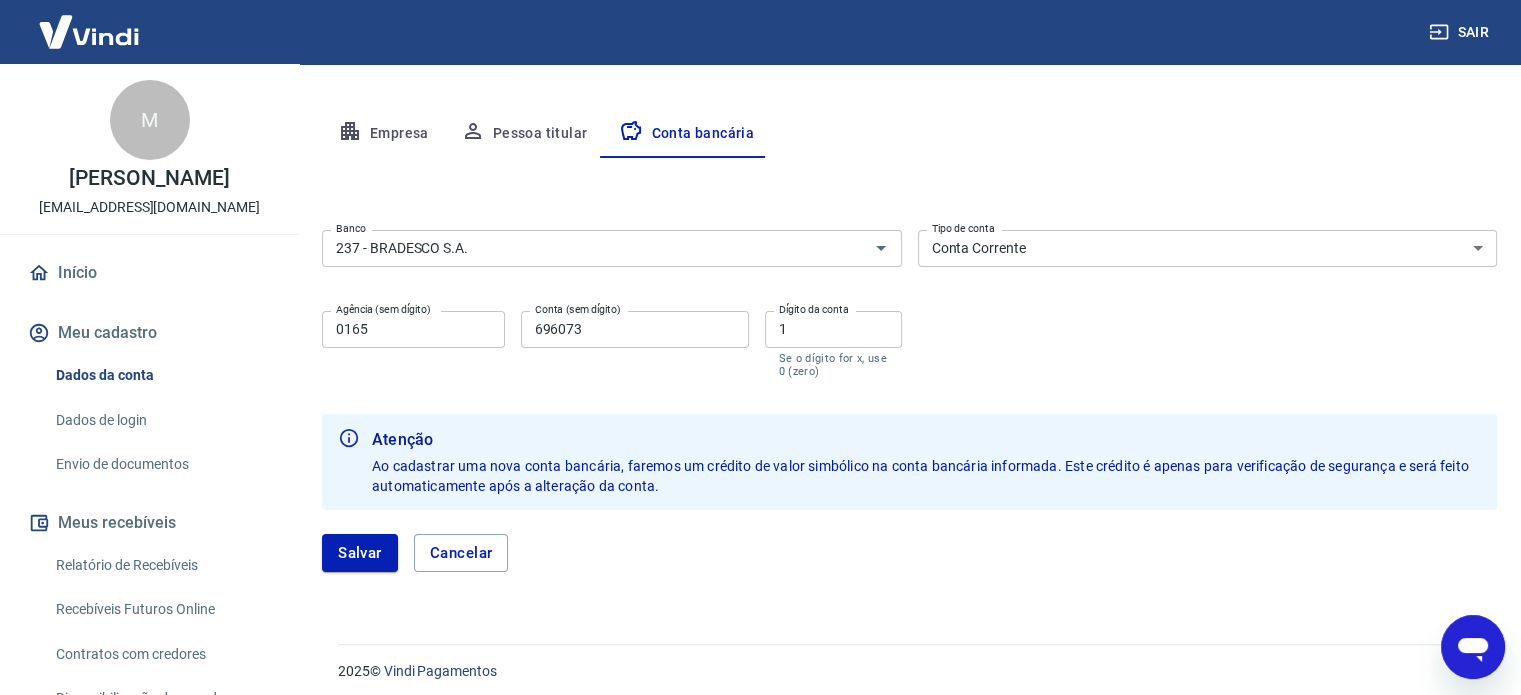 scroll, scrollTop: 359, scrollLeft: 0, axis: vertical 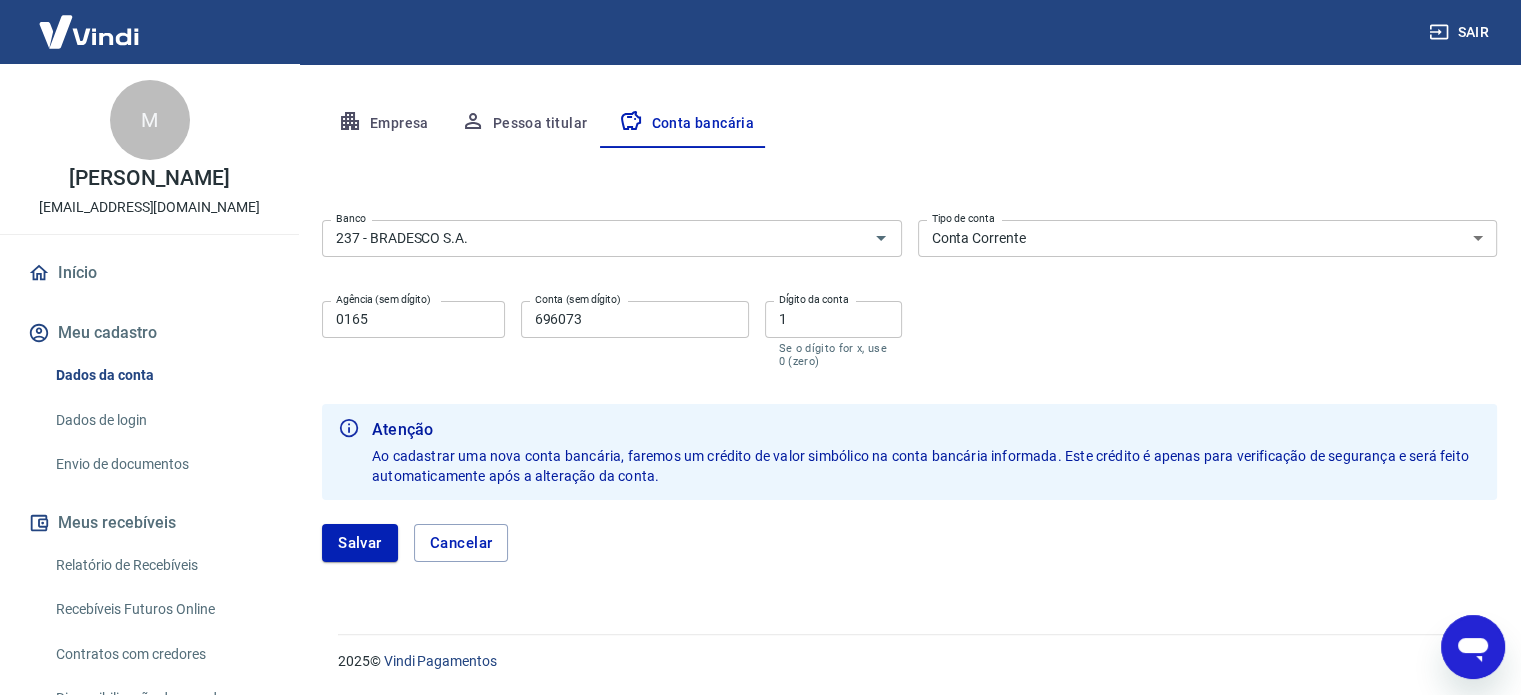 click on "Ao cadastrar uma nova conta bancária, faremos um crédito de valor simbólico na conta bancária informada. Este crédito é apenas para verificação de segurança e será feito automaticamente após a alteração da conta." at bounding box center [922, 466] 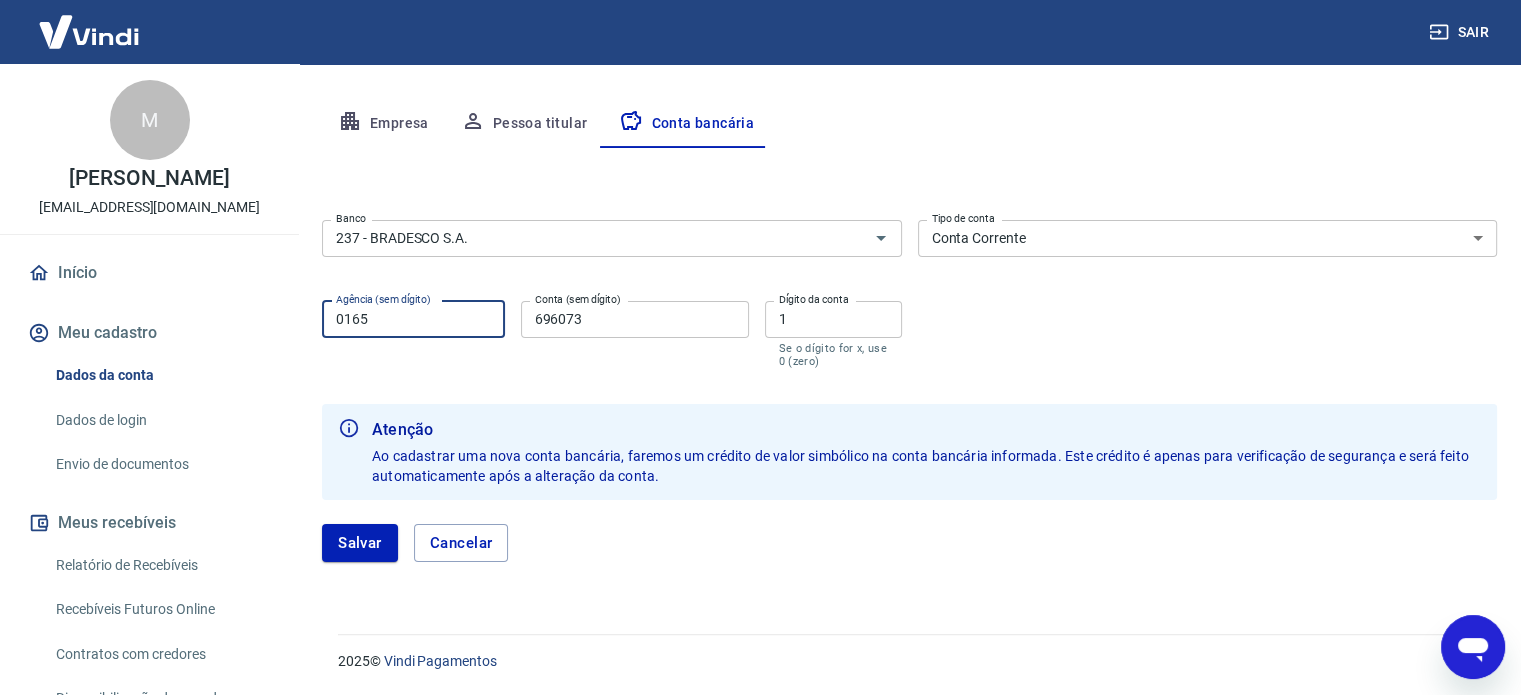 drag, startPoint x: 344, startPoint y: 319, endPoint x: 327, endPoint y: 316, distance: 17.262676 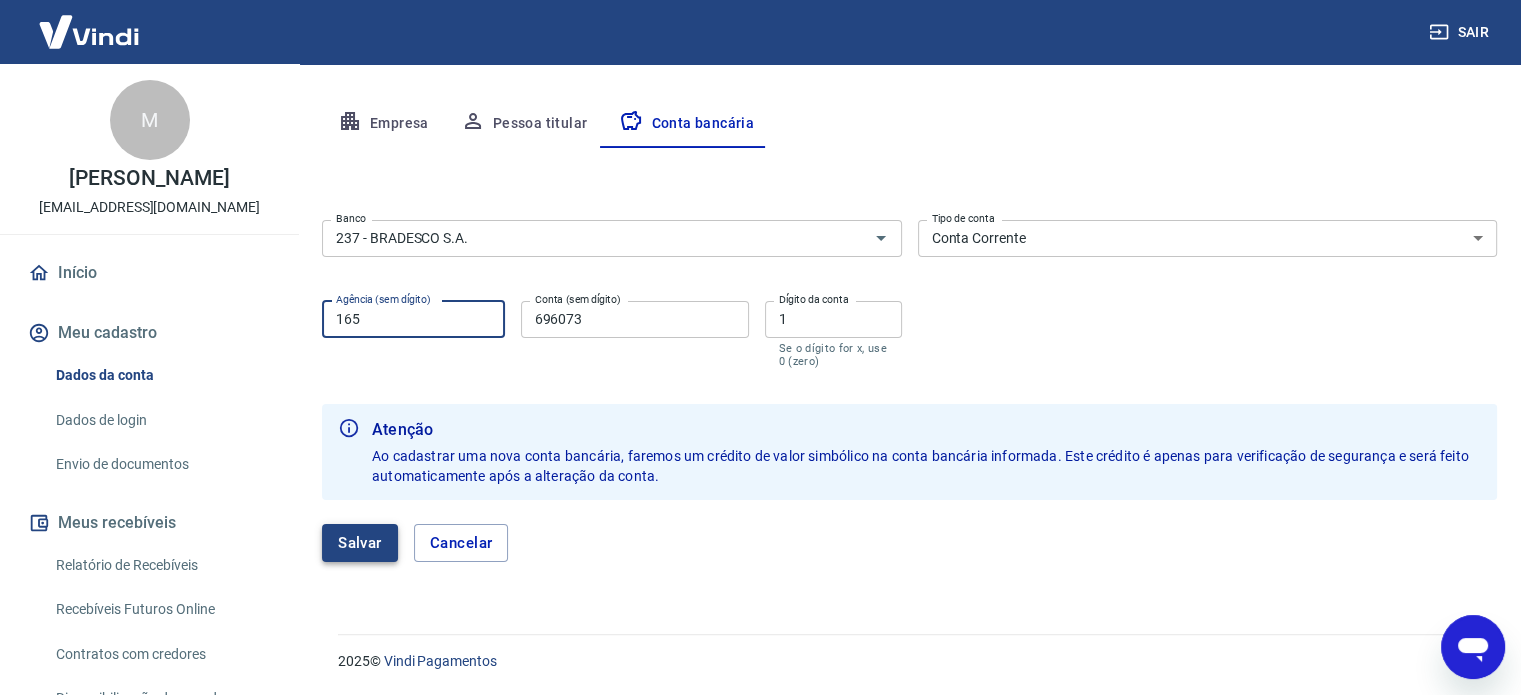 click on "Salvar" at bounding box center [360, 543] 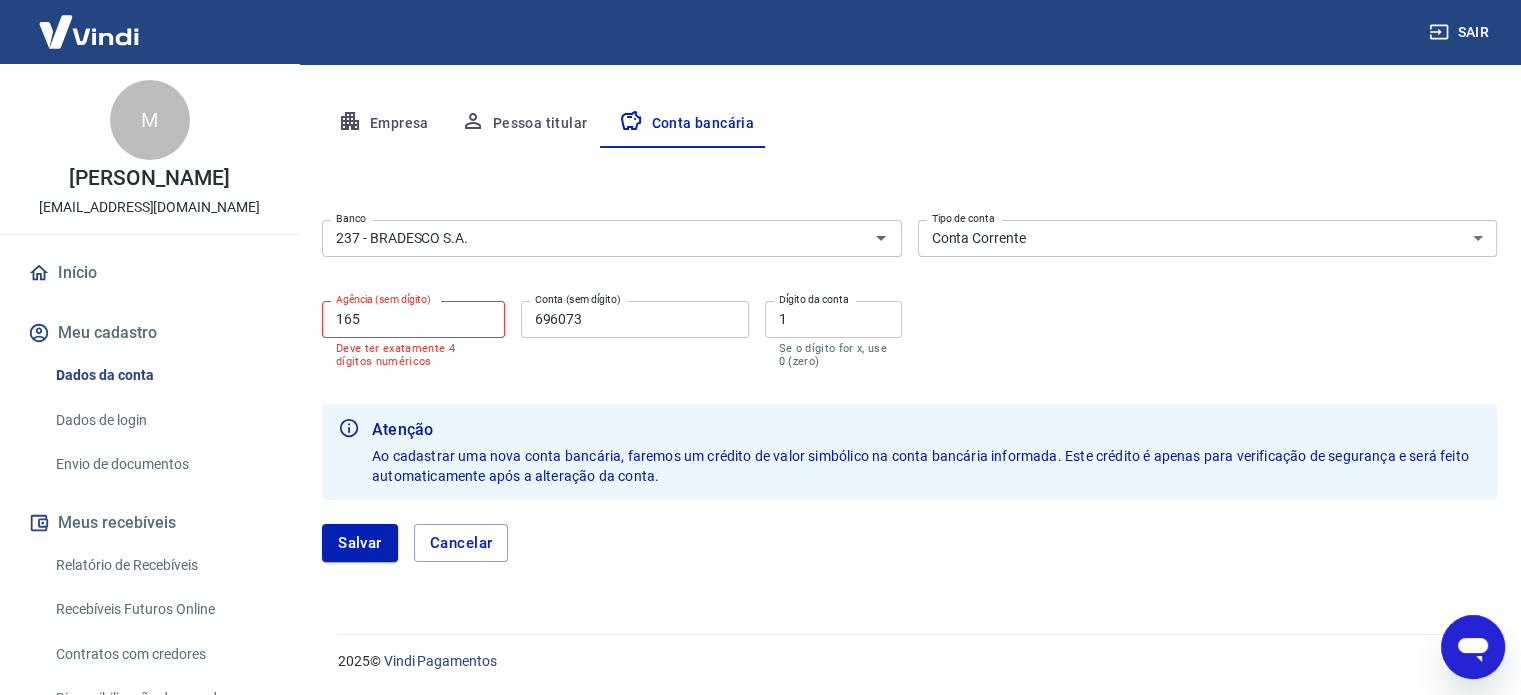 click on "165" at bounding box center (413, 319) 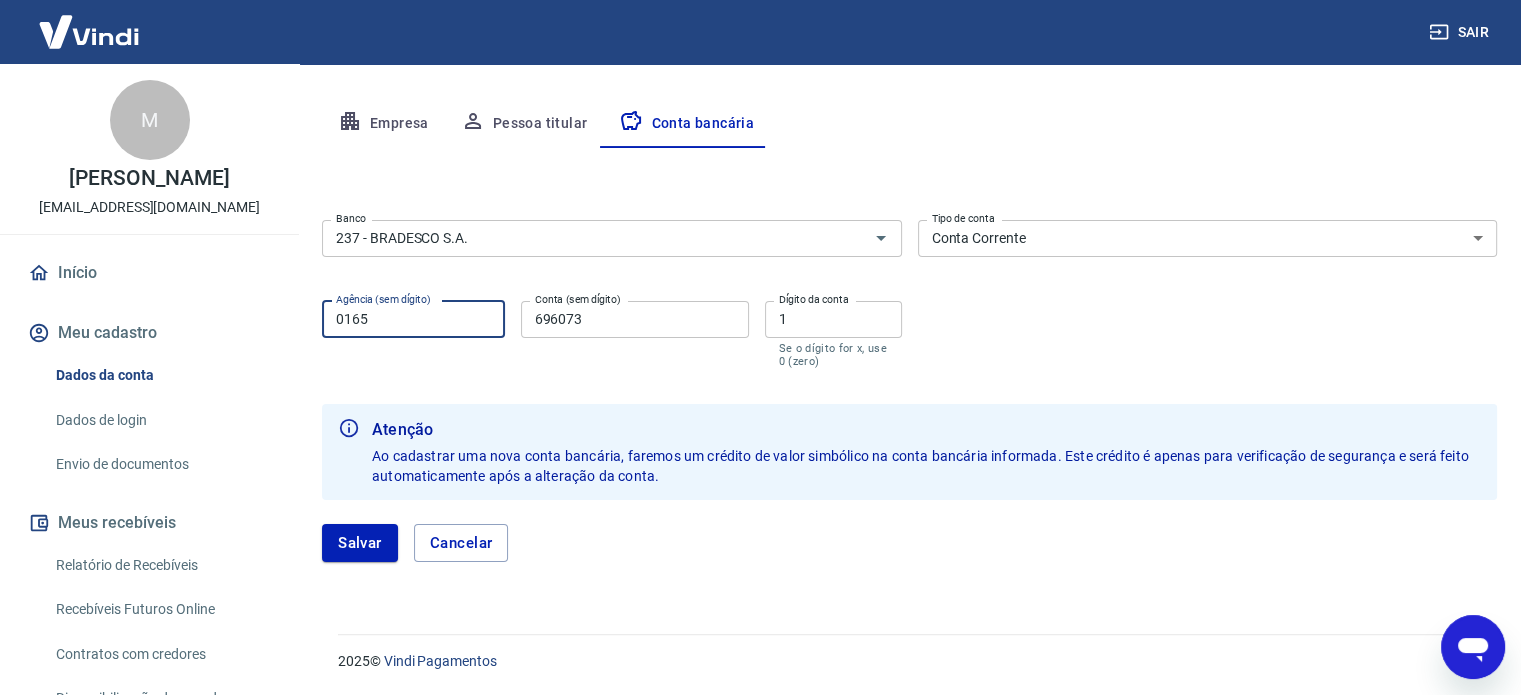 type on "0165" 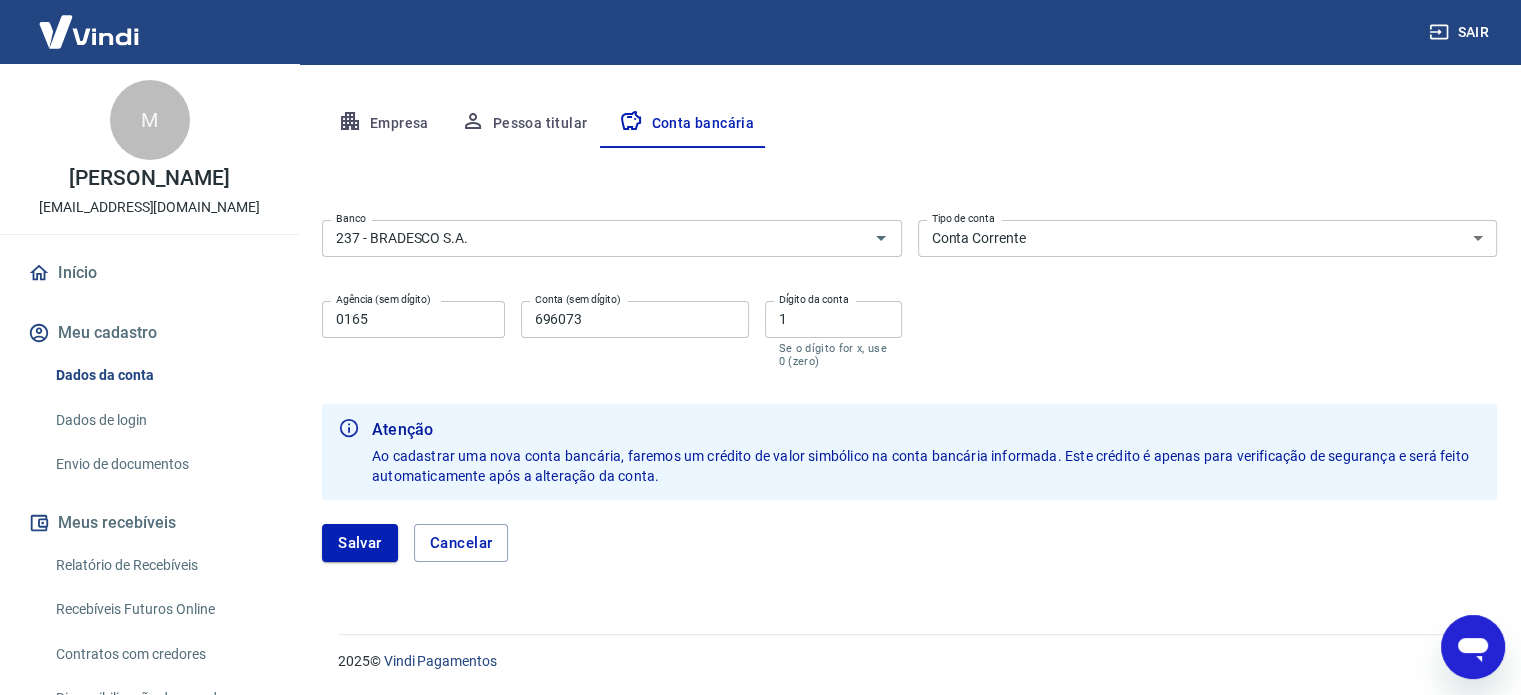 click on "Ao cadastrar uma nova conta bancária, faremos um crédito de valor simbólico na conta bancária informada. Este crédito é apenas para verificação de segurança e será feito automaticamente após a alteração da conta." at bounding box center [922, 466] 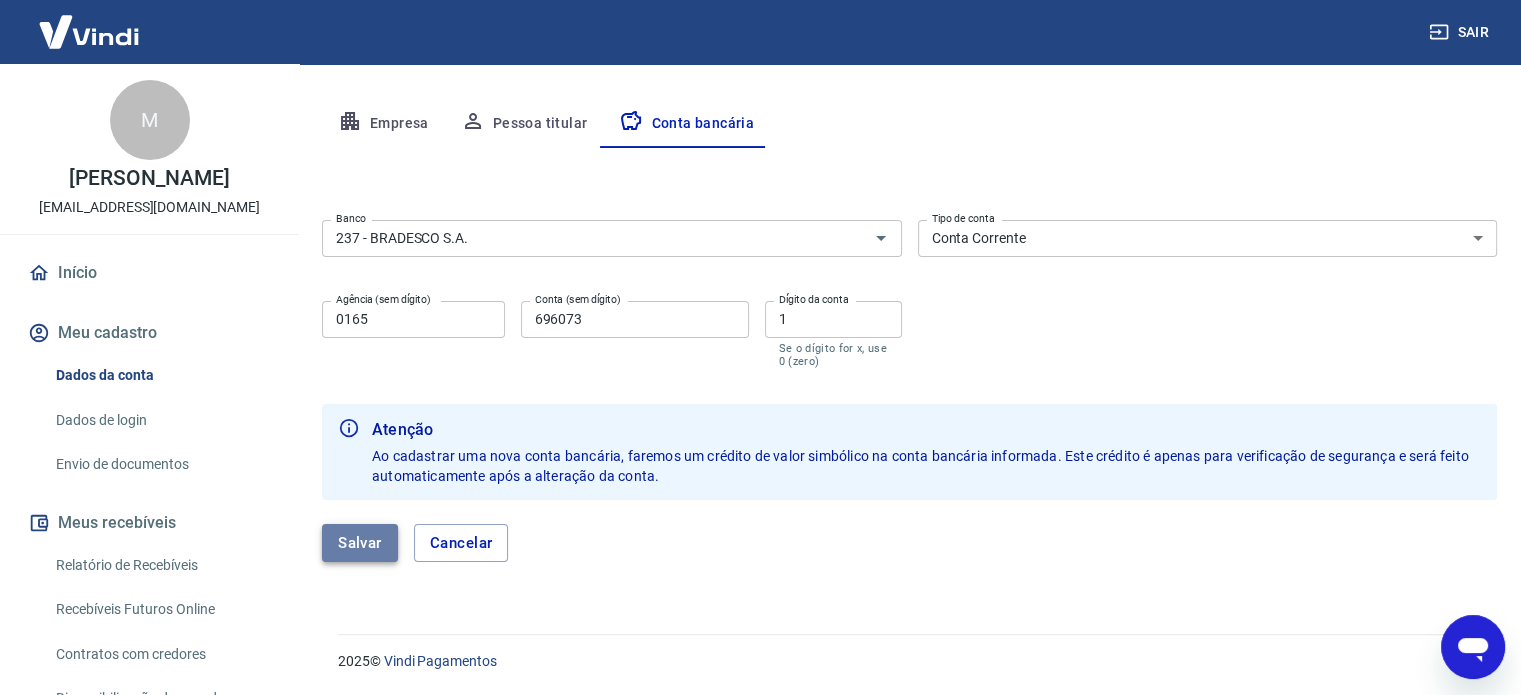 click on "Salvar" at bounding box center (360, 543) 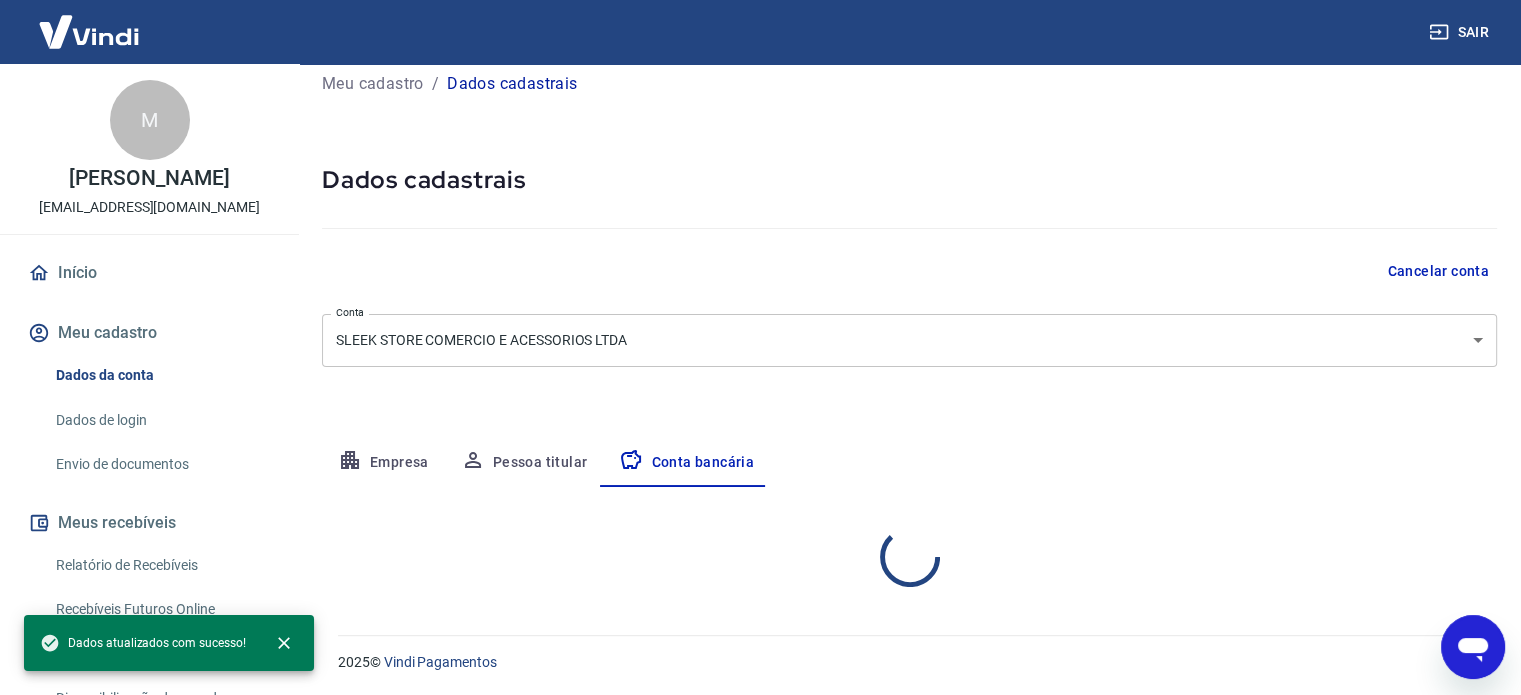scroll, scrollTop: 215, scrollLeft: 0, axis: vertical 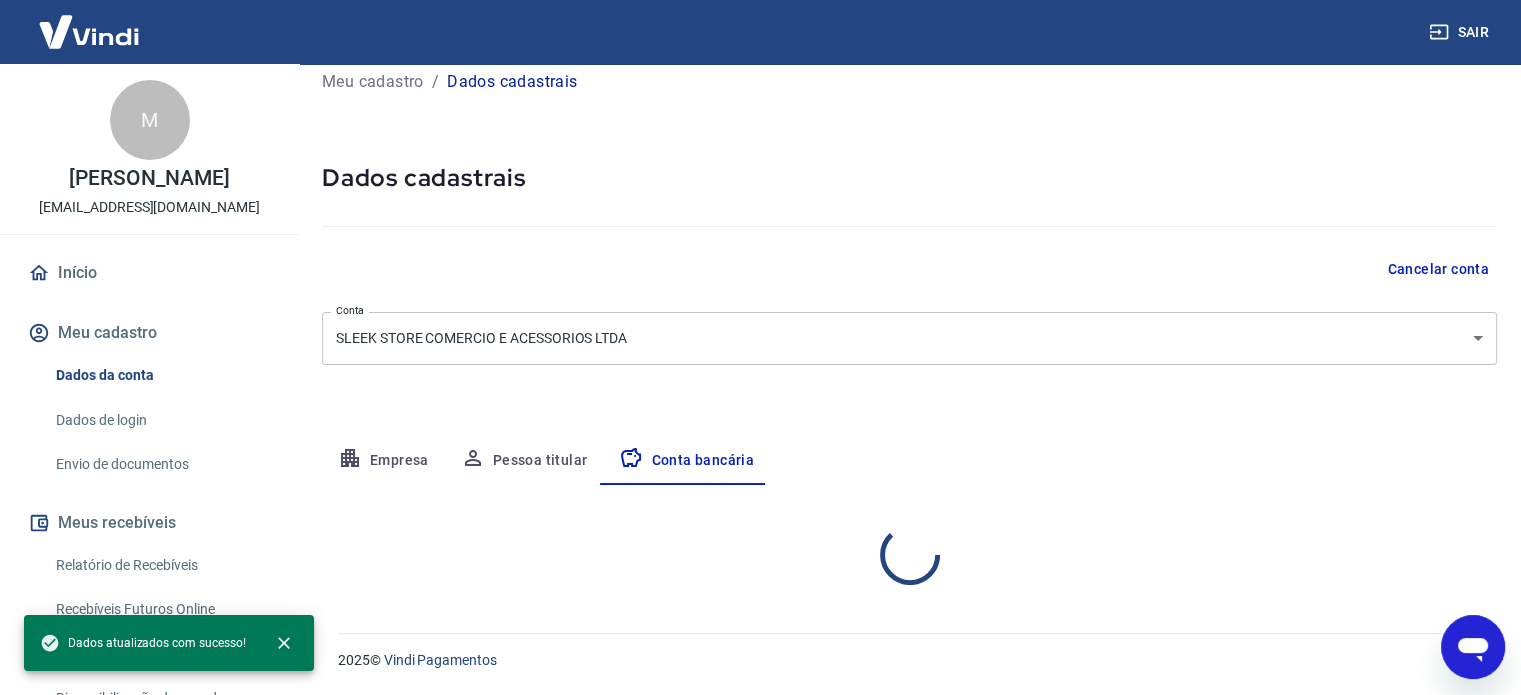 select on "1" 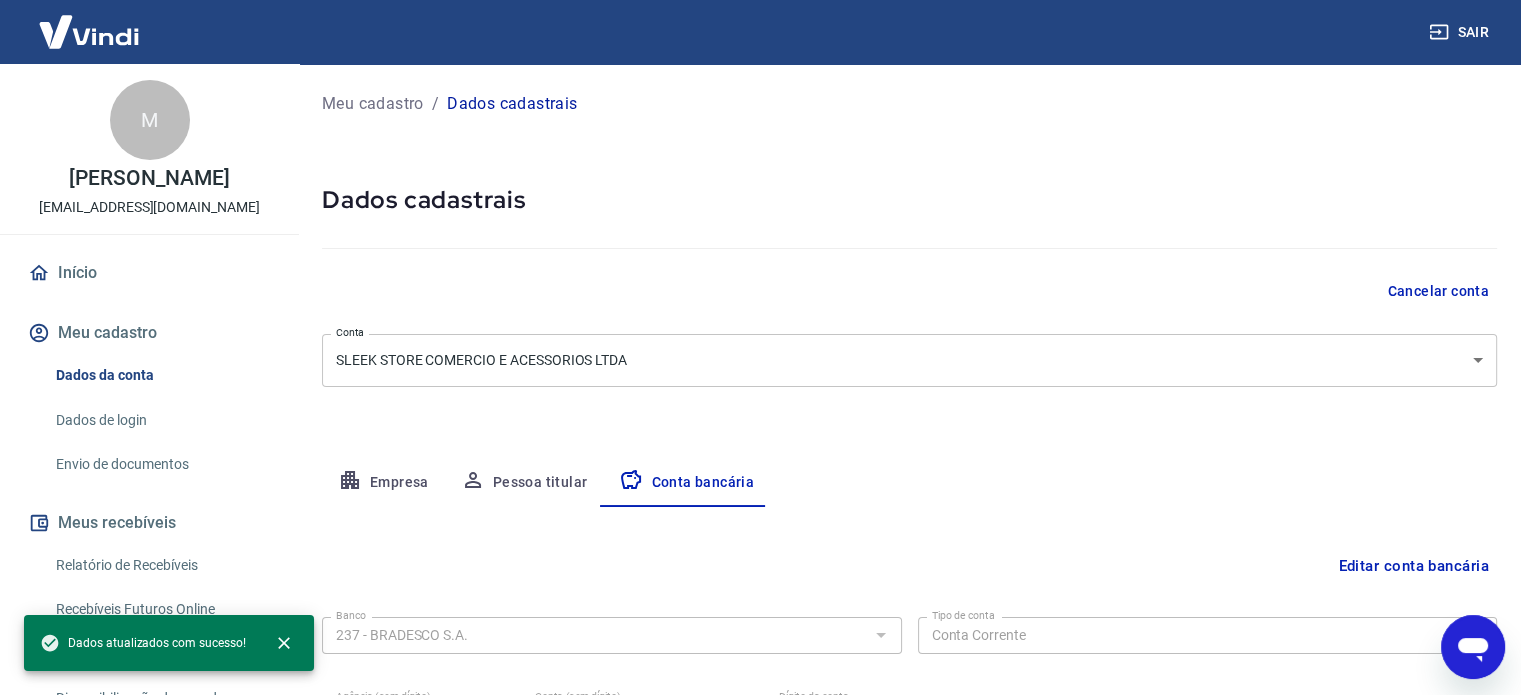 scroll, scrollTop: 215, scrollLeft: 0, axis: vertical 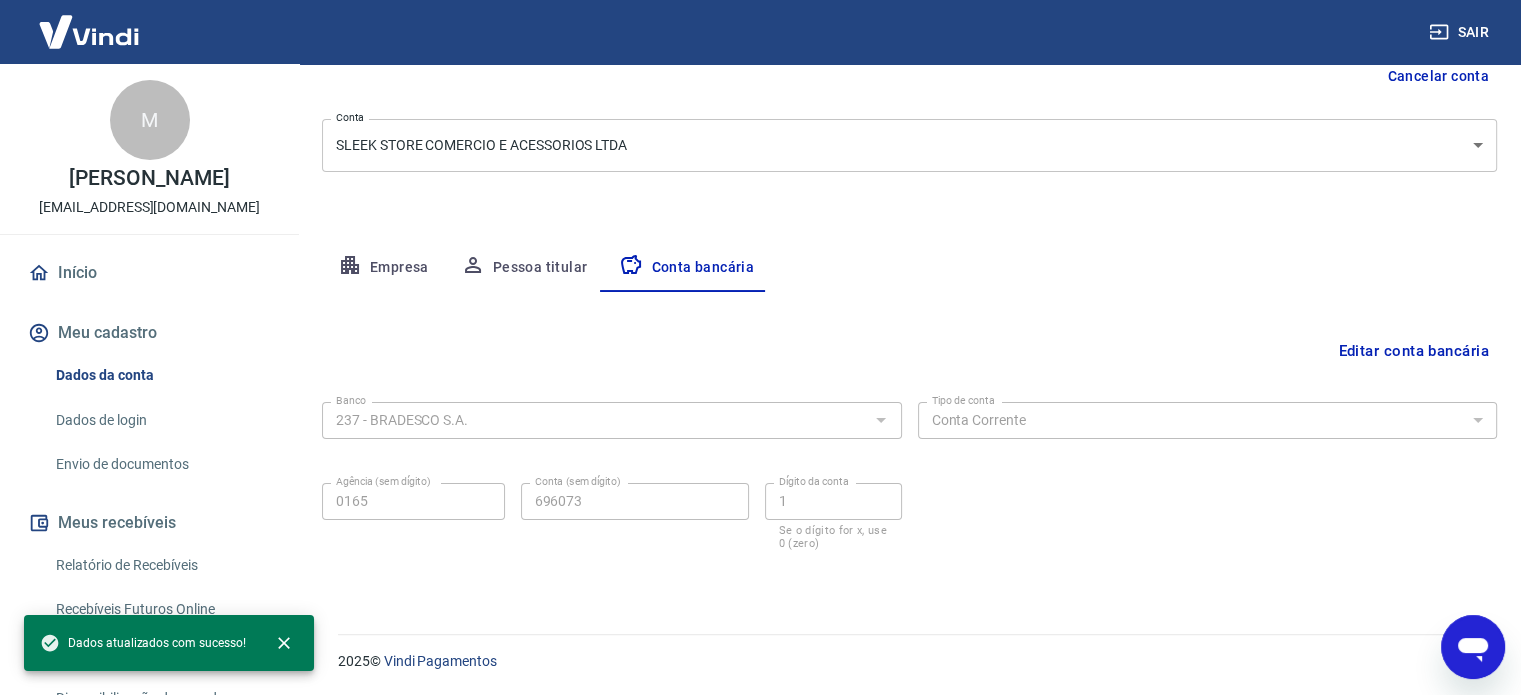 click on "Editar conta bancária Banco 237 - BRADESCO S.A. Banco Tipo de conta Conta Corrente Conta Poupança Tipo de conta Agência (sem dígito) 0165 Agência (sem dígito) Conta (sem dígito) 696073 Conta (sem dígito) Dígito da conta 1 Dígito da conta Se o dígito for x, use 0 (zero) Atenção Ao cadastrar uma nova conta bancária, faremos um crédito de valor simbólico na conta bancária informada. Este crédito é apenas para verificação de segurança e será feito automaticamente após a alteração da conta. Salvar Cancelar" at bounding box center (909, 439) 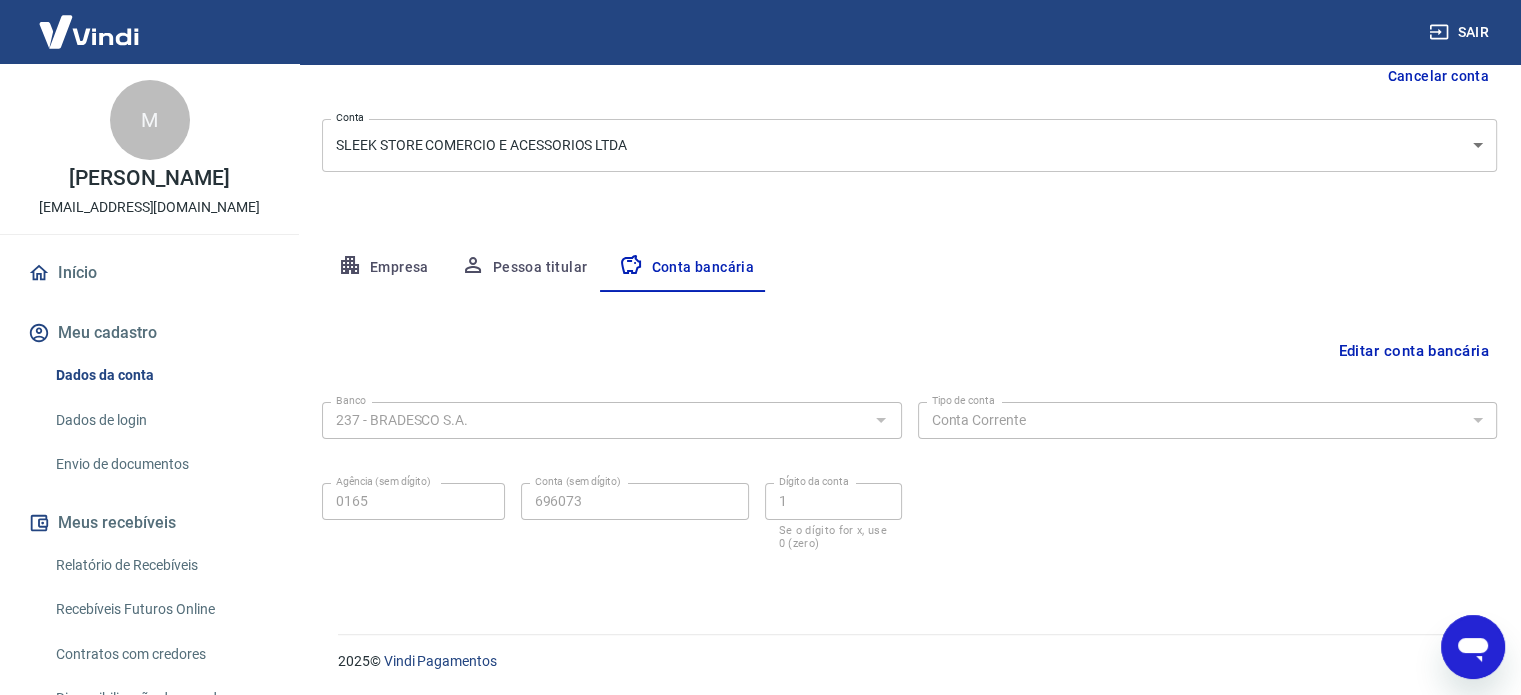 click on "Editar conta bancária" at bounding box center [1413, 351] 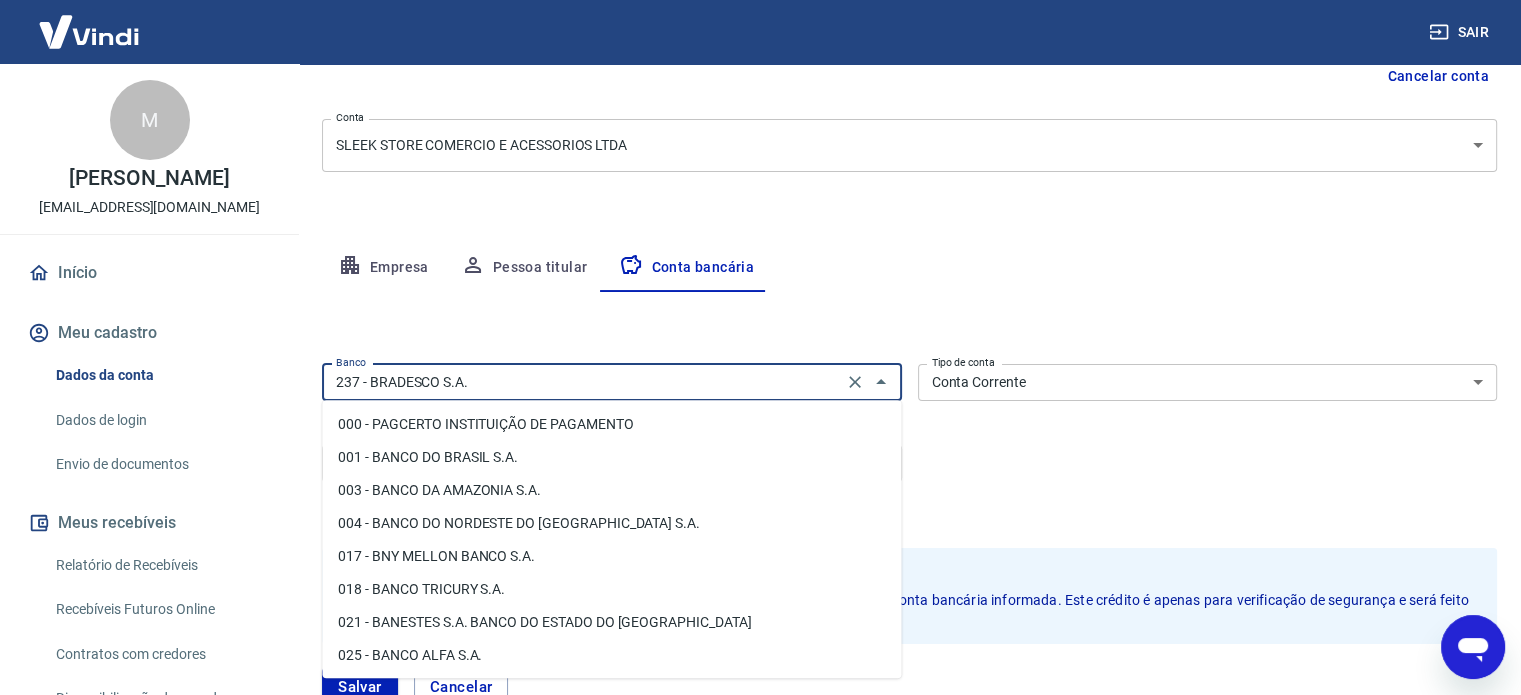 click on "237 - BRADESCO S.A." at bounding box center [582, 382] 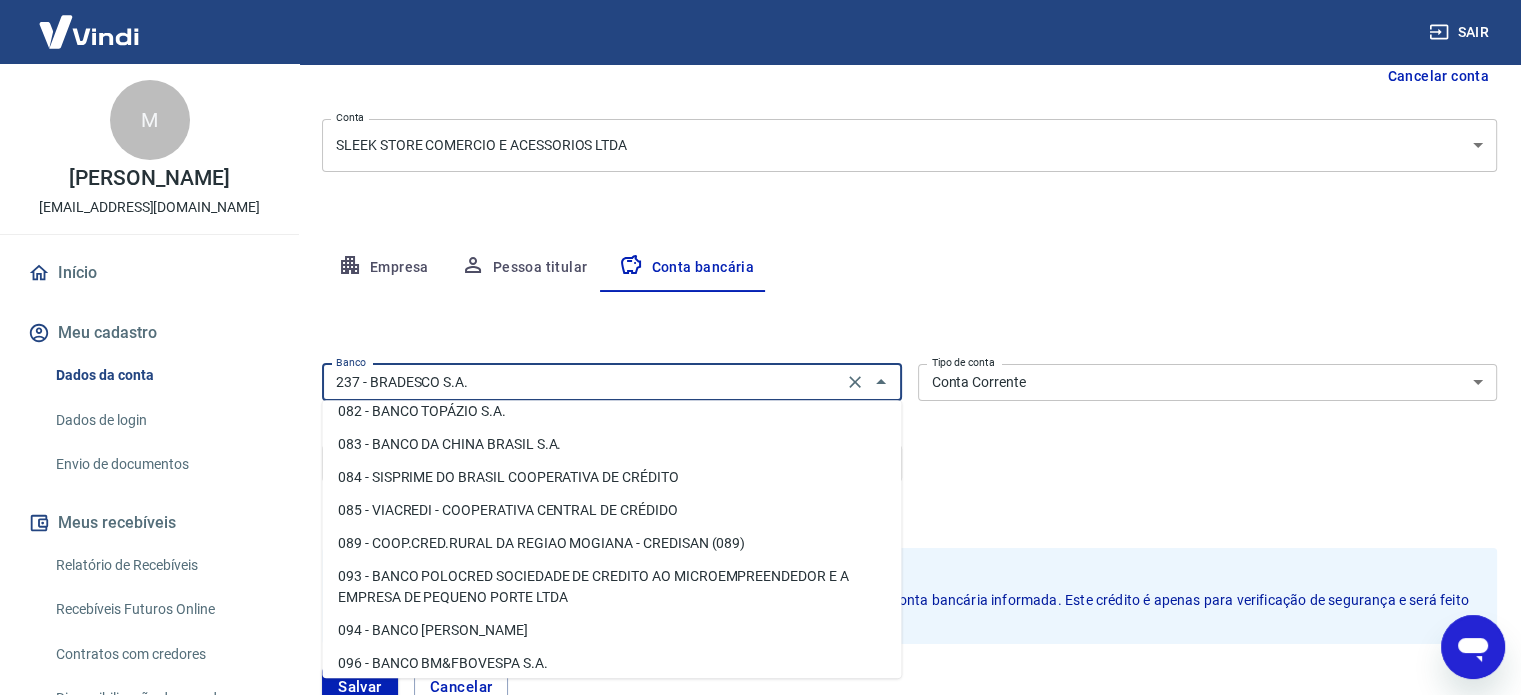 scroll, scrollTop: 602, scrollLeft: 0, axis: vertical 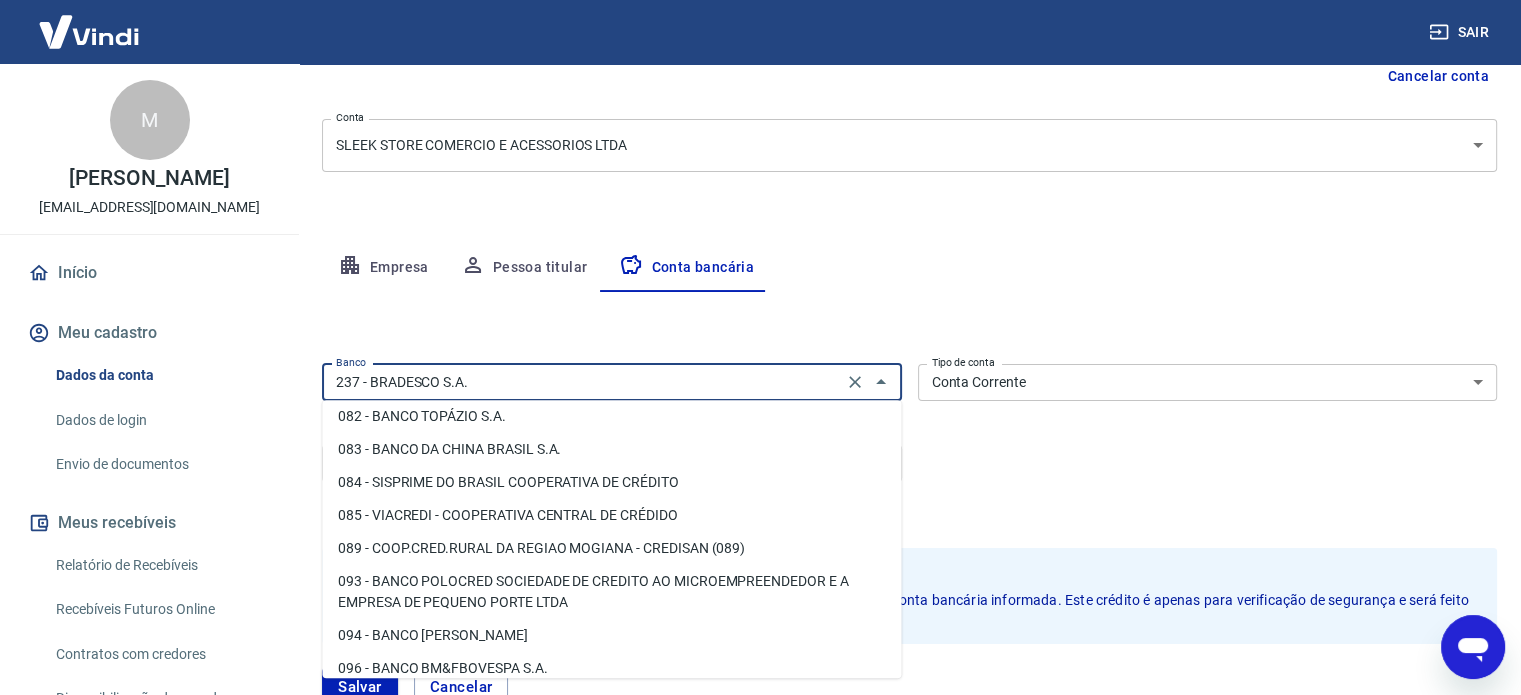 click on "Banco 237 - BRADESCO S.A. Banco Tipo de conta Conta Corrente Conta Poupança Tipo de conta Agência (sem dígito) 0165 Agência (sem dígito) Conta (sem dígito) 696073 Conta (sem dígito) Dígito da conta 1 Dígito da conta Se o dígito for x, use 0 (zero)" at bounding box center (909, 436) 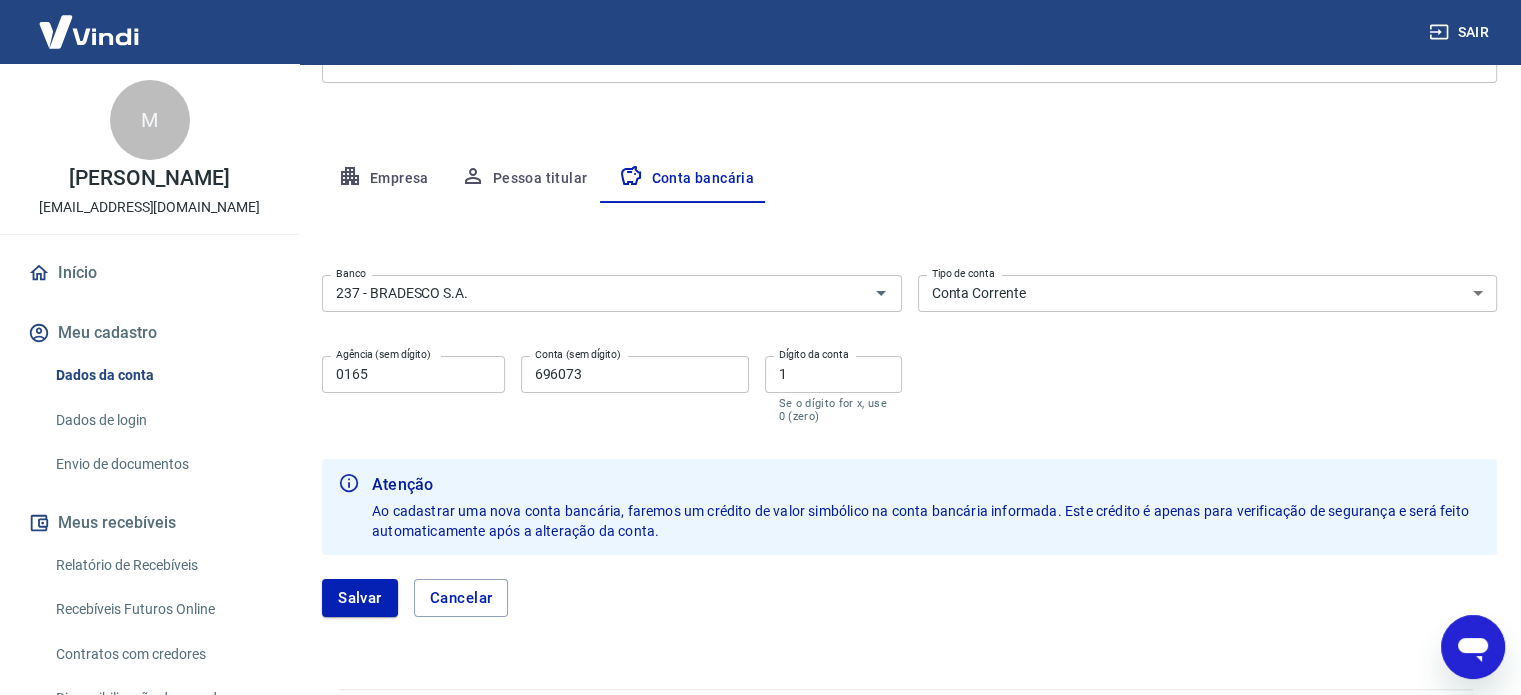 scroll, scrollTop: 359, scrollLeft: 0, axis: vertical 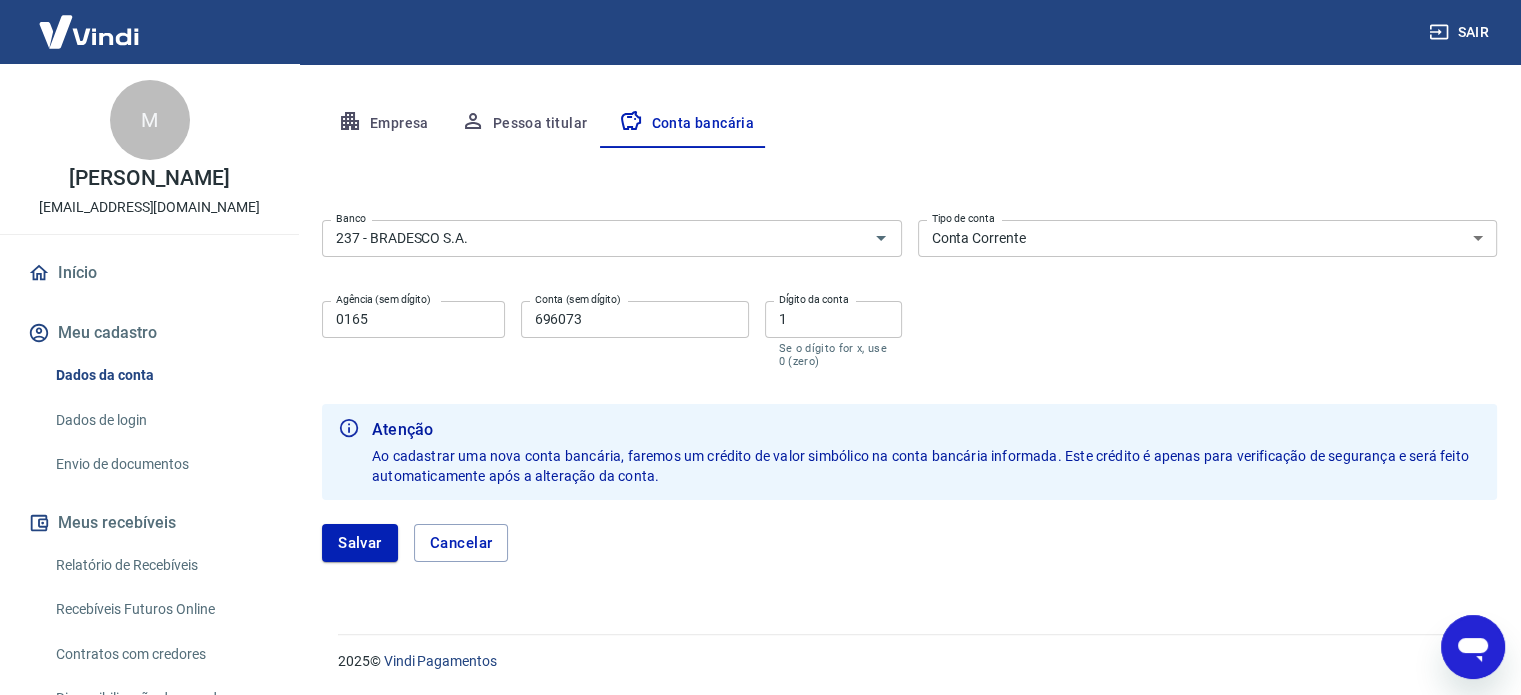 click on "Meu cadastro" at bounding box center (149, 333) 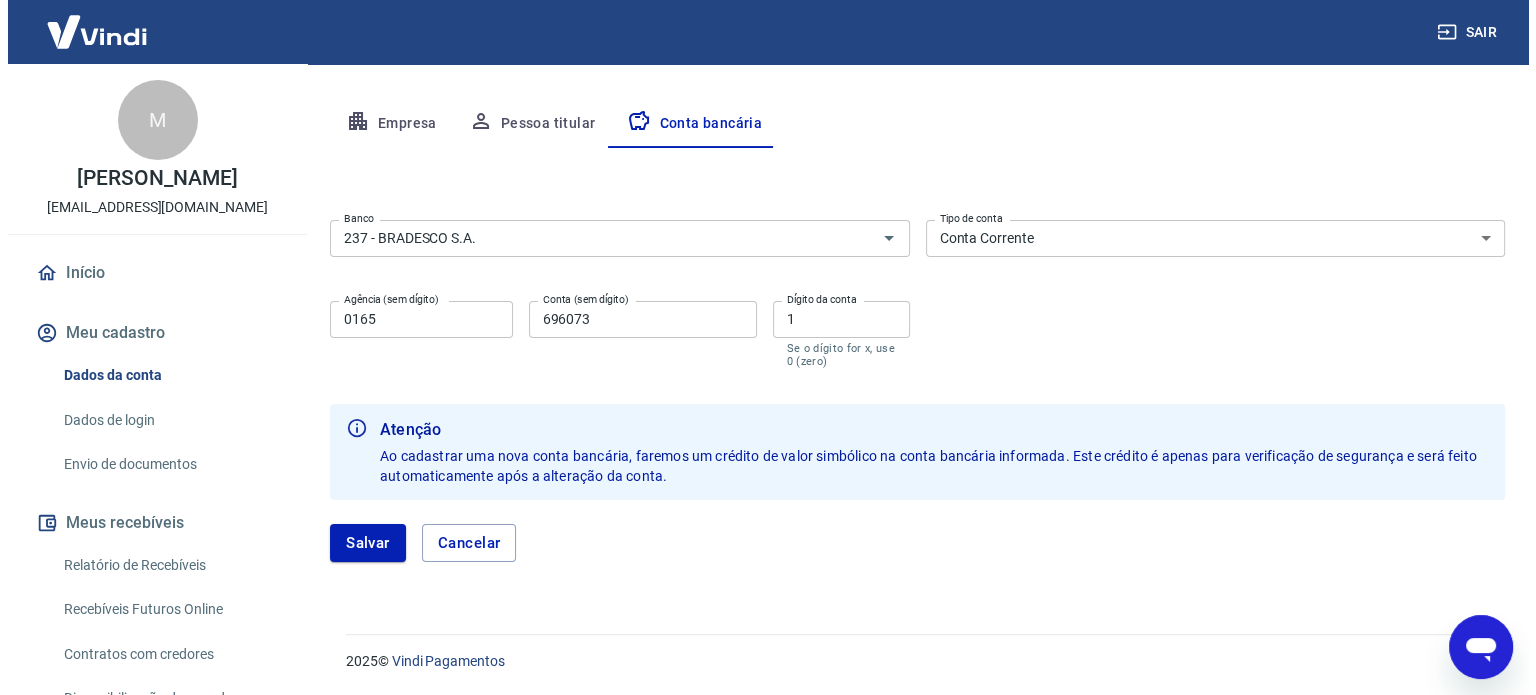scroll, scrollTop: 59, scrollLeft: 0, axis: vertical 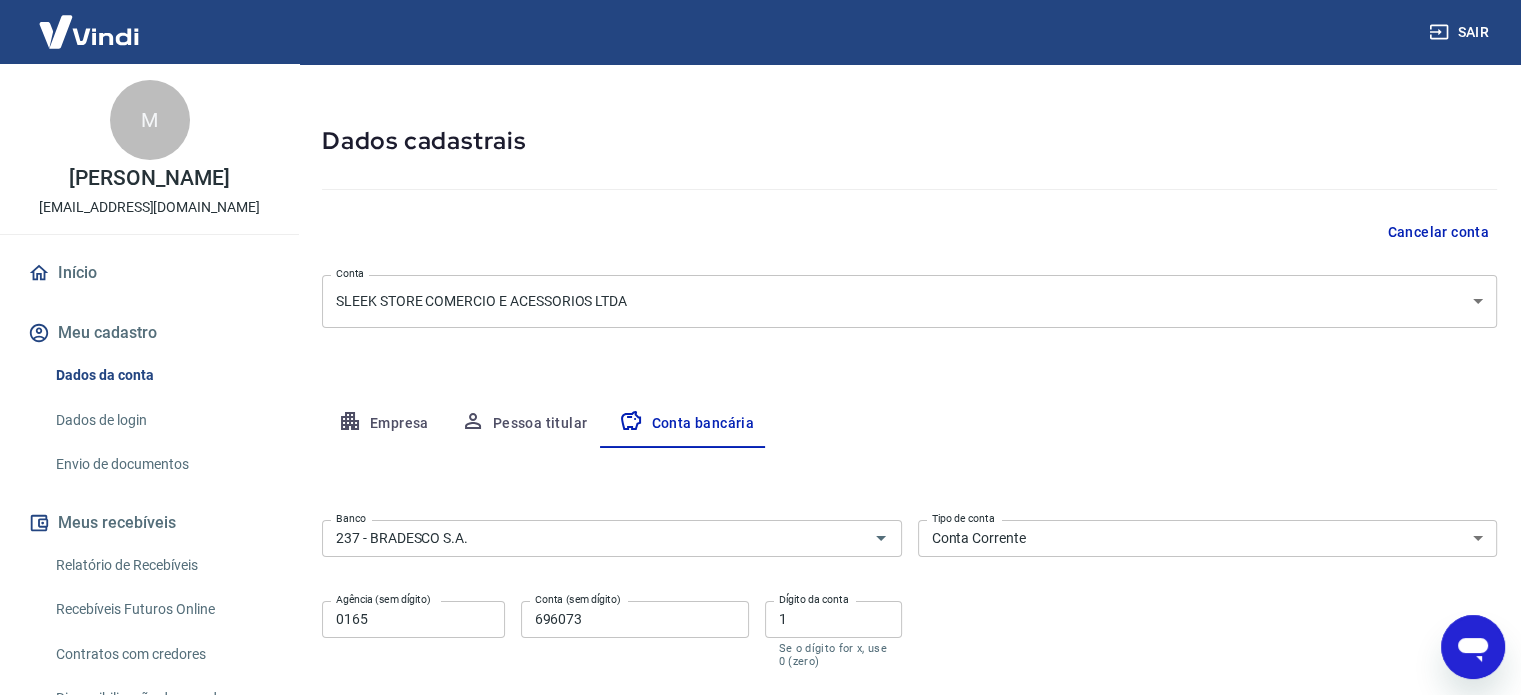 click on "Início" at bounding box center [149, 273] 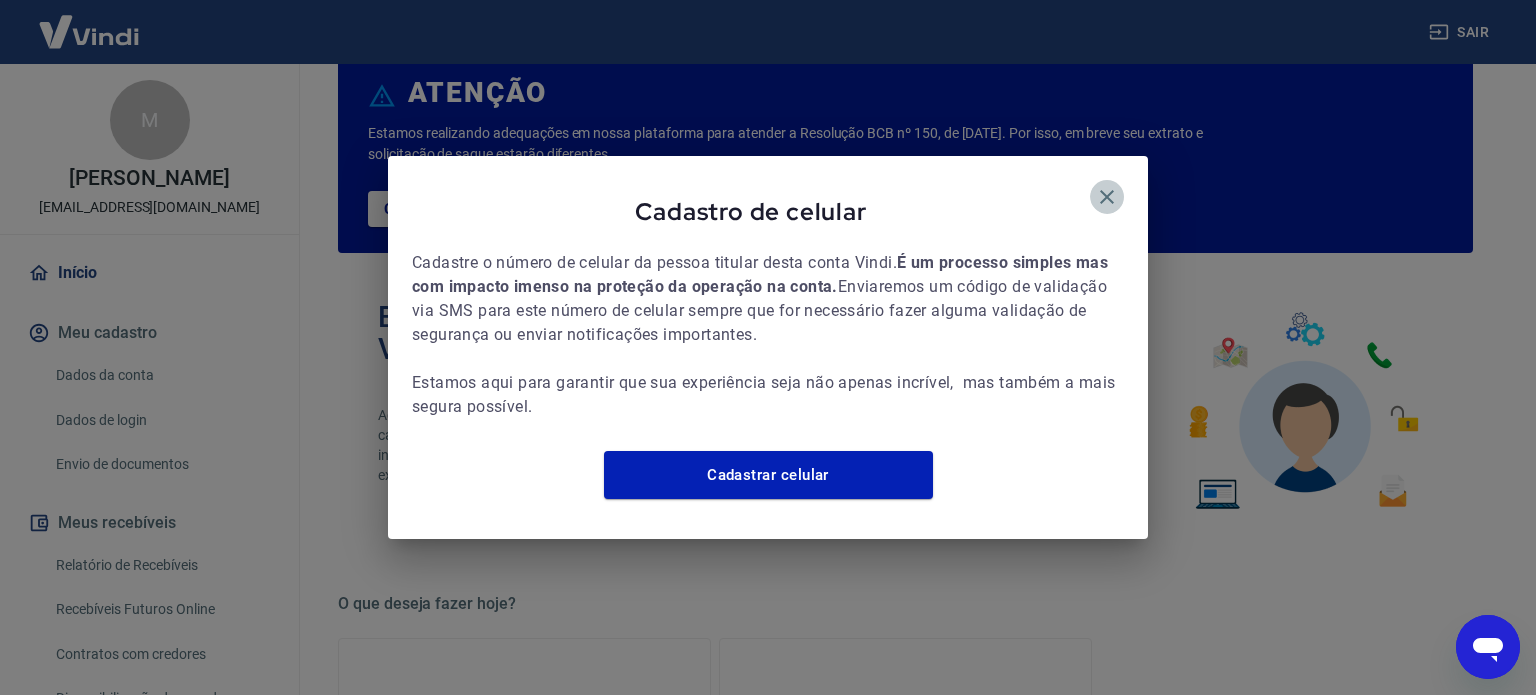 click 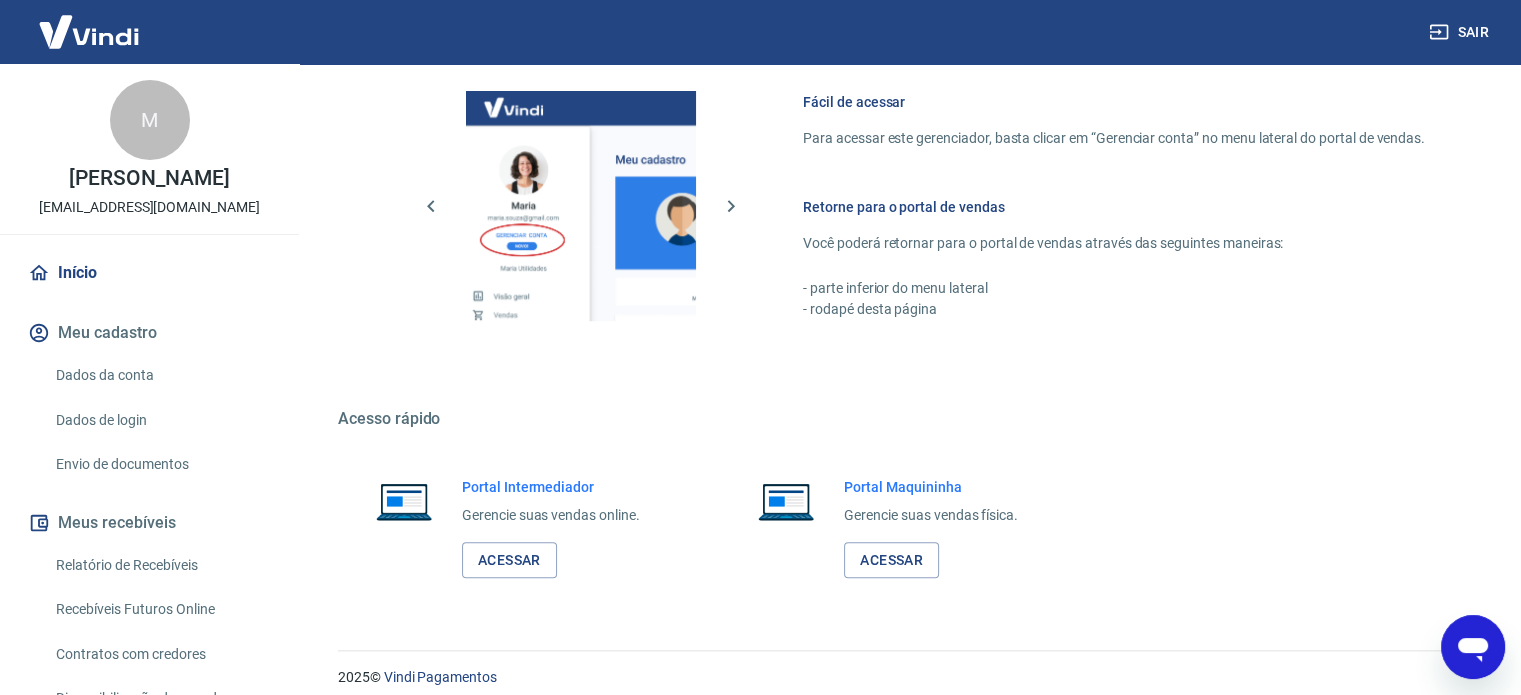 scroll, scrollTop: 1091, scrollLeft: 0, axis: vertical 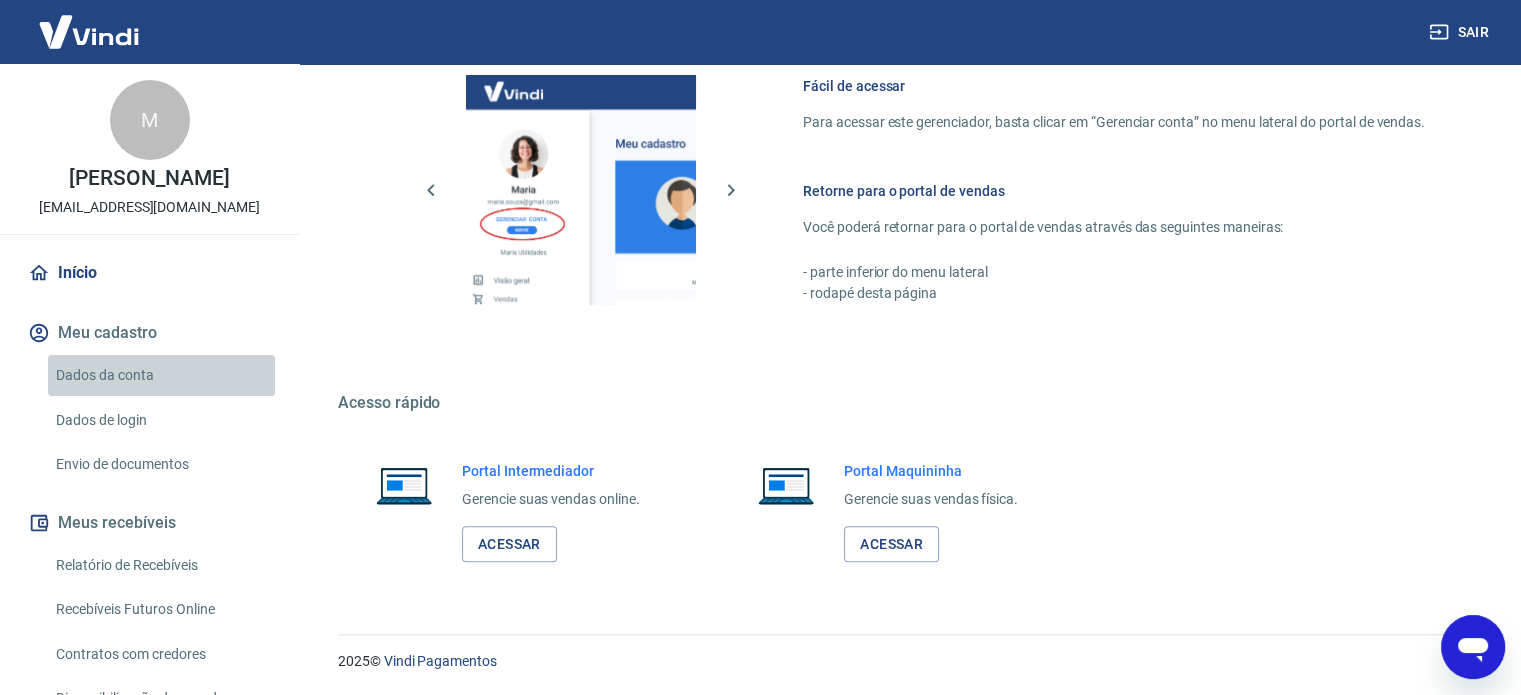 click on "Dados da conta" at bounding box center [161, 375] 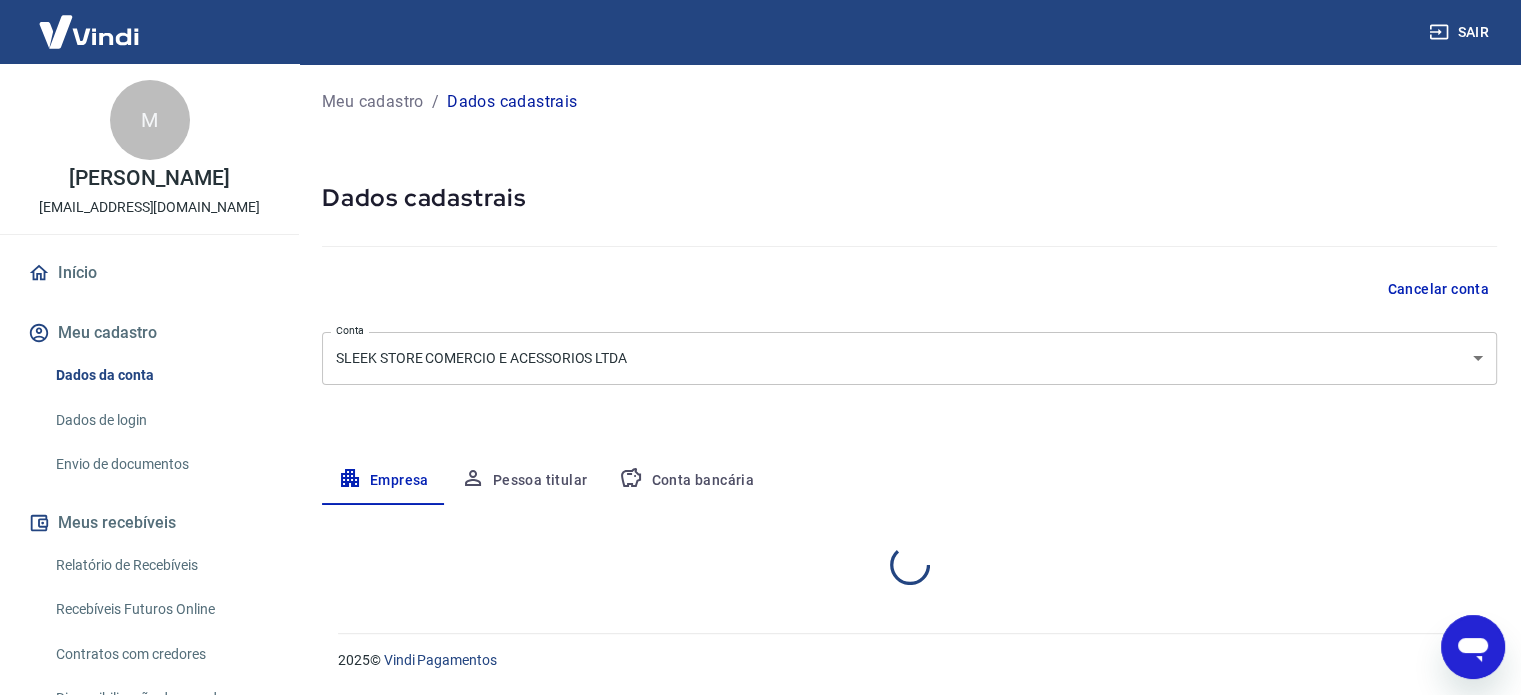 scroll, scrollTop: 0, scrollLeft: 0, axis: both 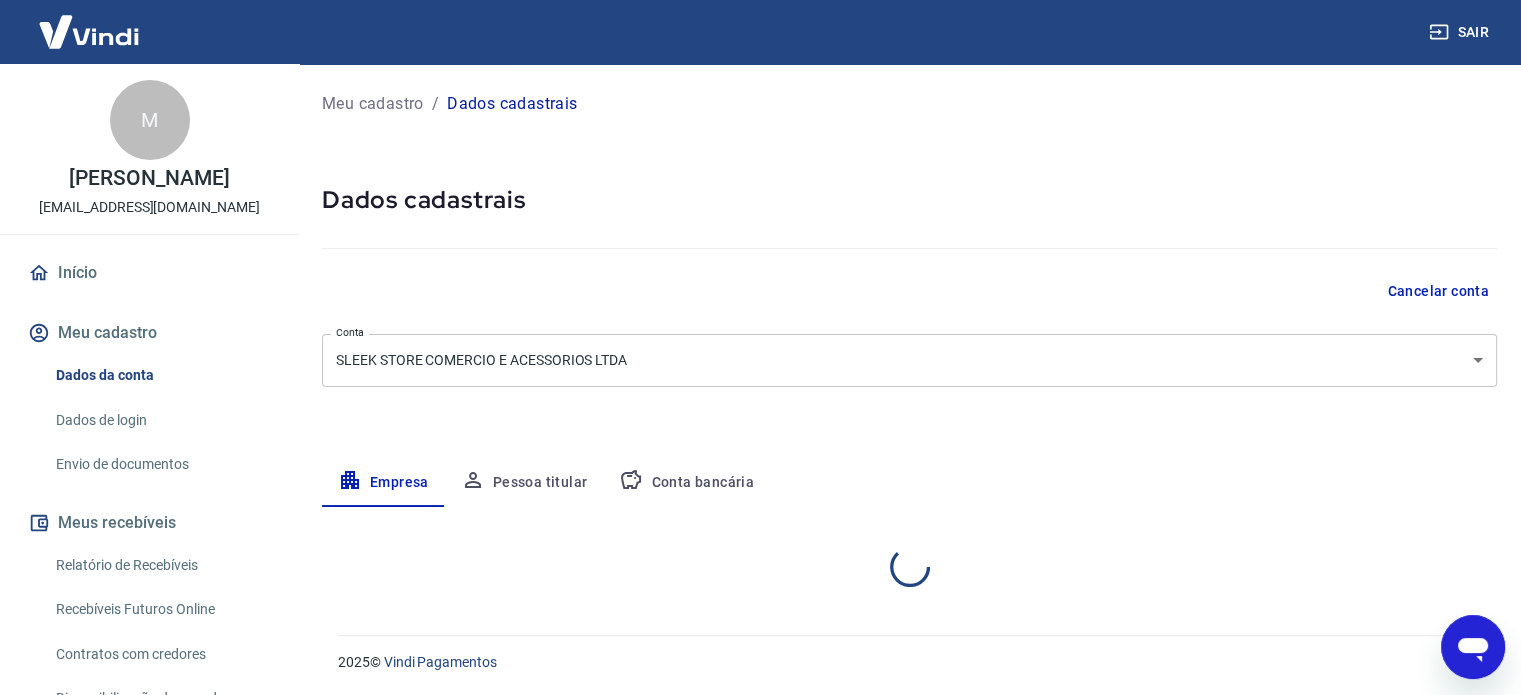 select on "SP" 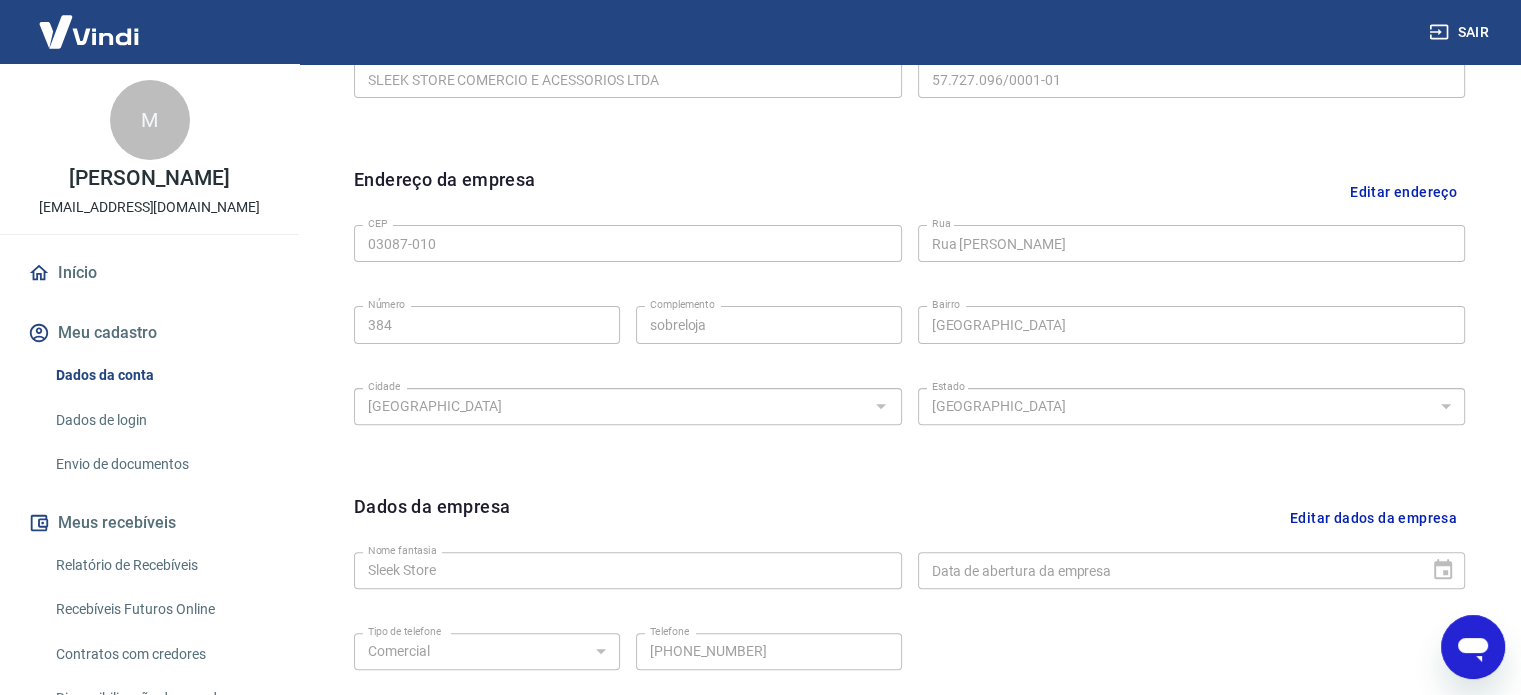 scroll, scrollTop: 700, scrollLeft: 0, axis: vertical 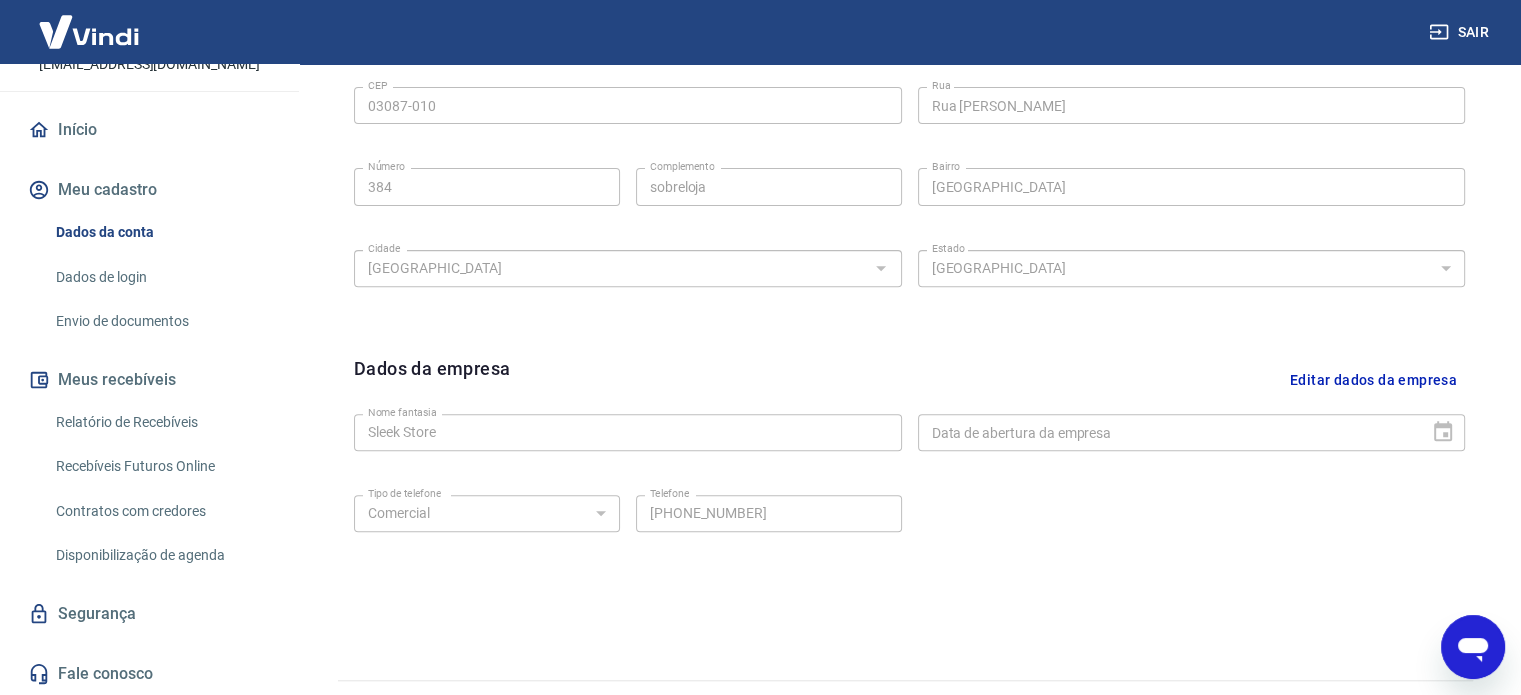 click on "Envio de documentos" at bounding box center [161, 321] 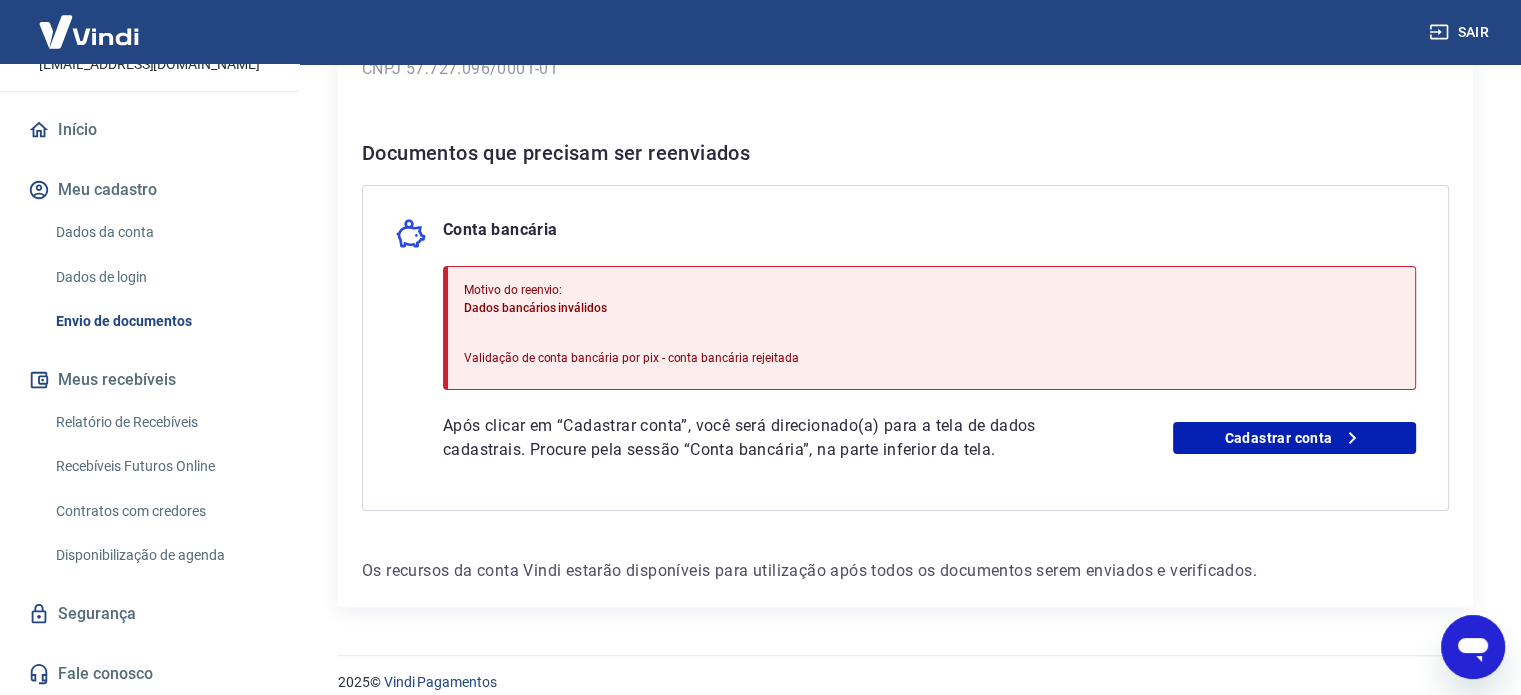 scroll, scrollTop: 368, scrollLeft: 0, axis: vertical 